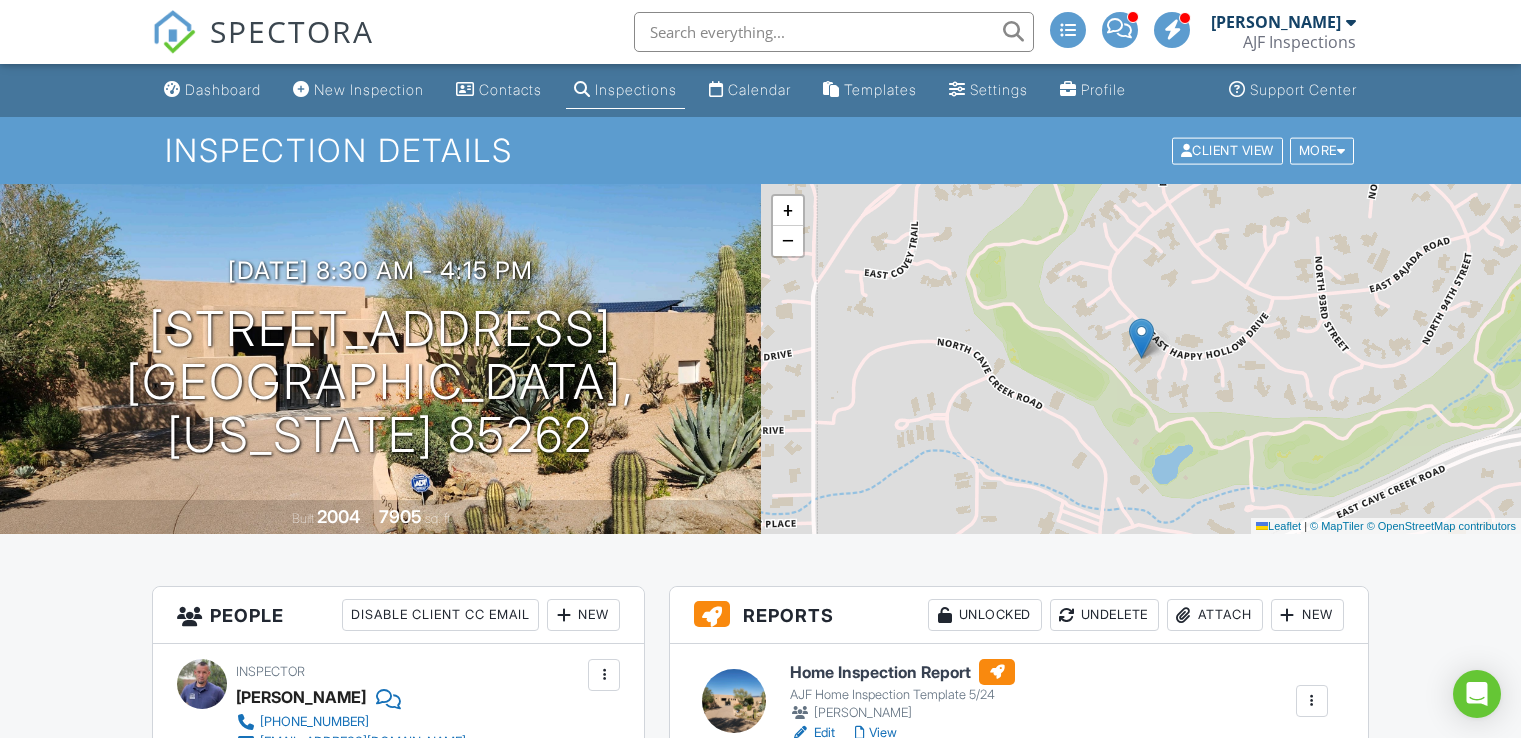 scroll, scrollTop: 0, scrollLeft: 0, axis: both 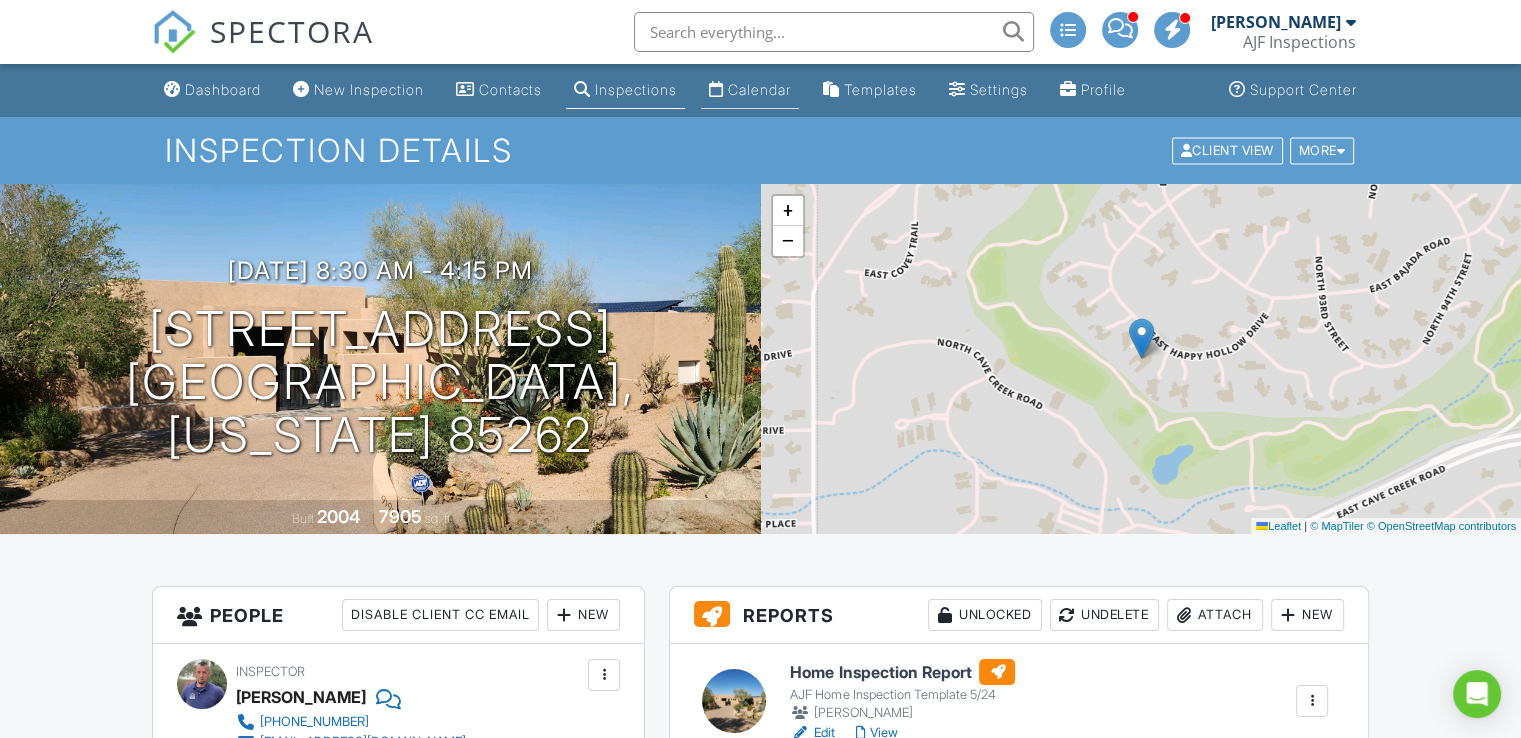 click on "Calendar" at bounding box center (759, 89) 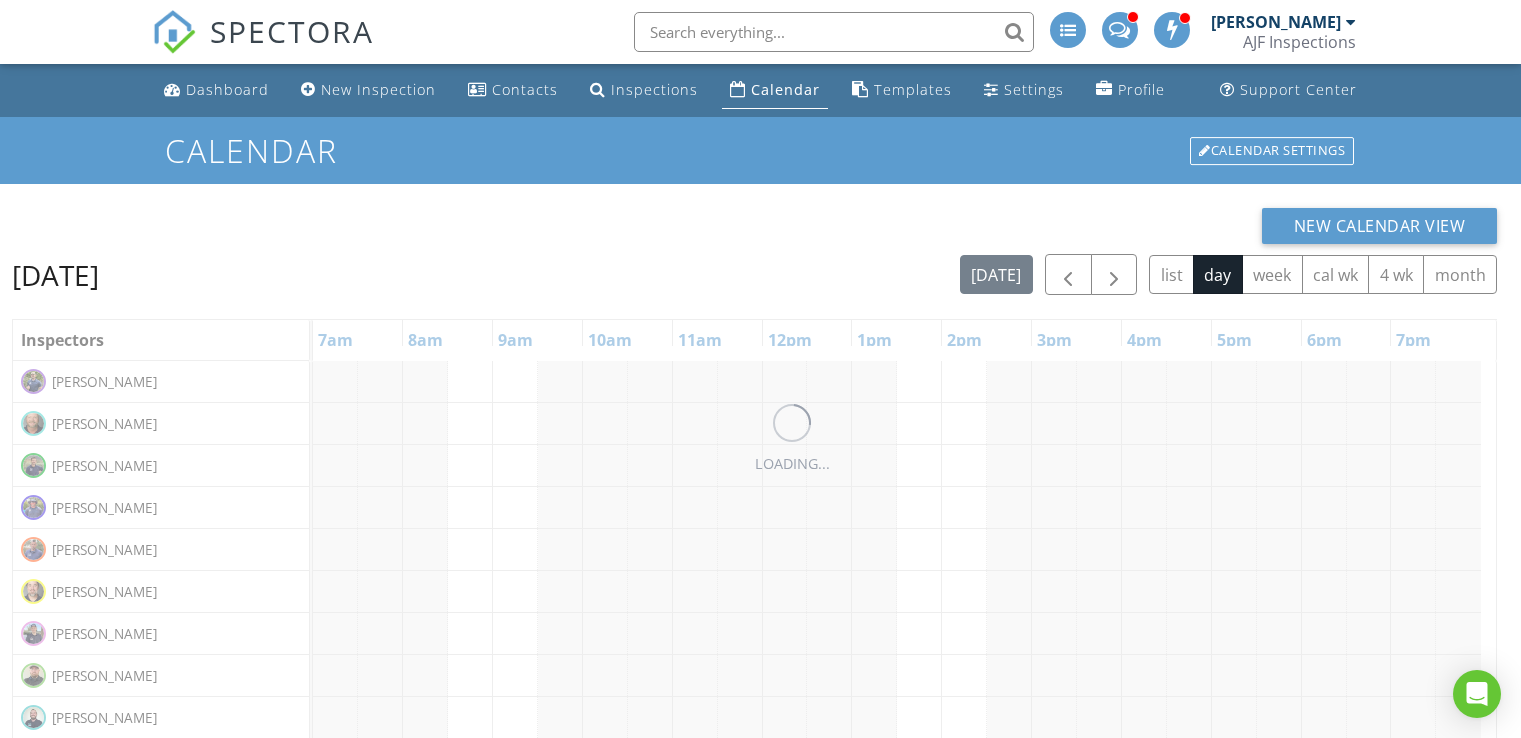scroll, scrollTop: 0, scrollLeft: 0, axis: both 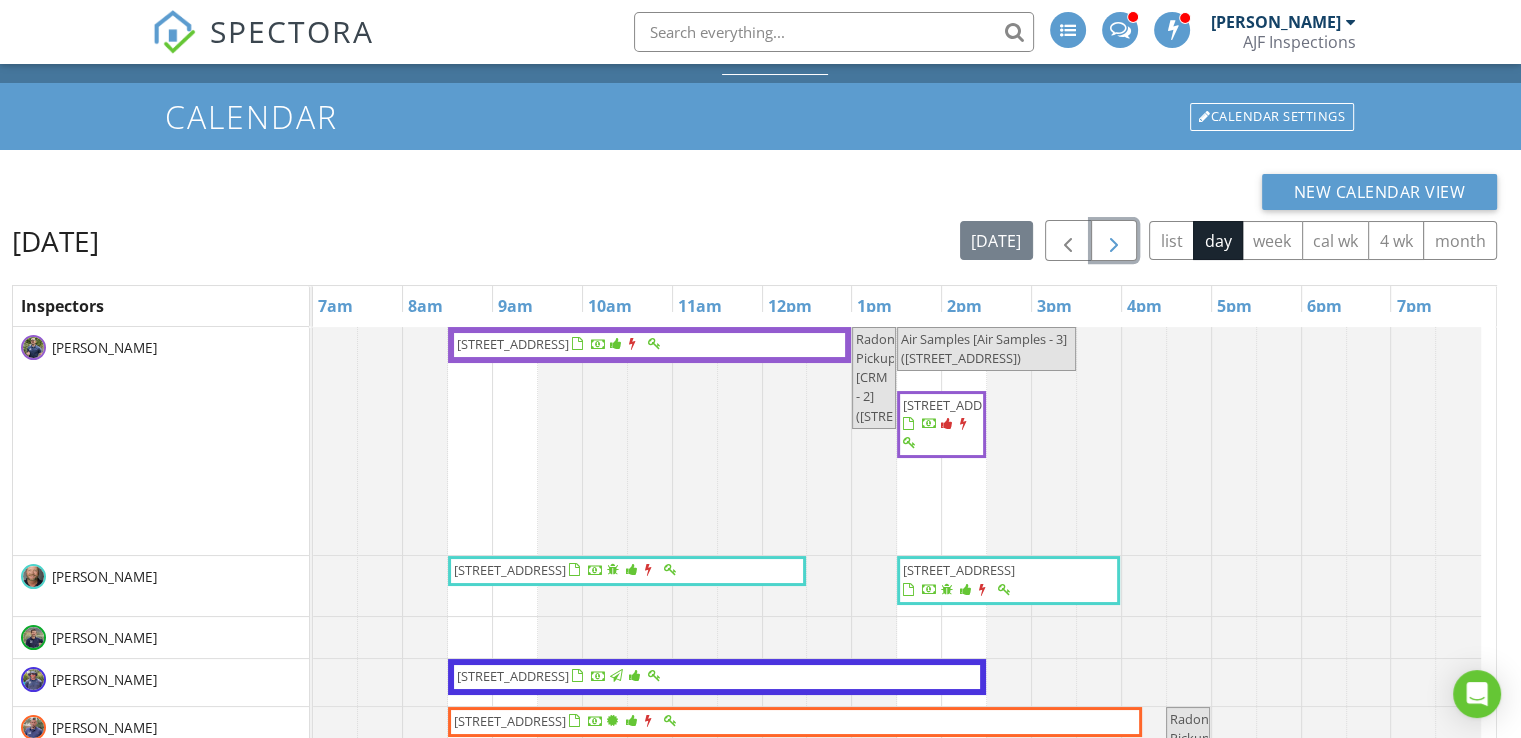 click at bounding box center (1114, 241) 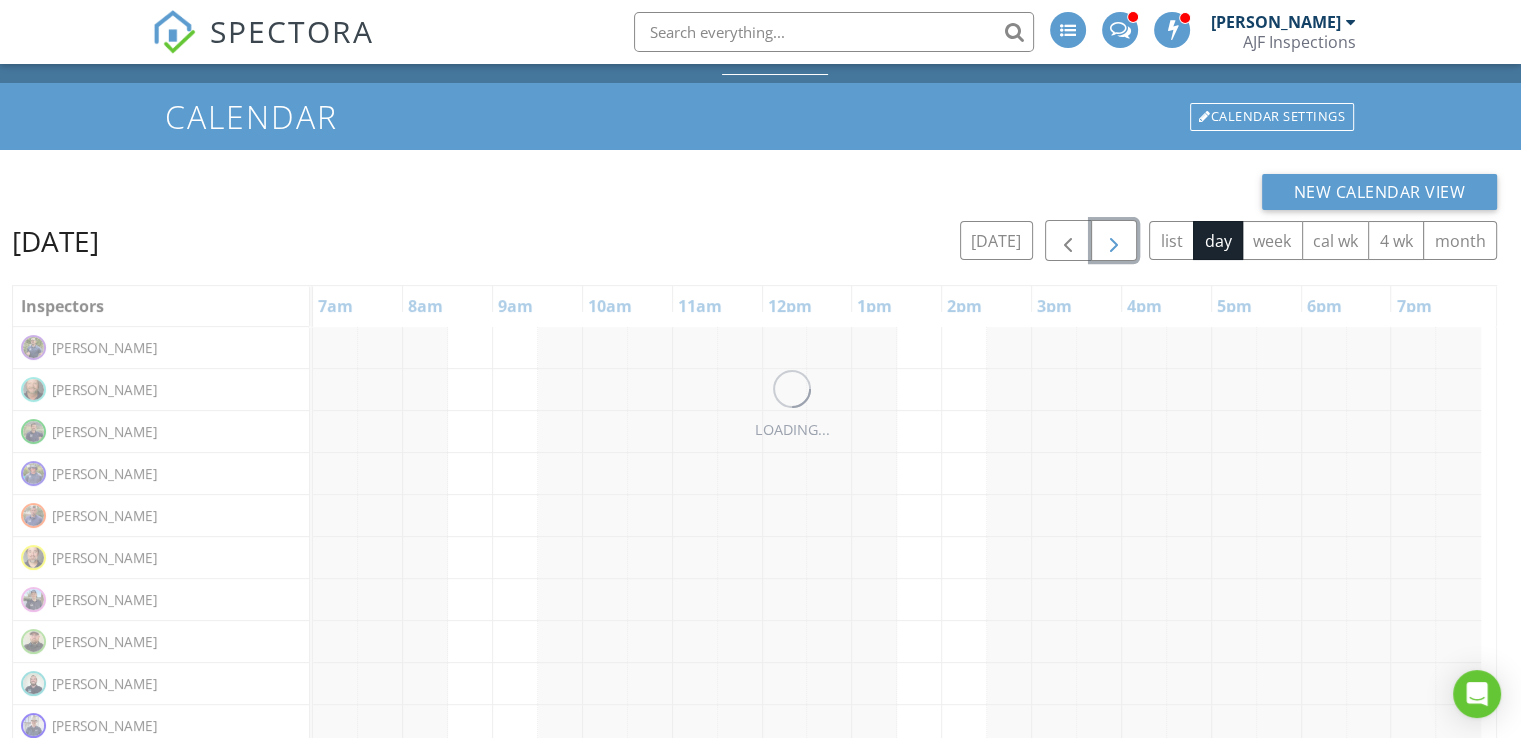 click at bounding box center [1114, 241] 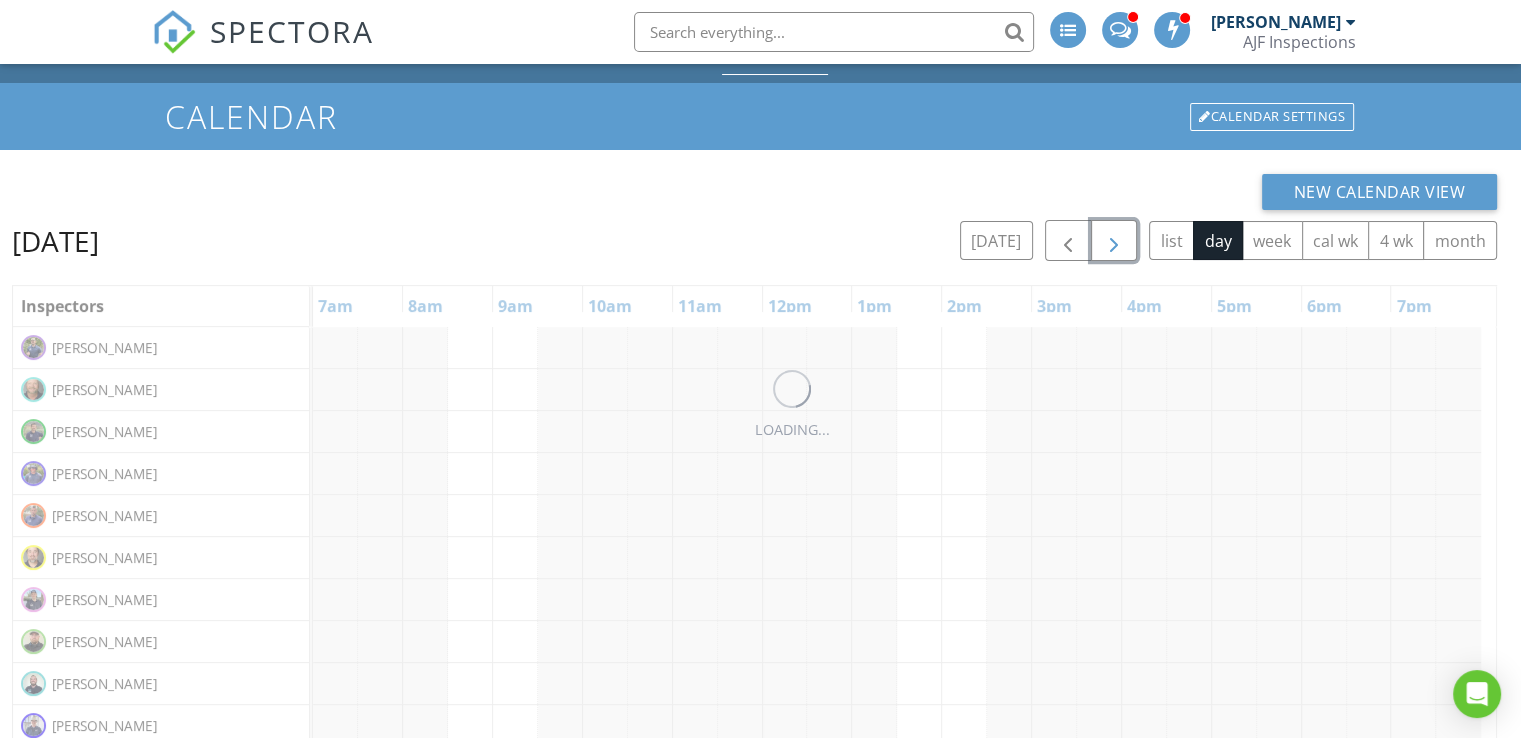 click at bounding box center (1114, 241) 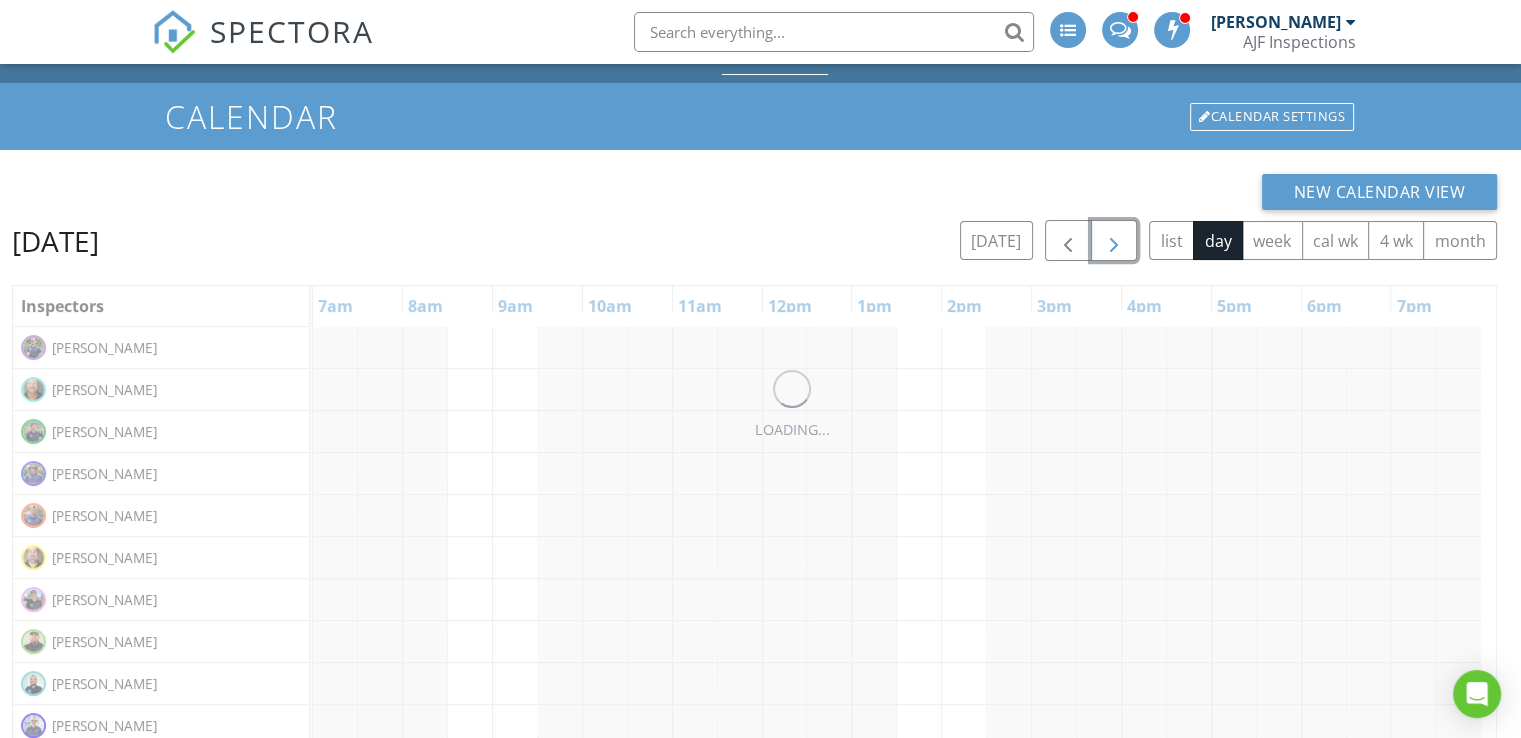 click at bounding box center (1114, 241) 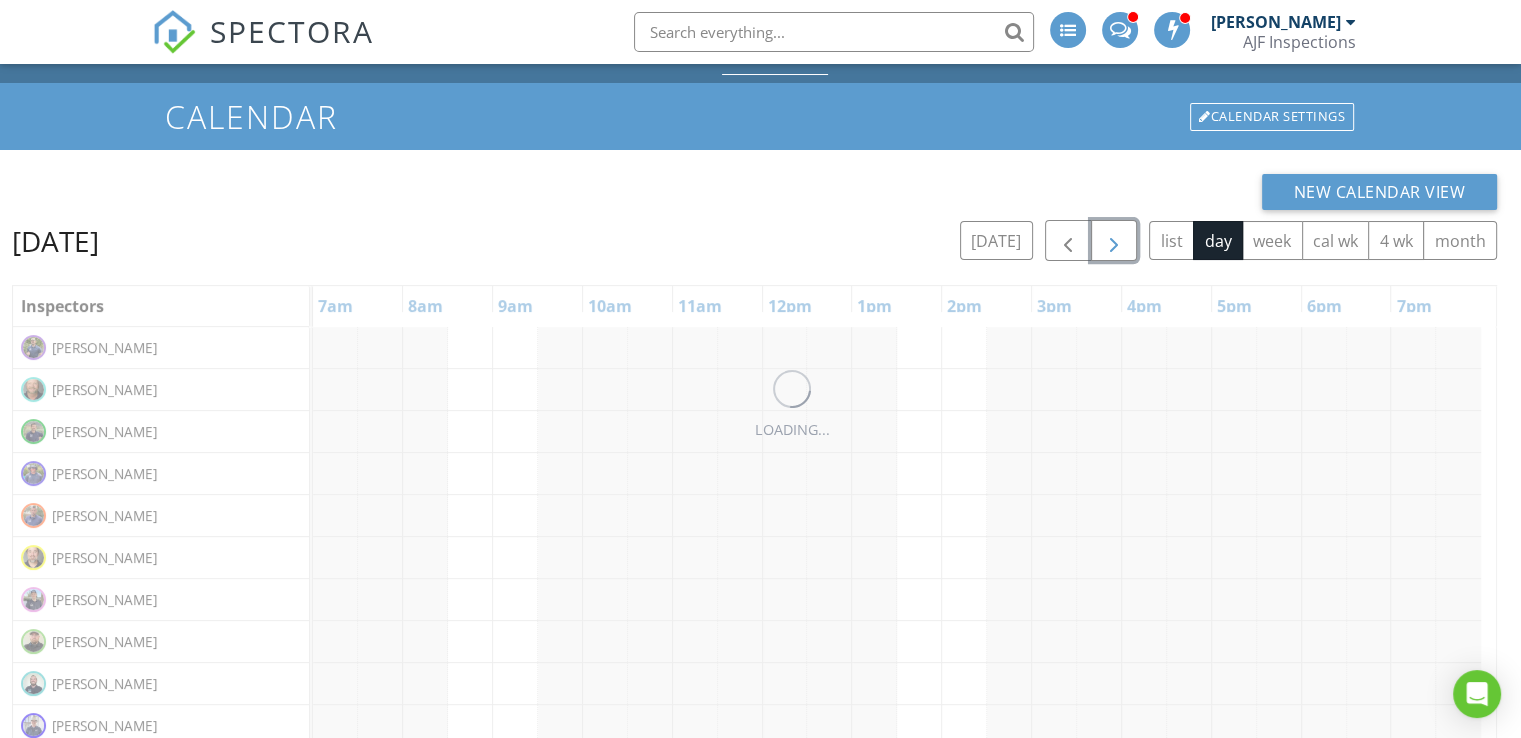 click at bounding box center (1114, 241) 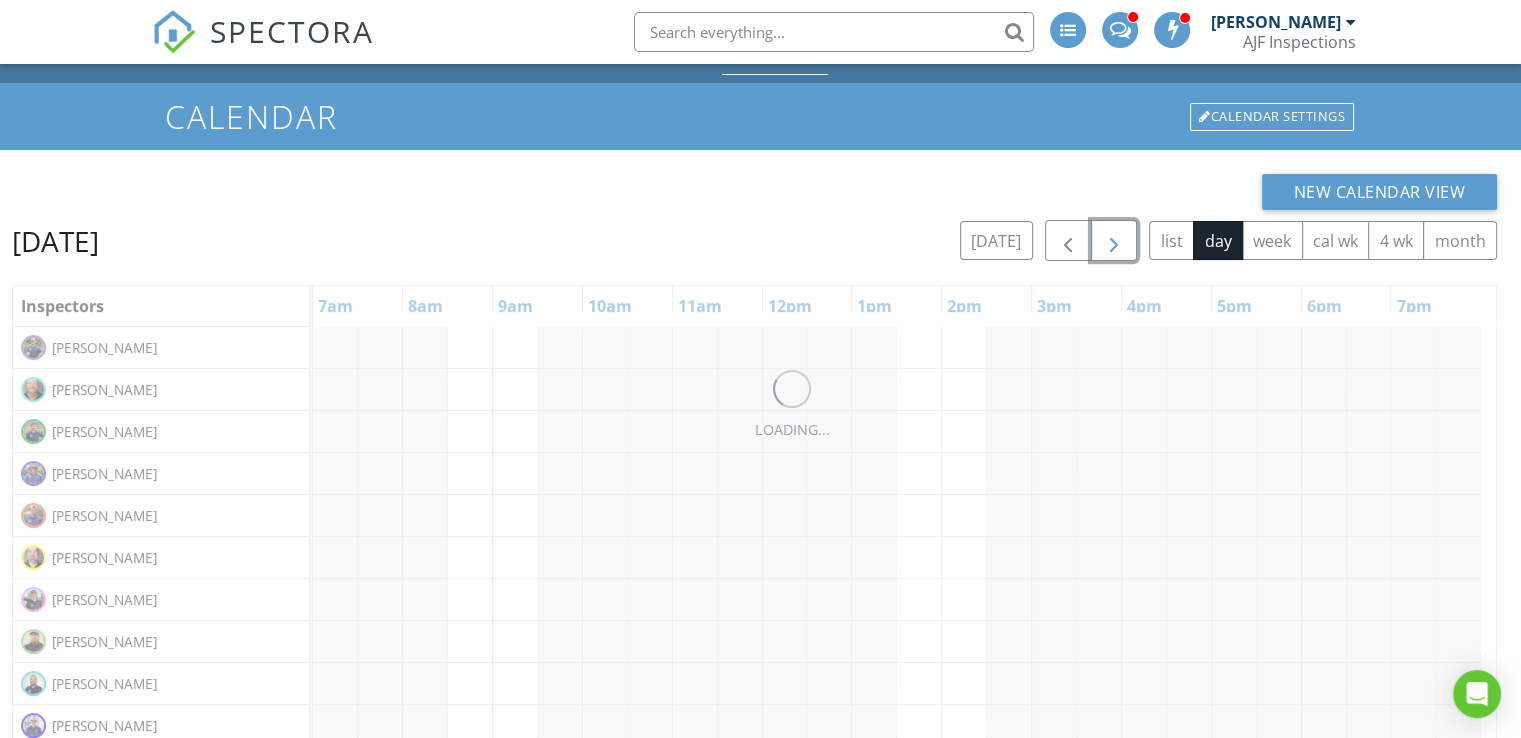 click at bounding box center (1114, 241) 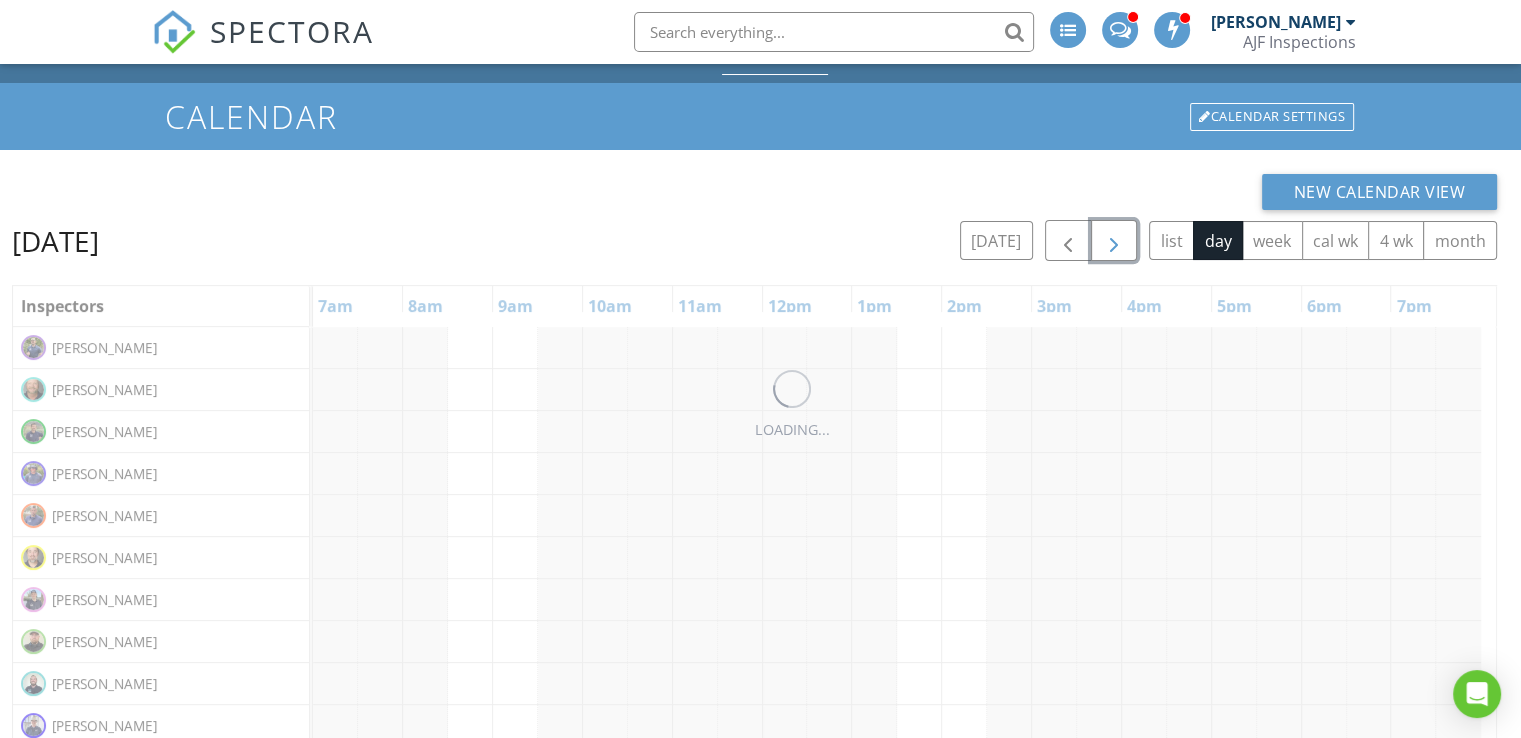 click at bounding box center [1114, 241] 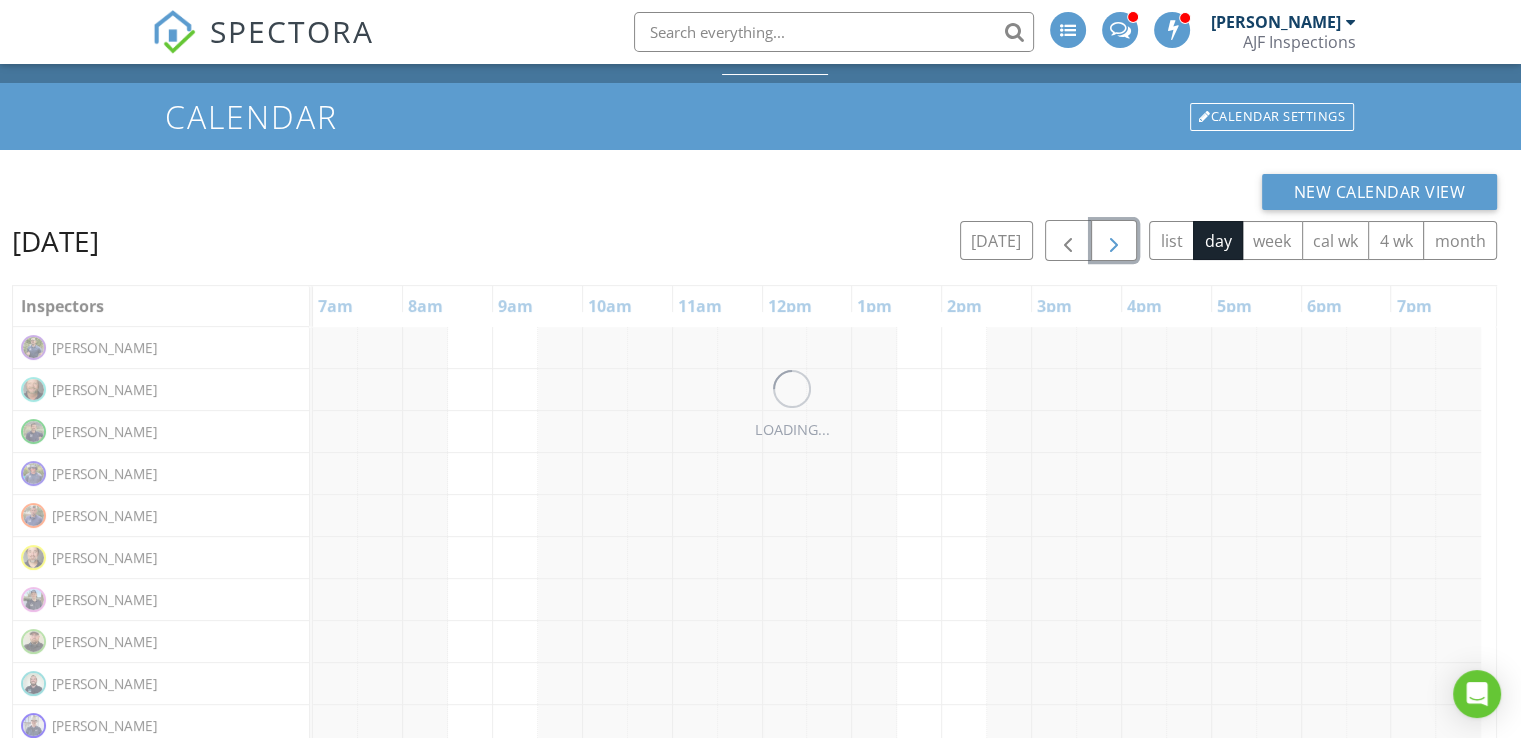 click at bounding box center [1114, 241] 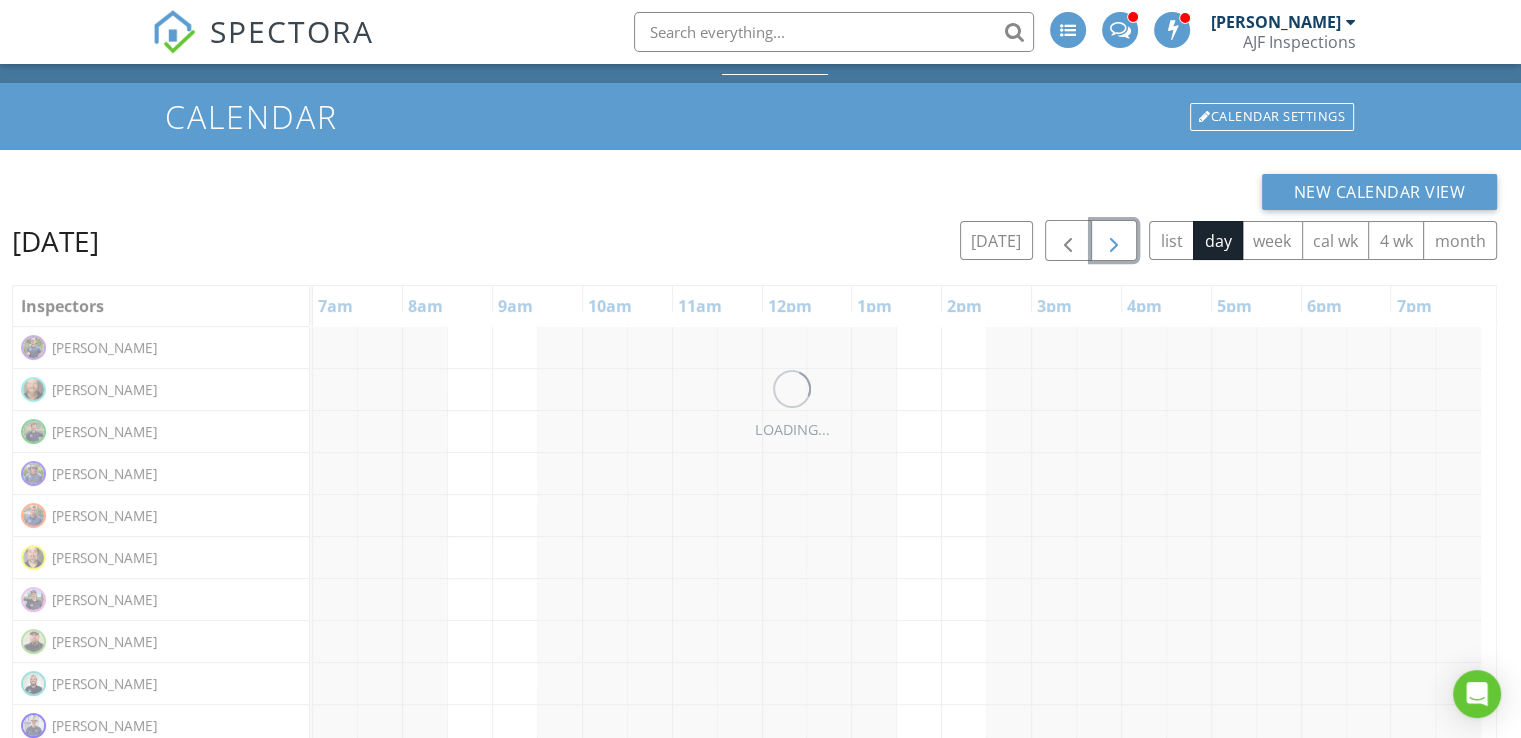 click at bounding box center [1114, 241] 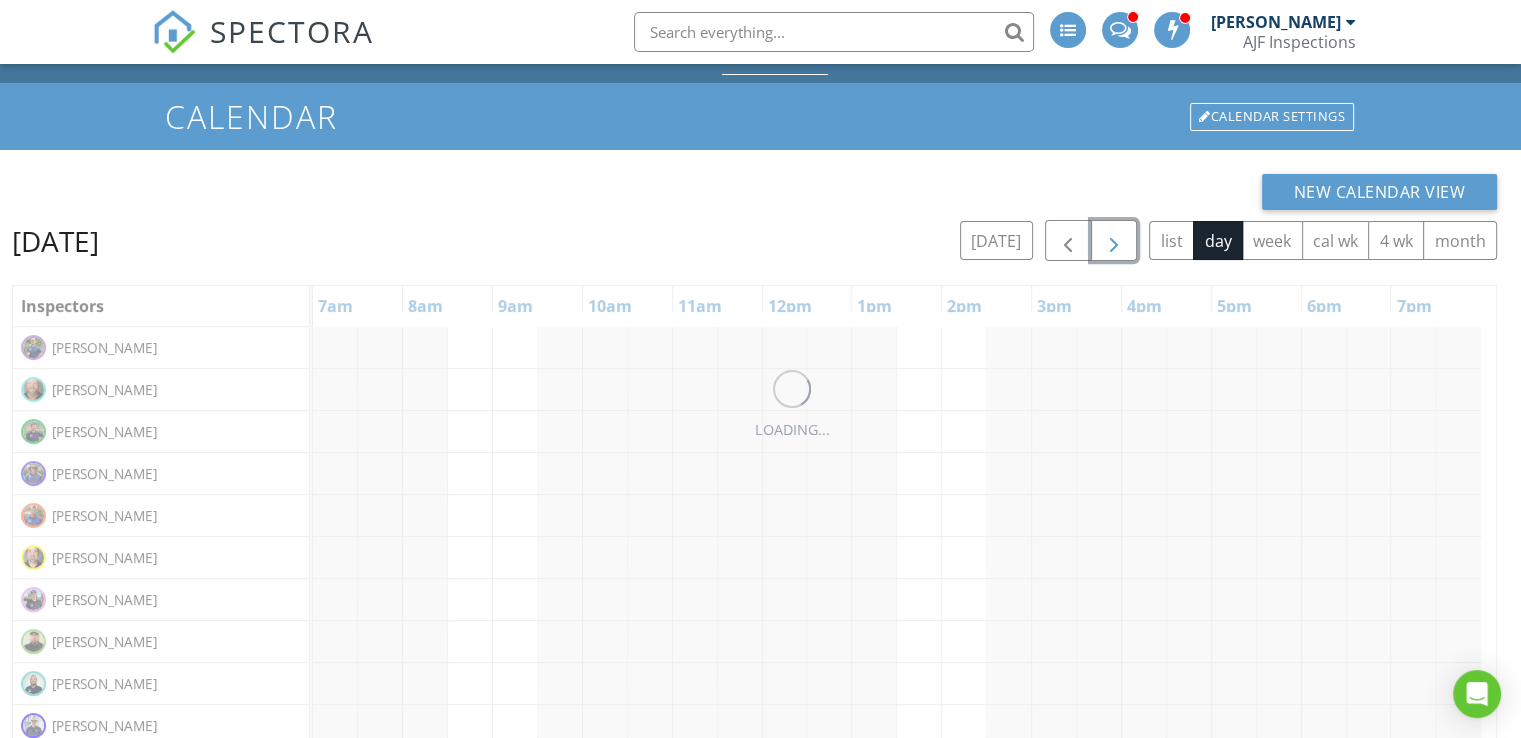 click at bounding box center [1114, 241] 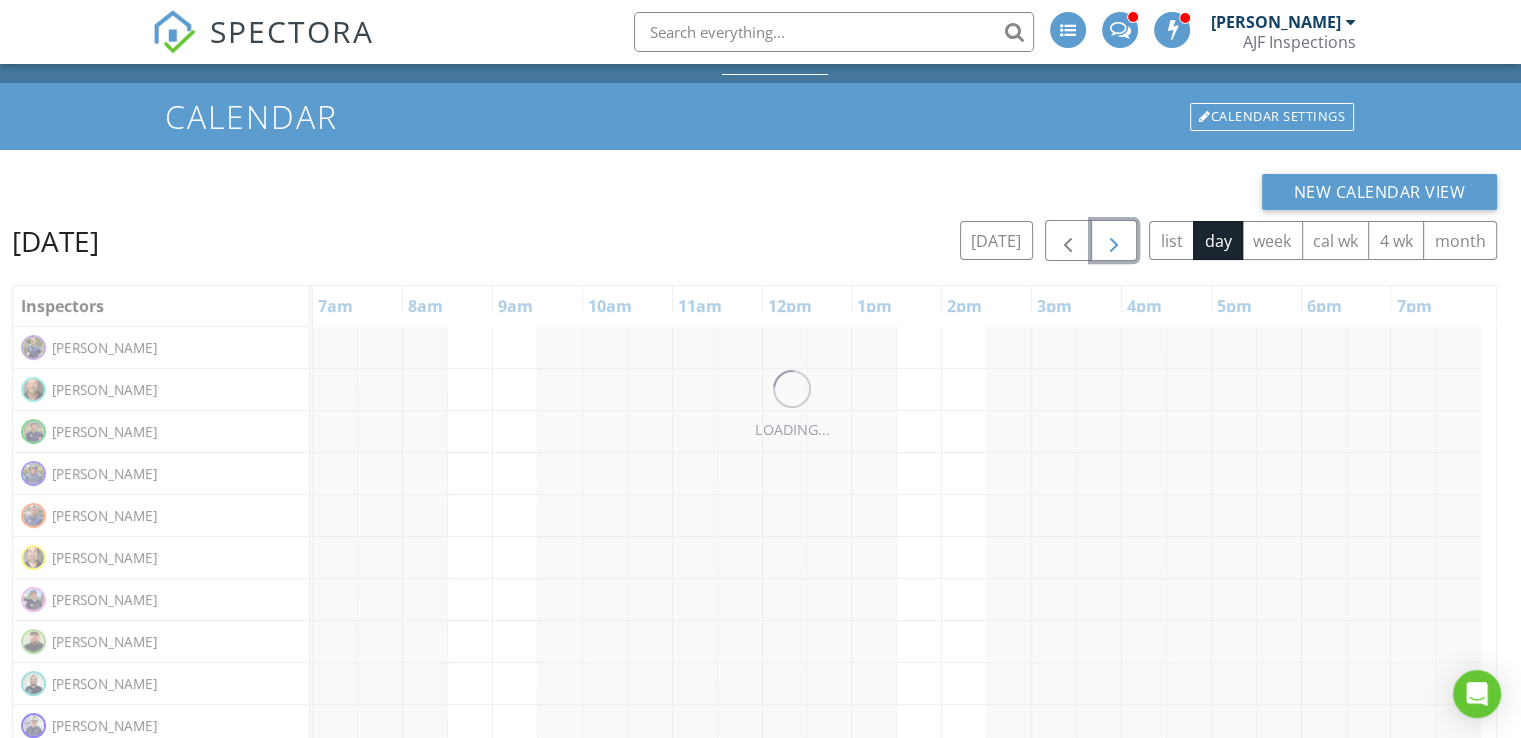 click at bounding box center [1114, 241] 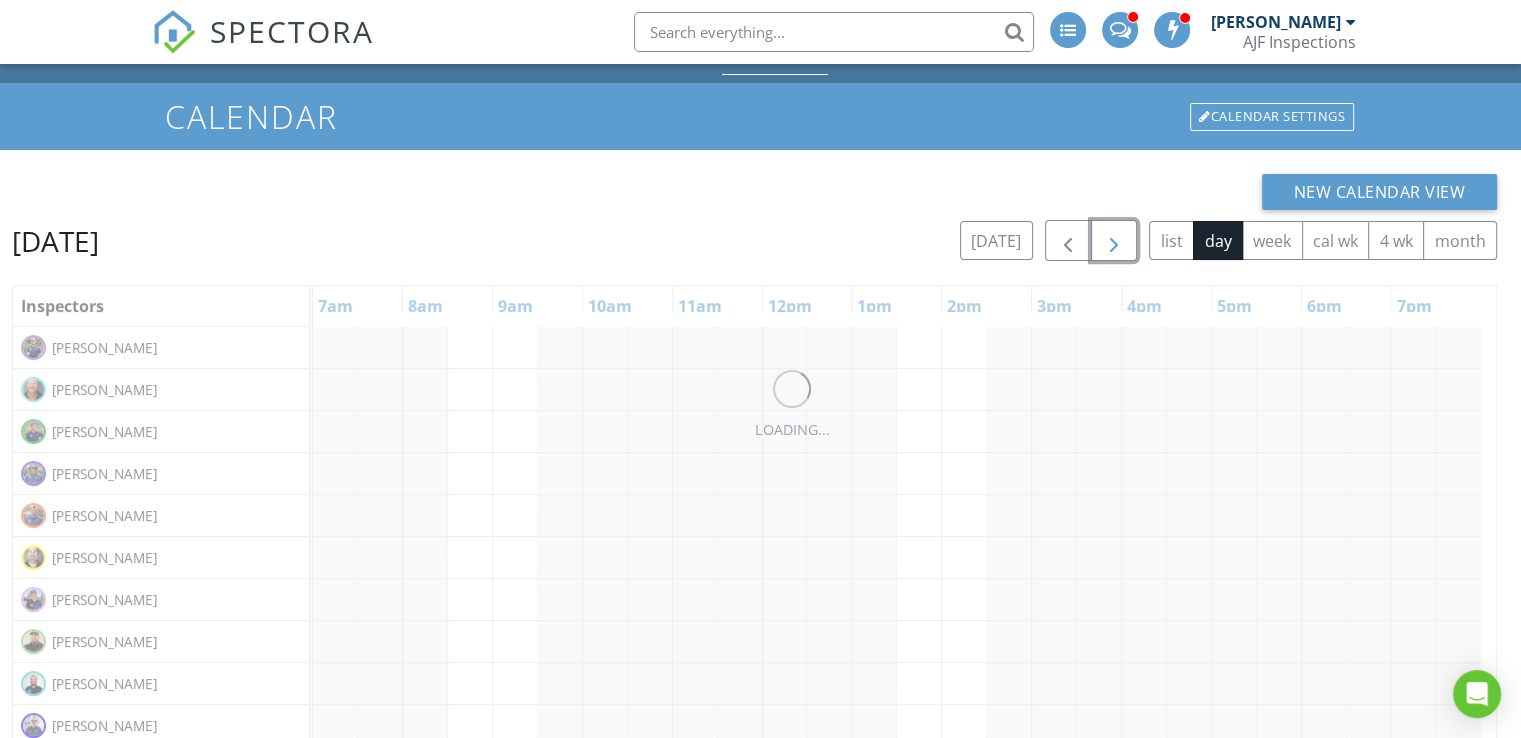 click at bounding box center (1114, 241) 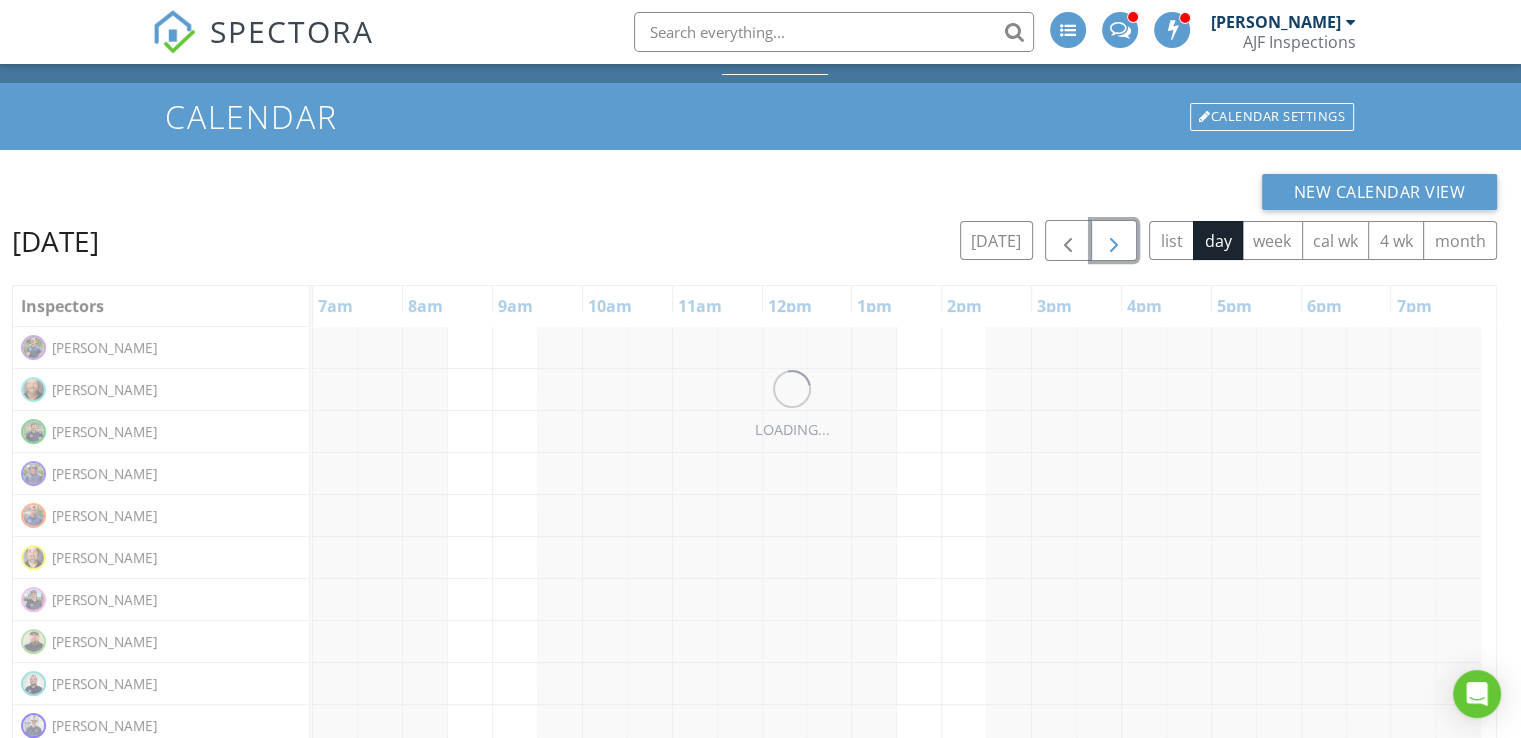 click at bounding box center (1114, 241) 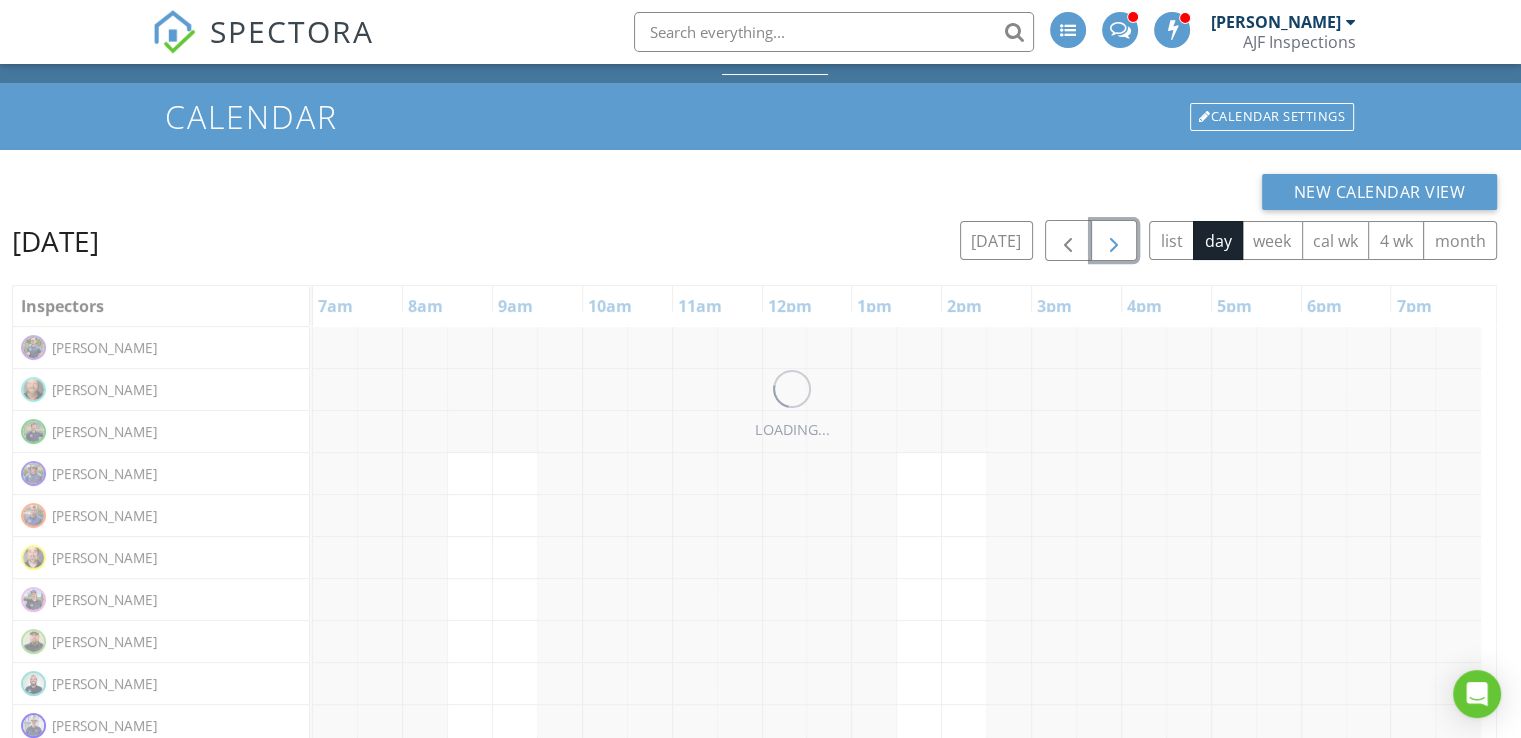 click at bounding box center [1114, 241] 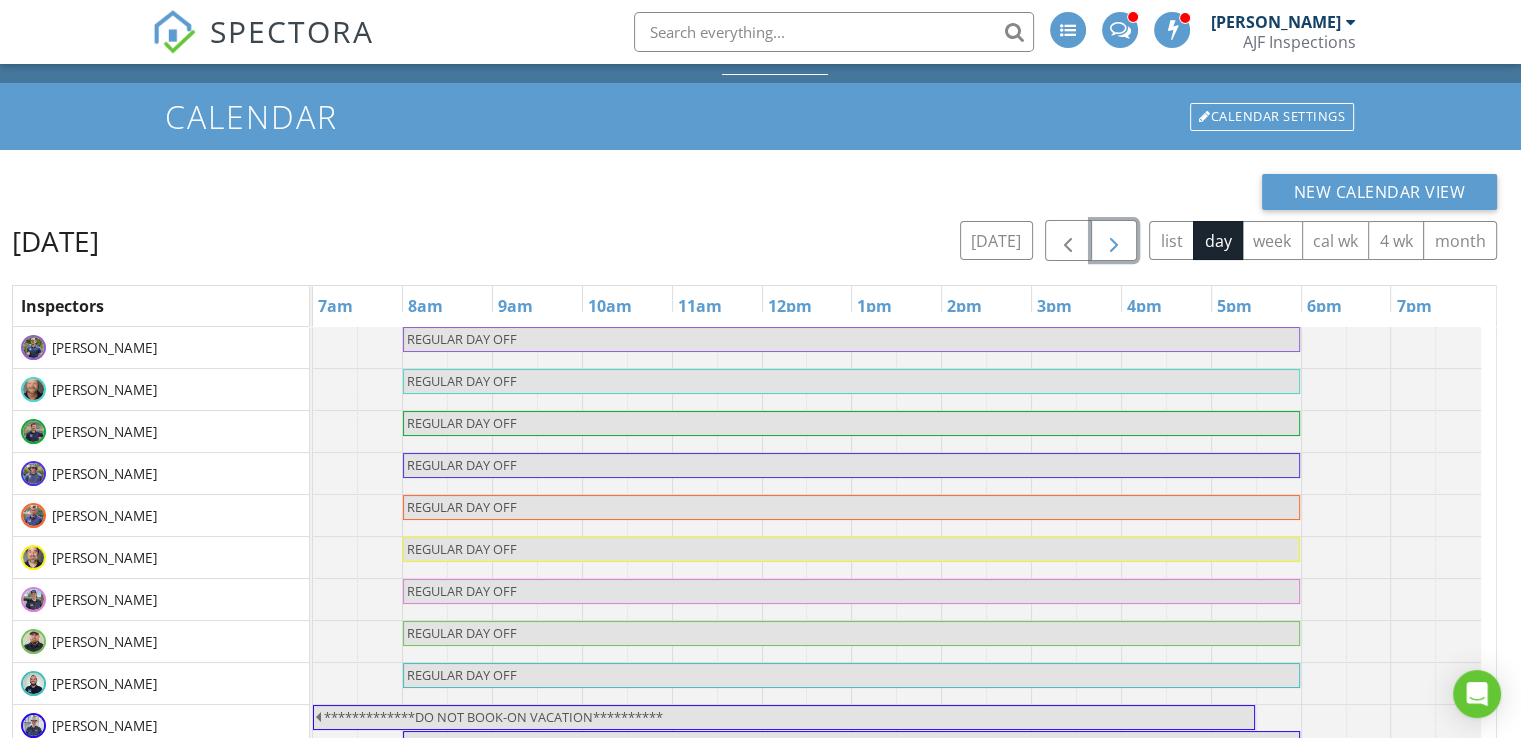 click at bounding box center [1114, 241] 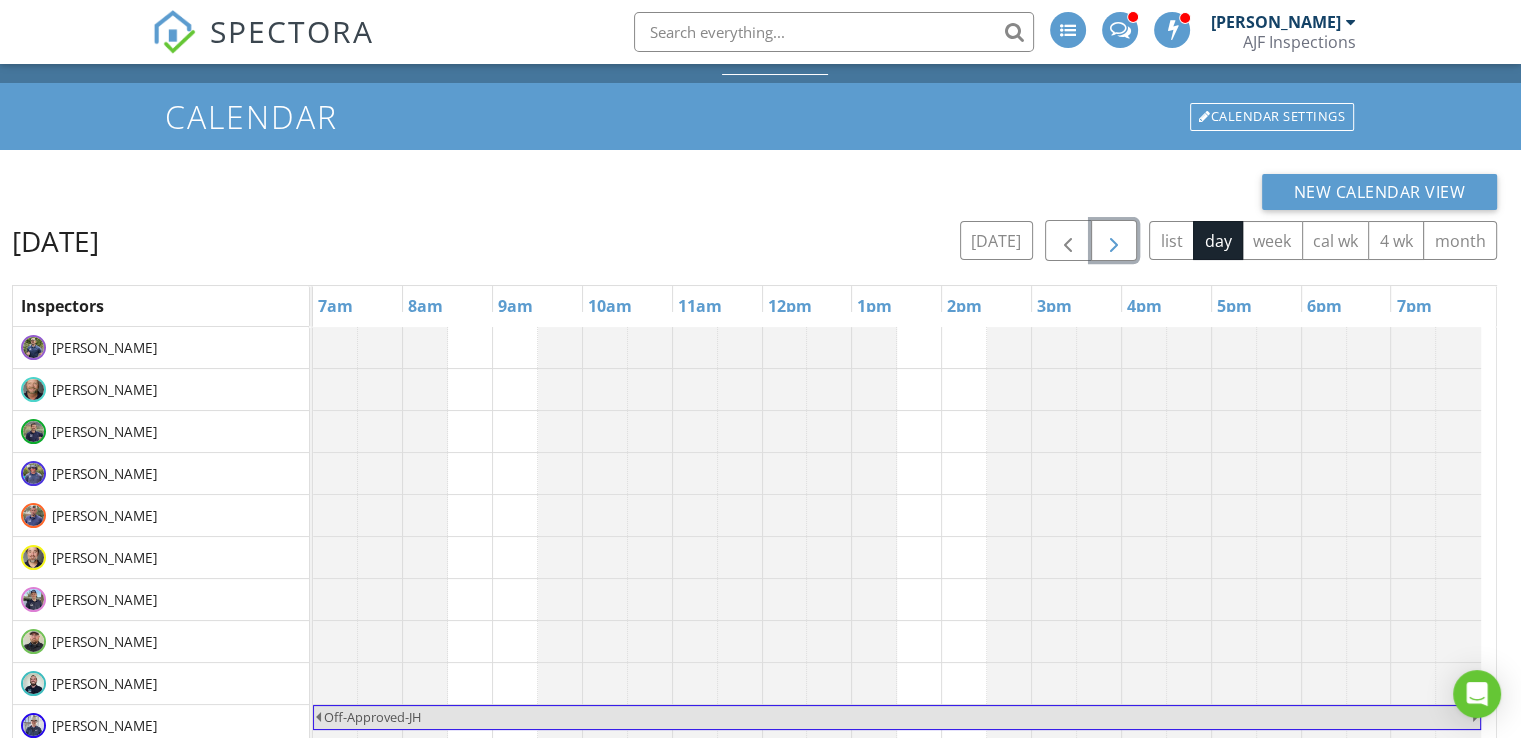 click at bounding box center (1114, 241) 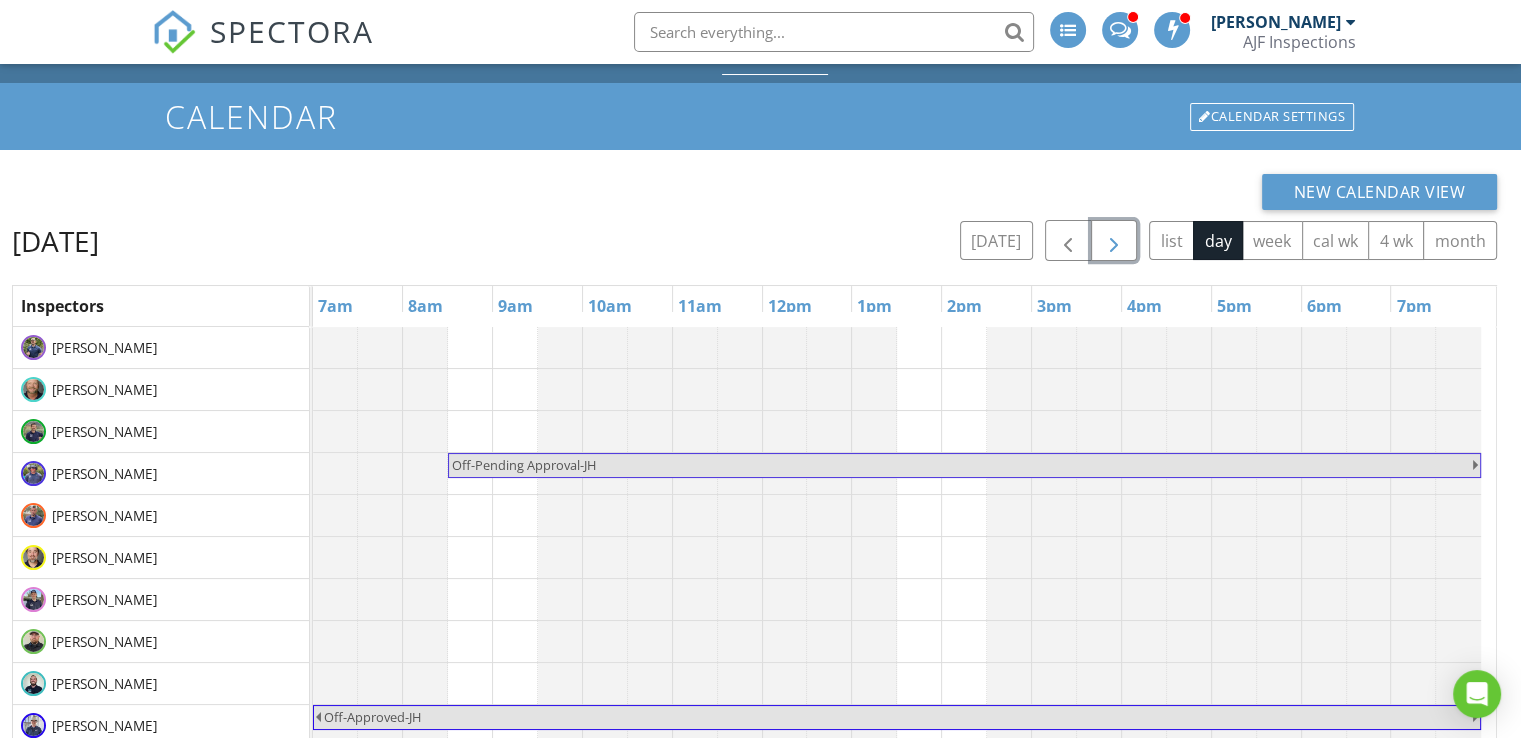 click at bounding box center (1114, 241) 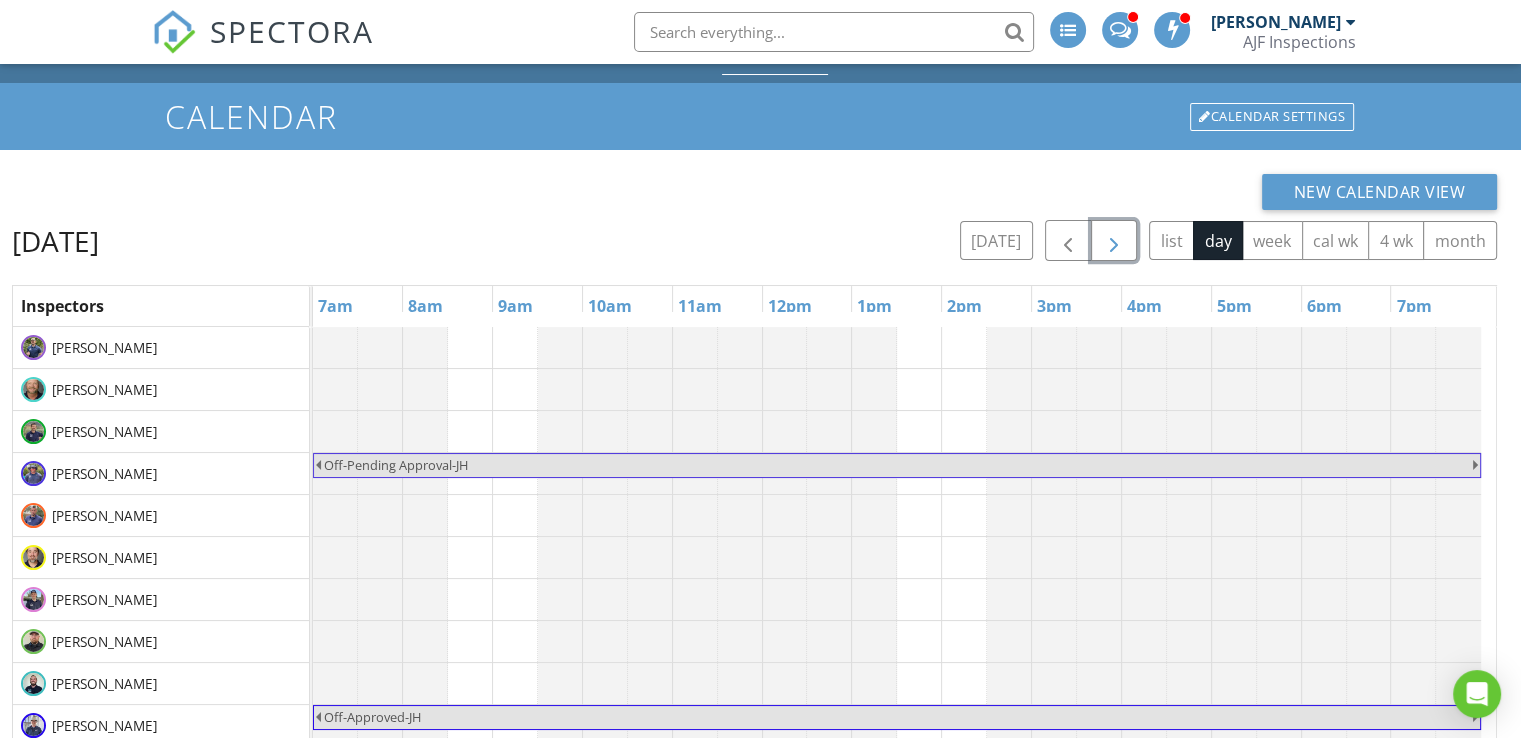 click at bounding box center (1114, 241) 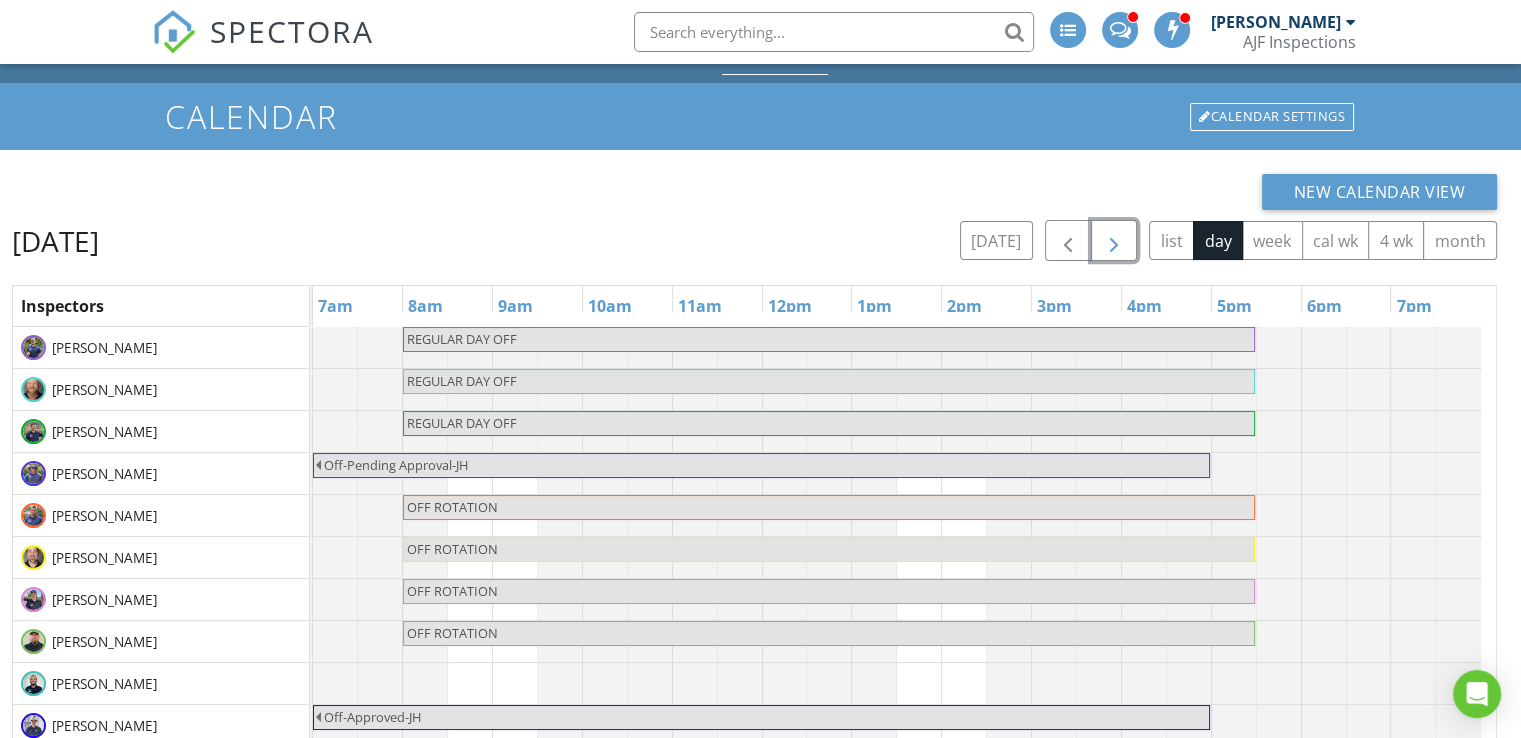 click on "Off-Pending Approval-JH" at bounding box center [765, 465] 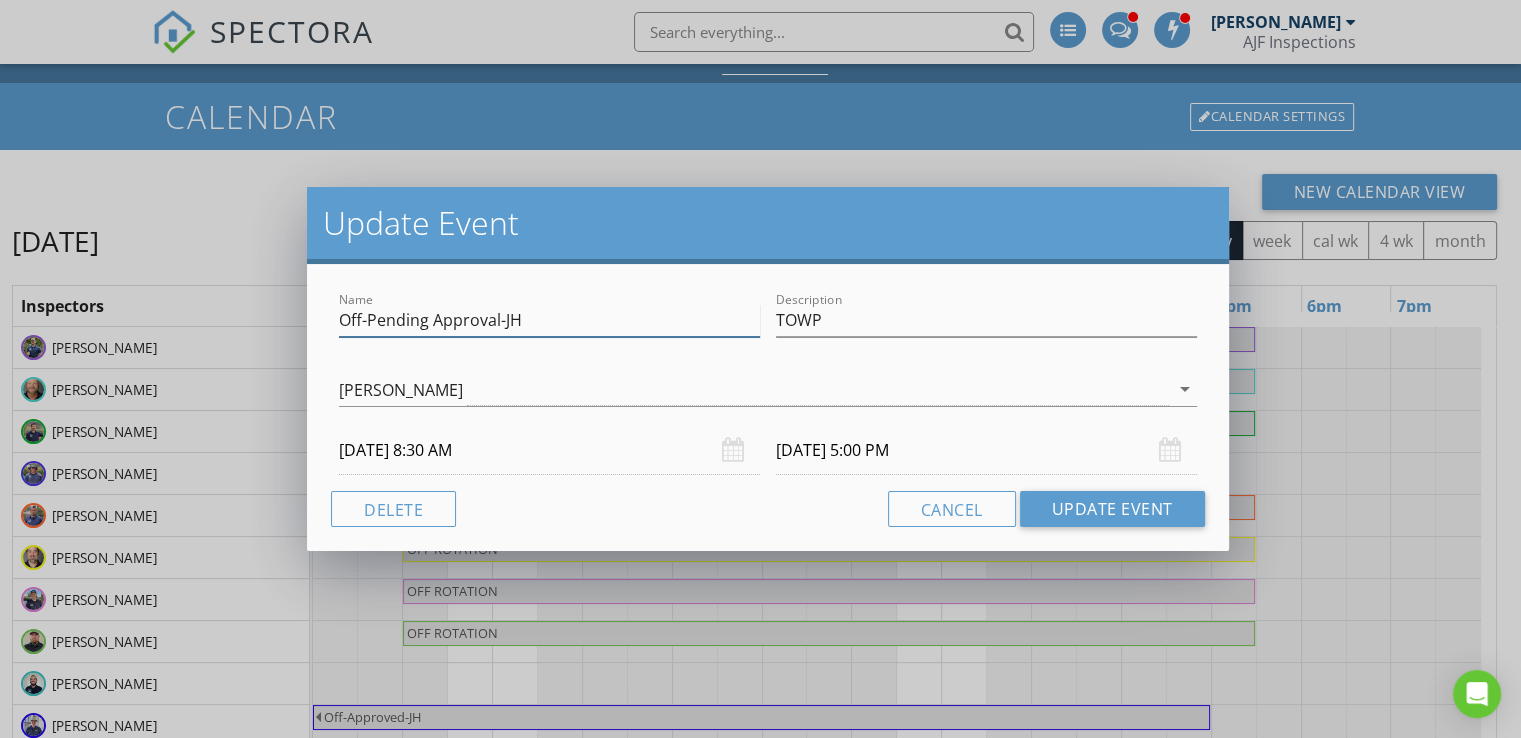 click on "Off-Pending Approval-JH" at bounding box center (549, 320) 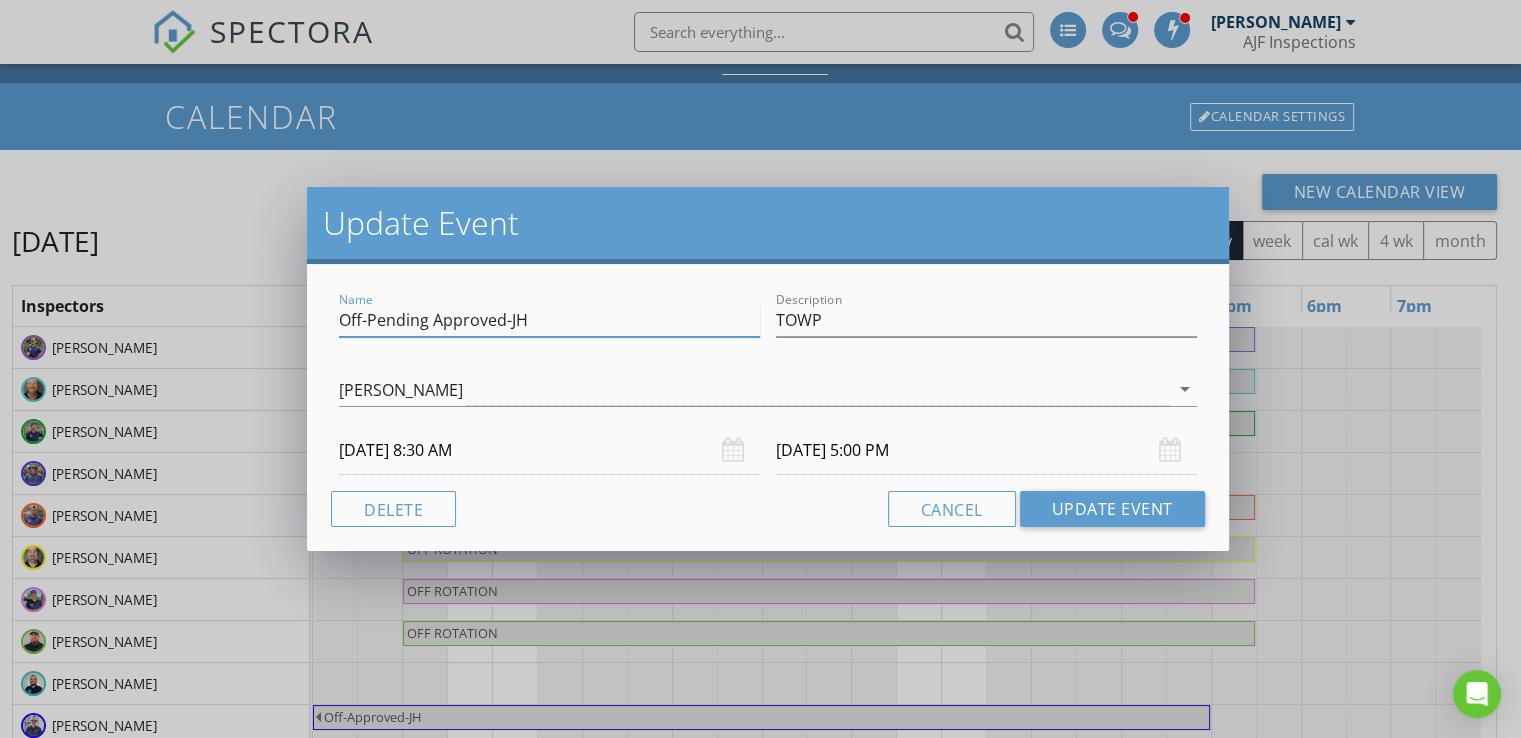 click on "Off-Pending Approved-JH" at bounding box center (549, 320) 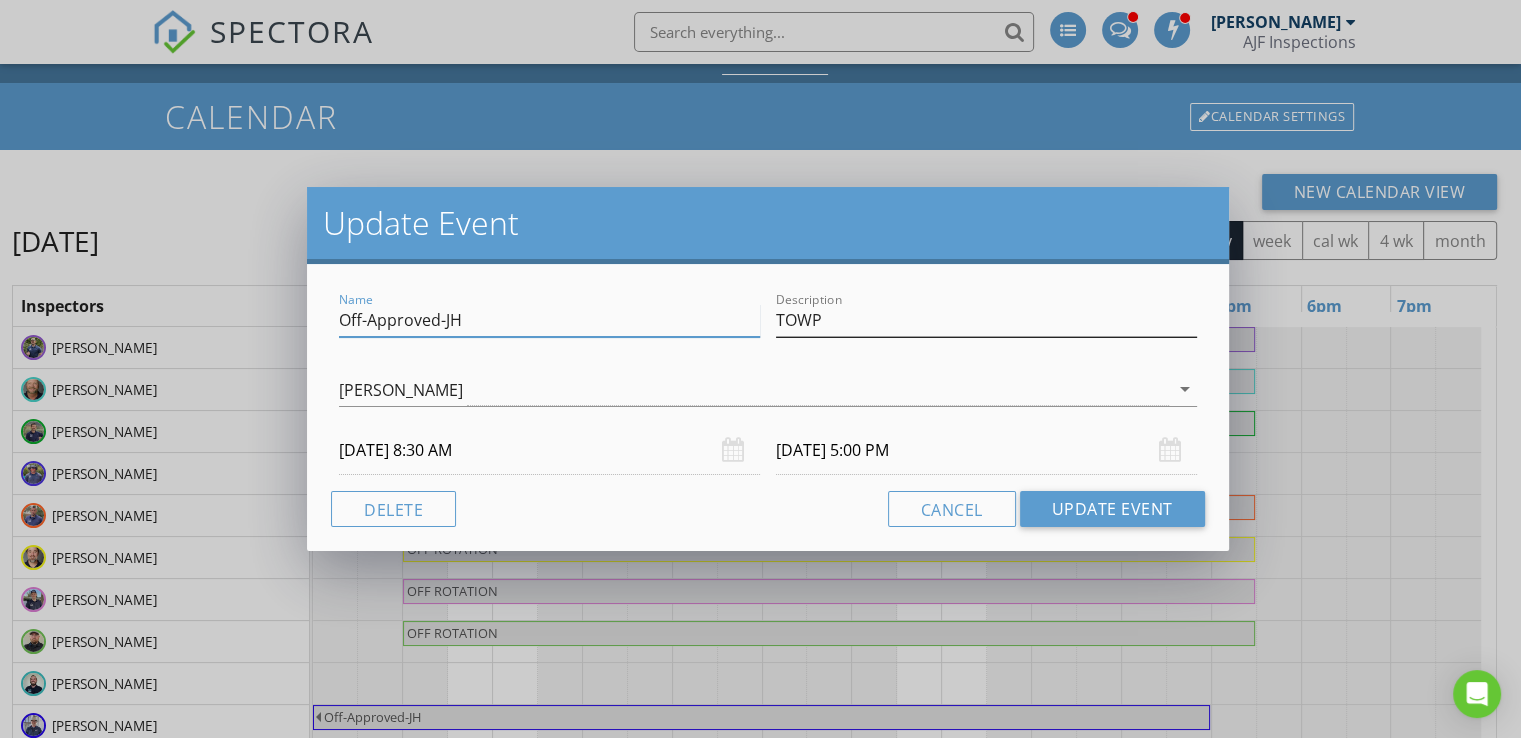 type on "Off-Approved-JH" 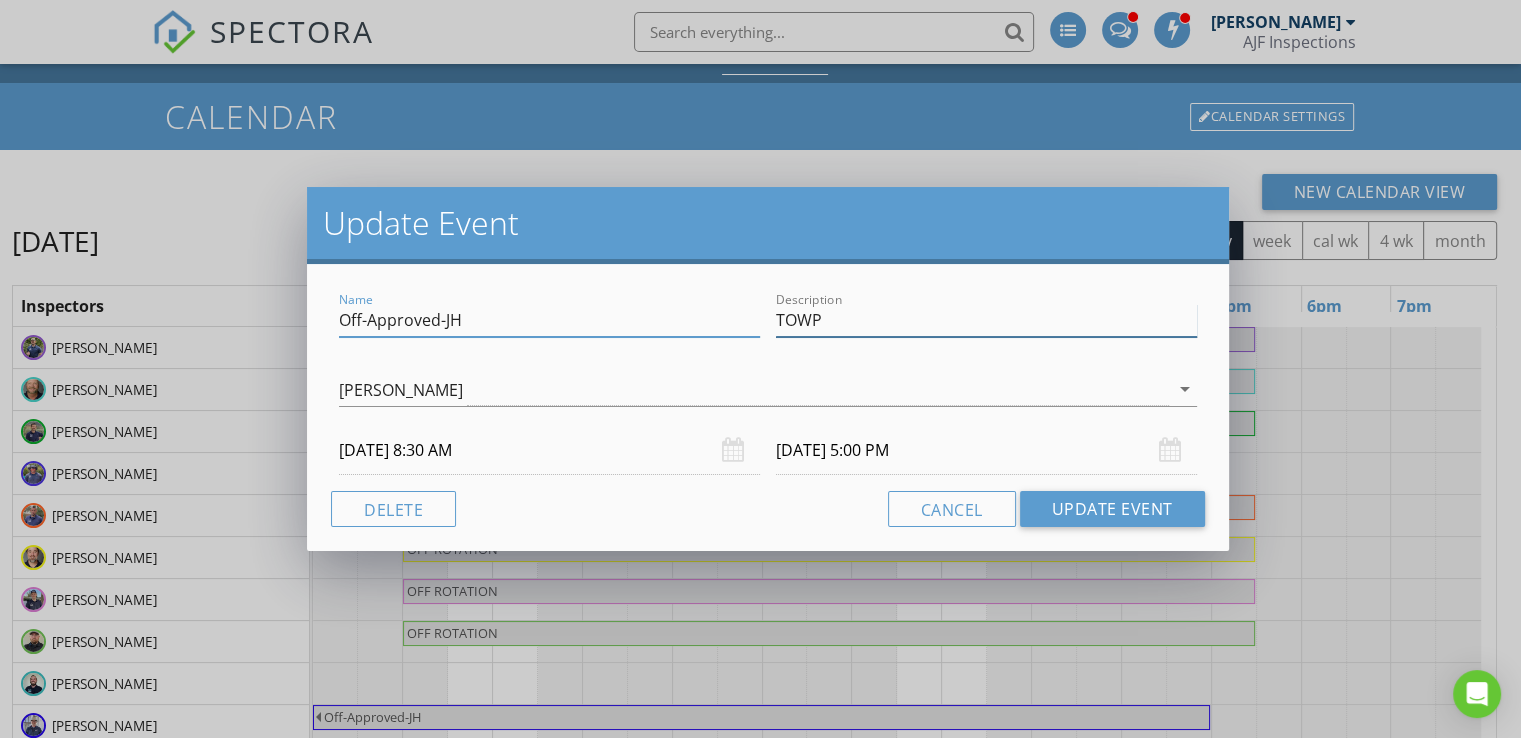 click on "TOWP" at bounding box center [986, 320] 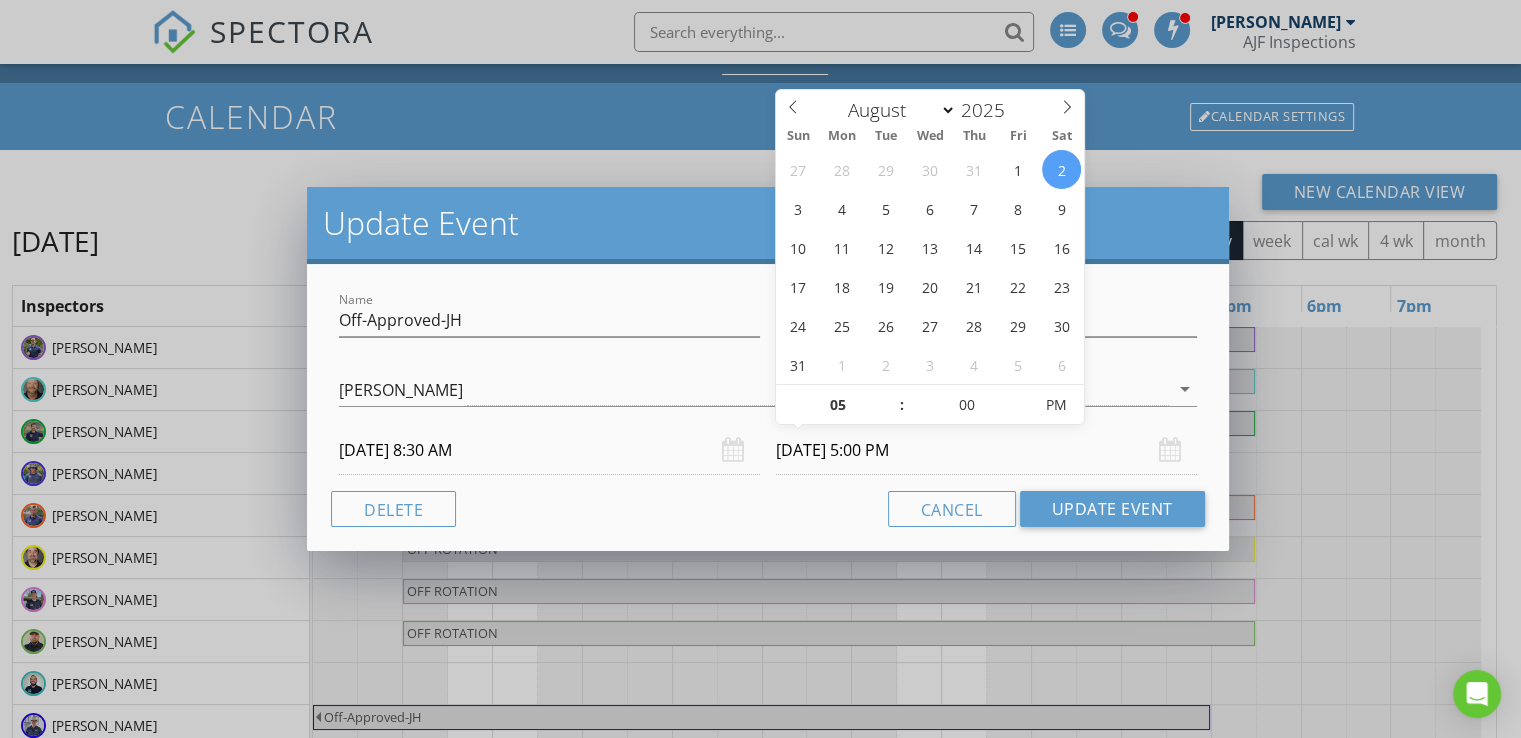 click on "[DATE] 5:00 PM" at bounding box center (986, 450) 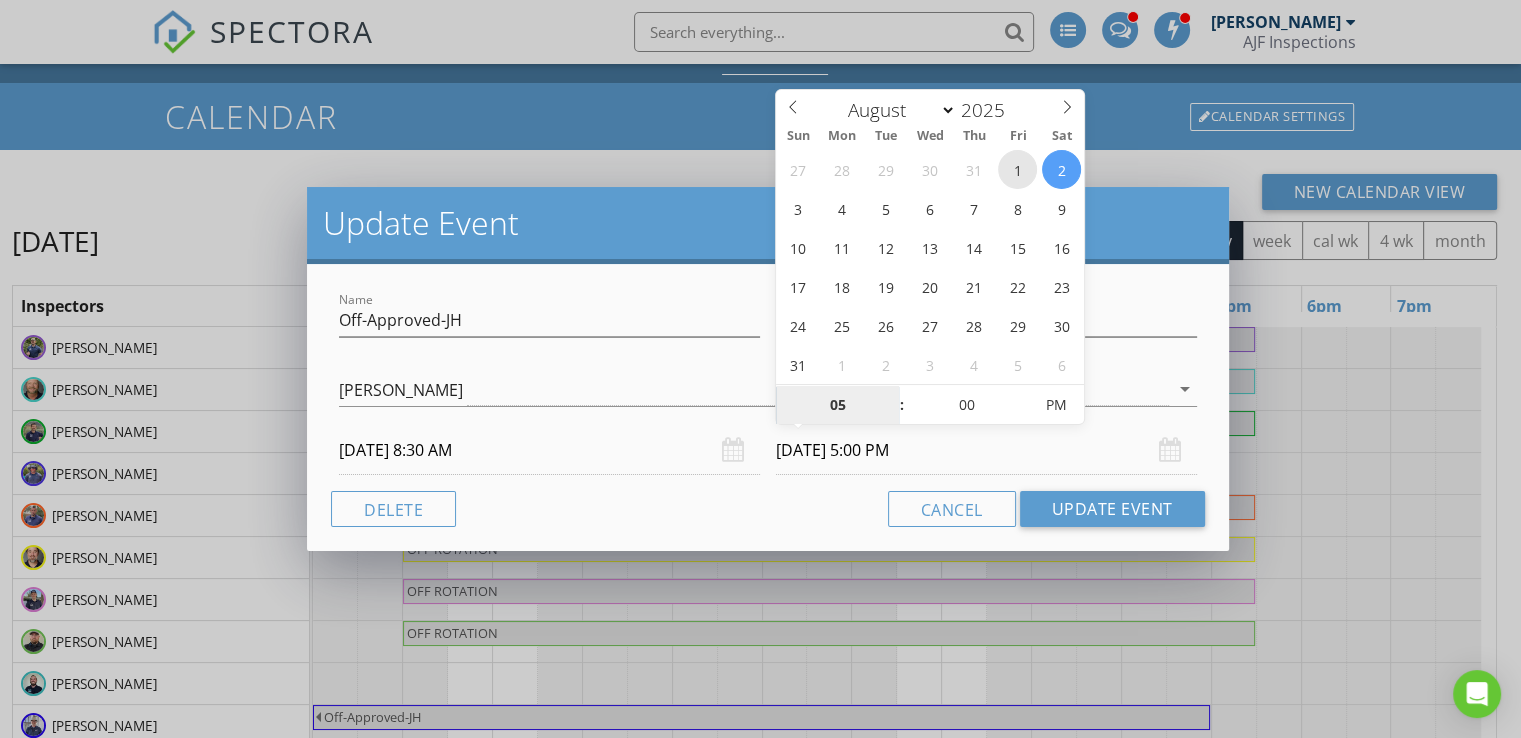 type on "[DATE] 5:00 PM" 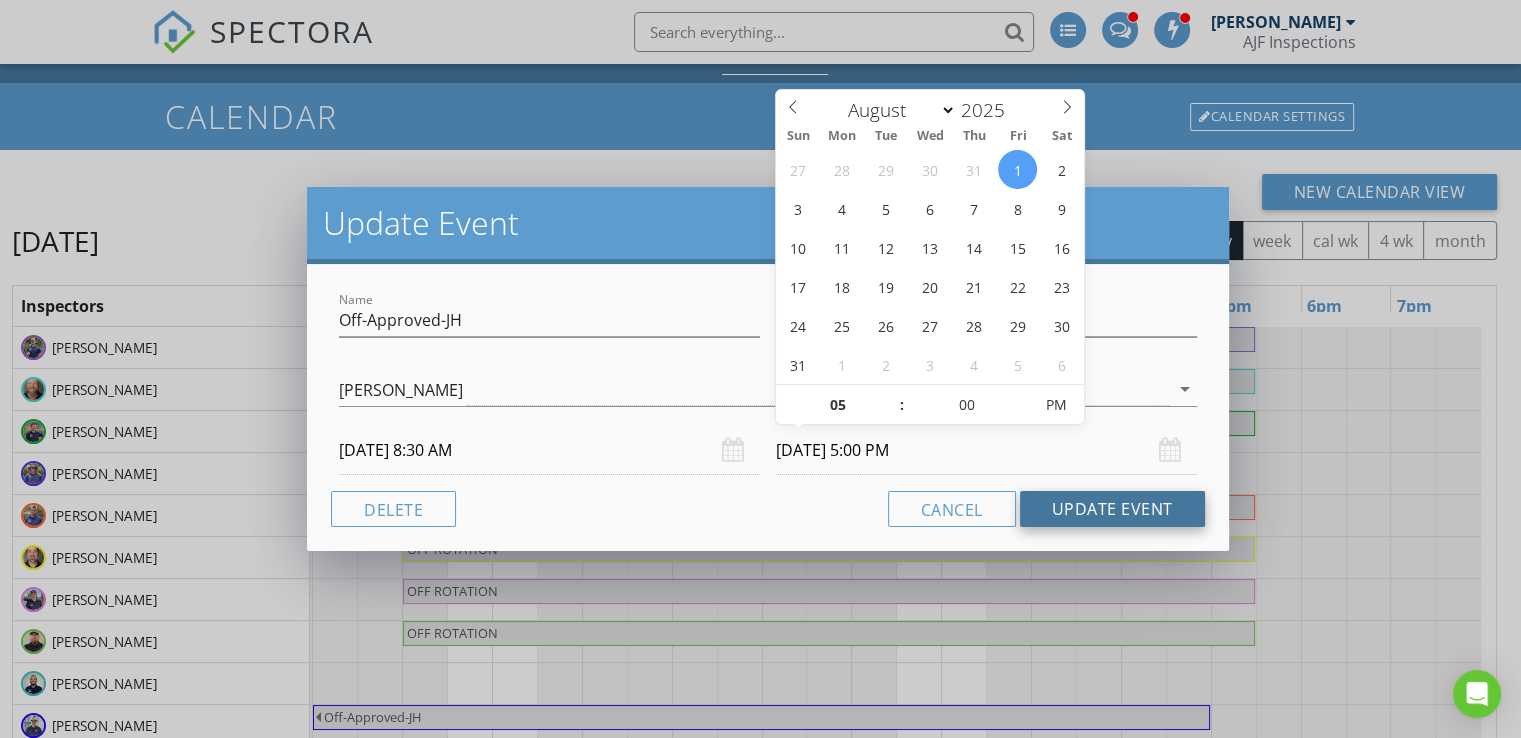 click on "Update Event" at bounding box center [1112, 509] 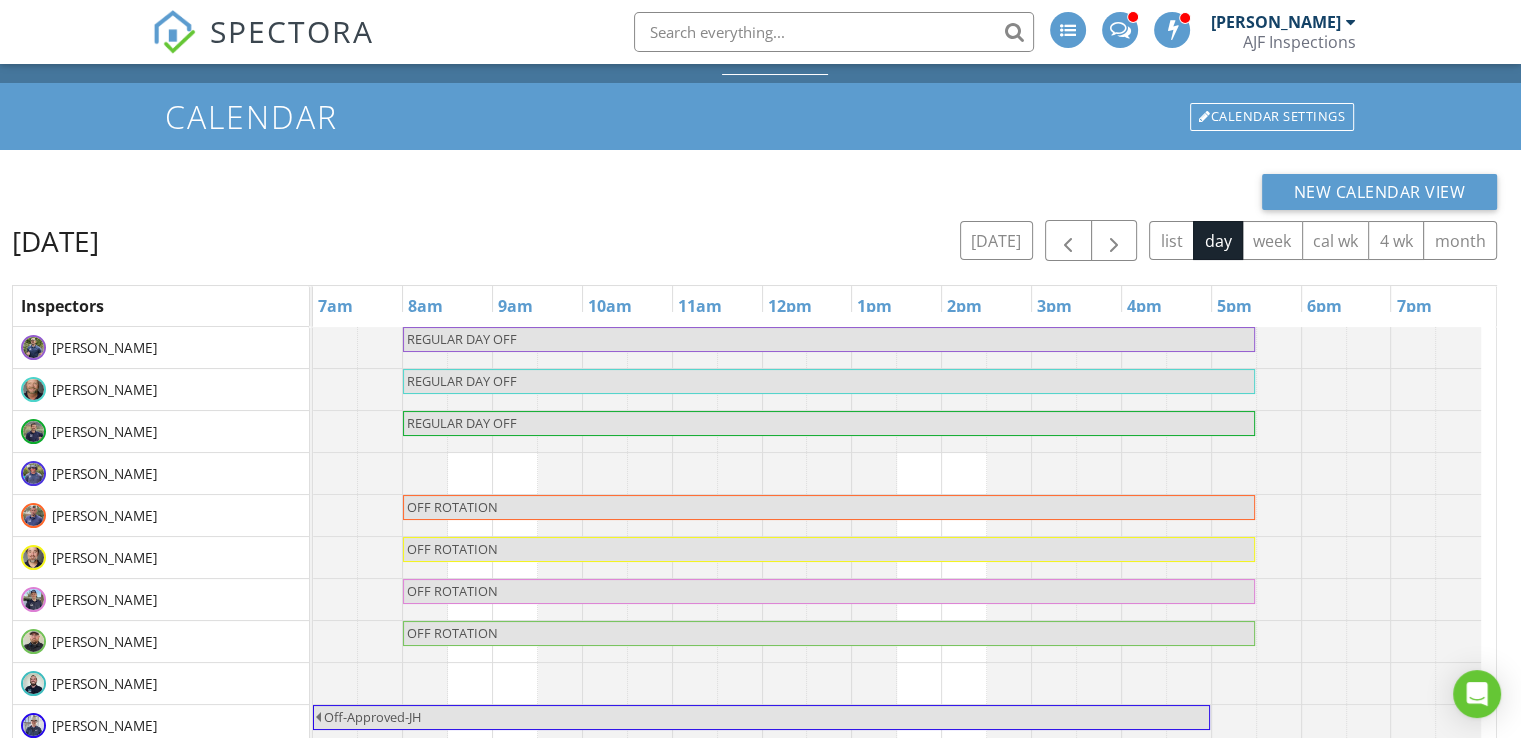 click at bounding box center (313, 473) 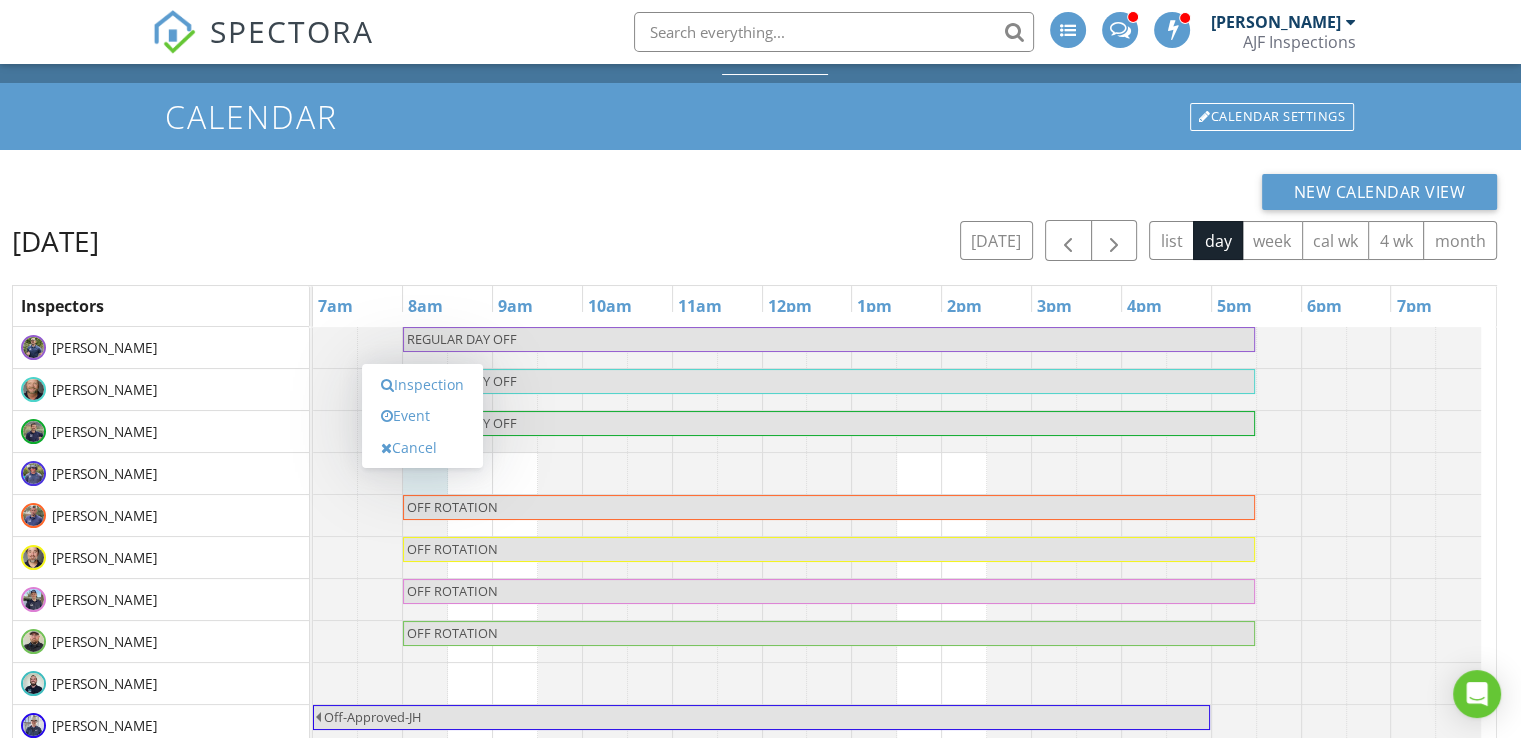 scroll, scrollTop: 115, scrollLeft: 0, axis: vertical 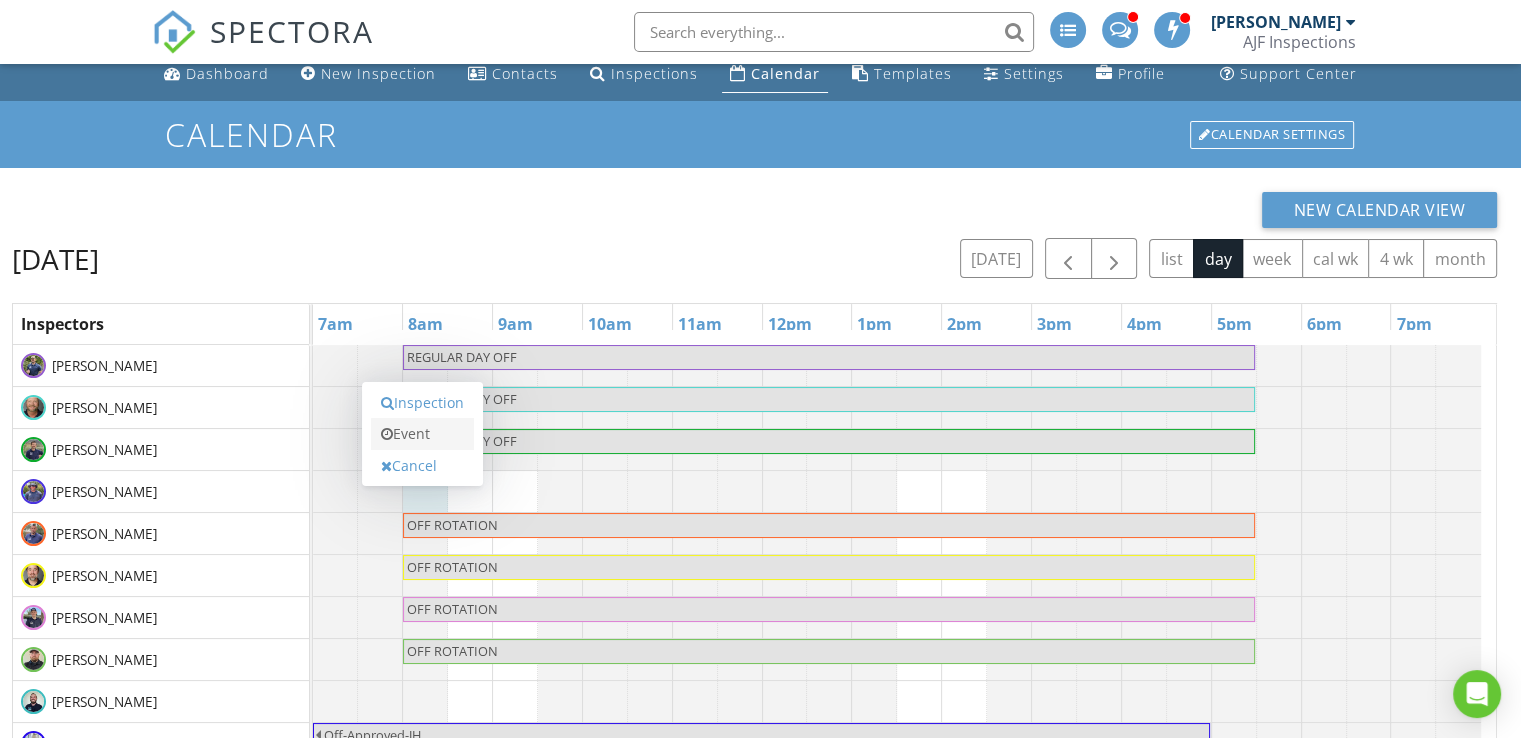 click on "Event" at bounding box center (422, 434) 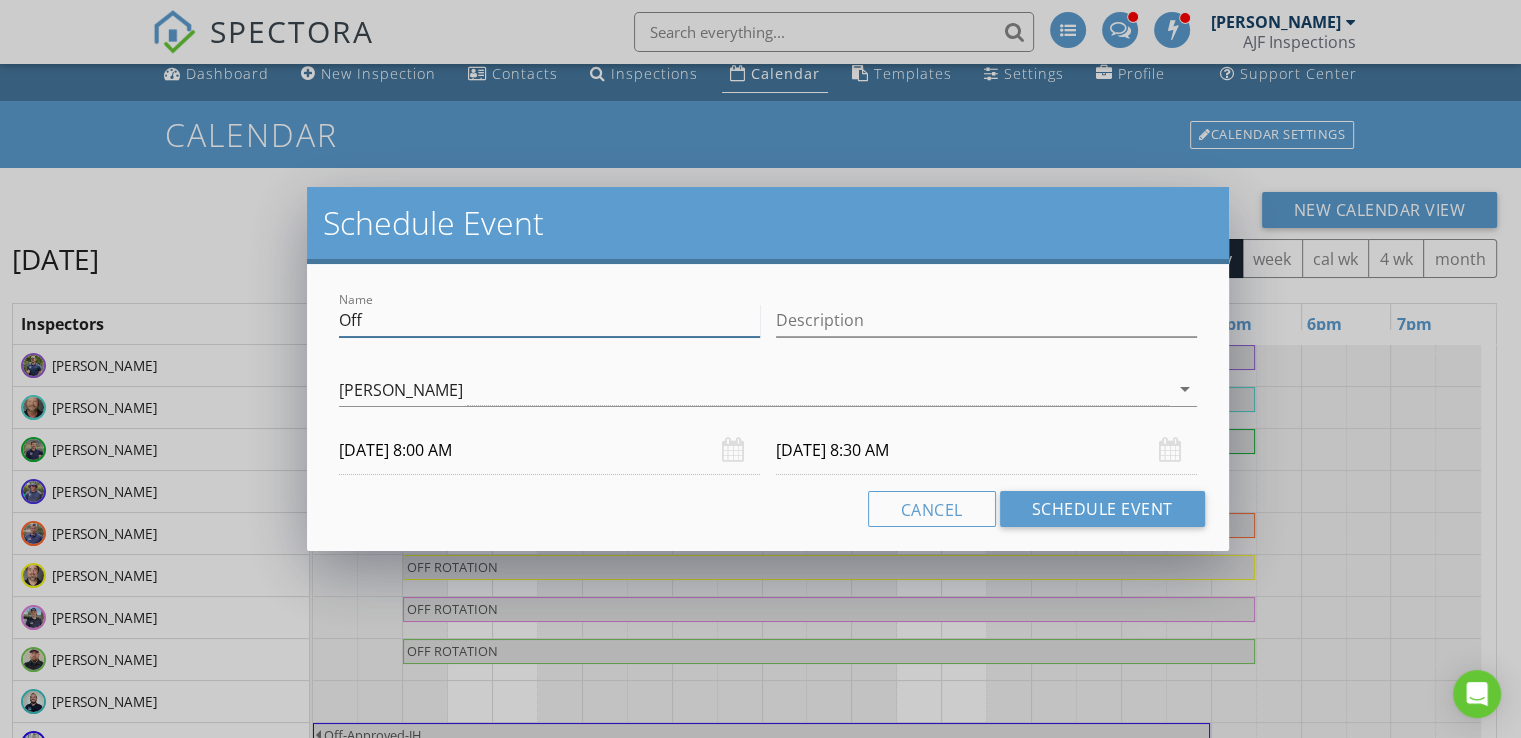 click on "Off" at bounding box center [549, 320] 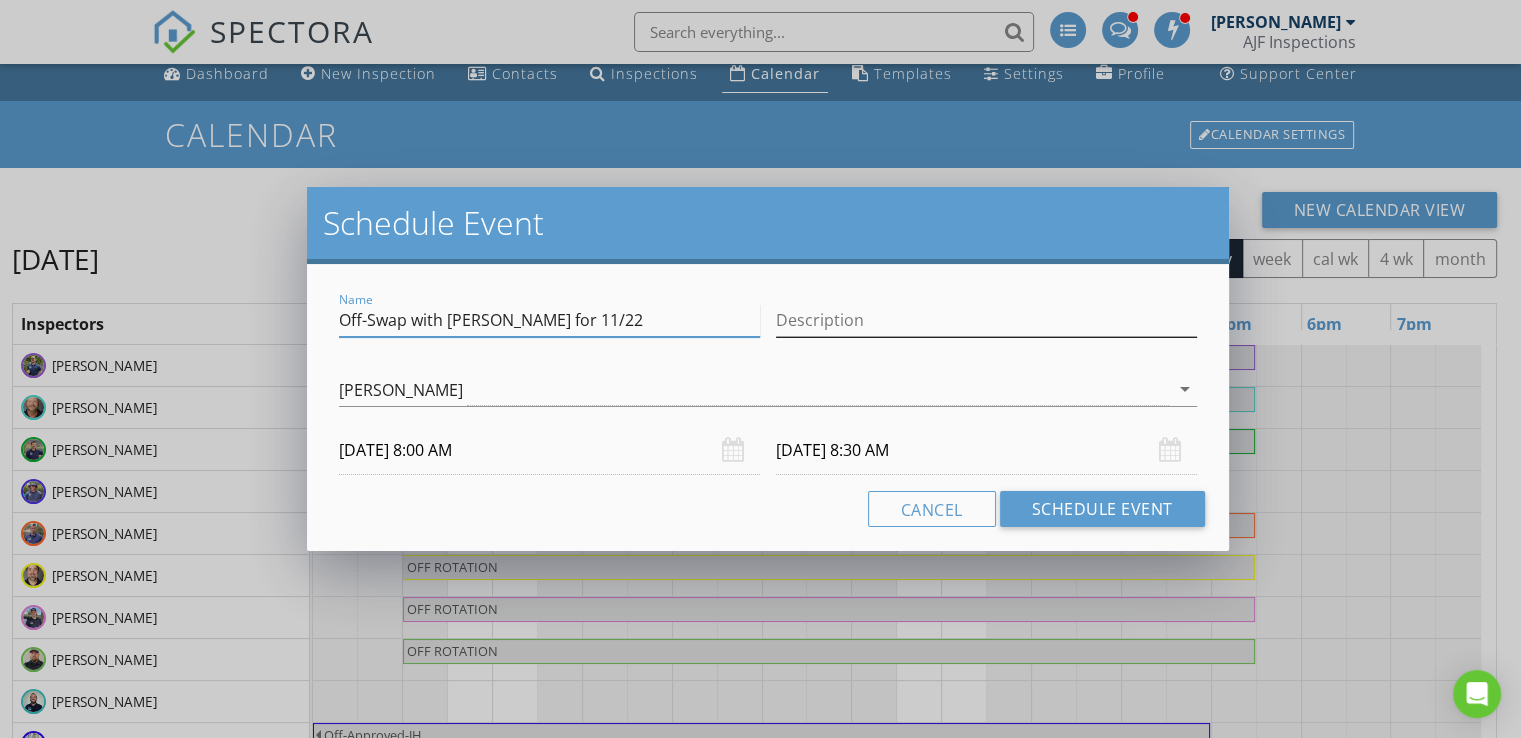 type on "Off-Swap with [PERSON_NAME] for 11/22" 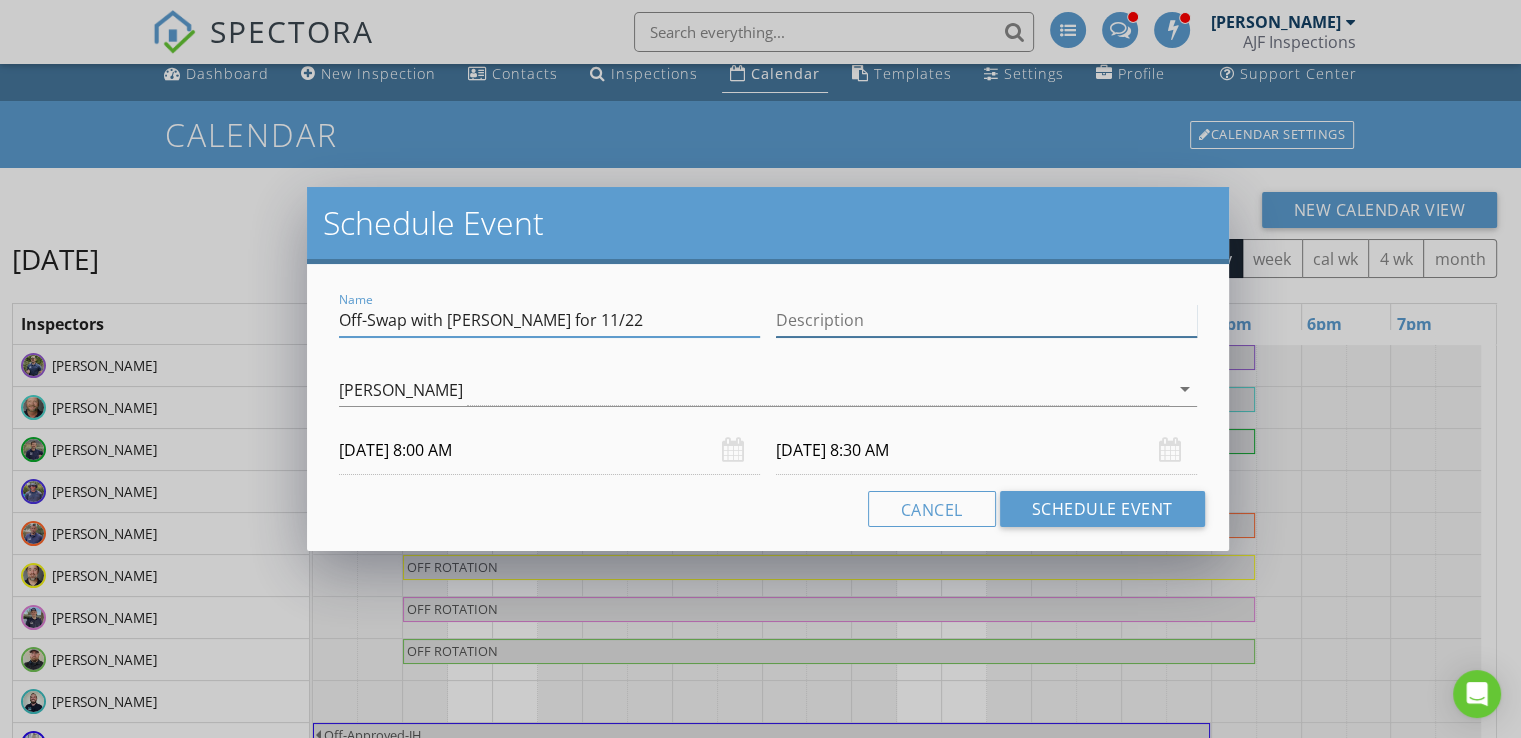 click on "Description" at bounding box center [986, 320] 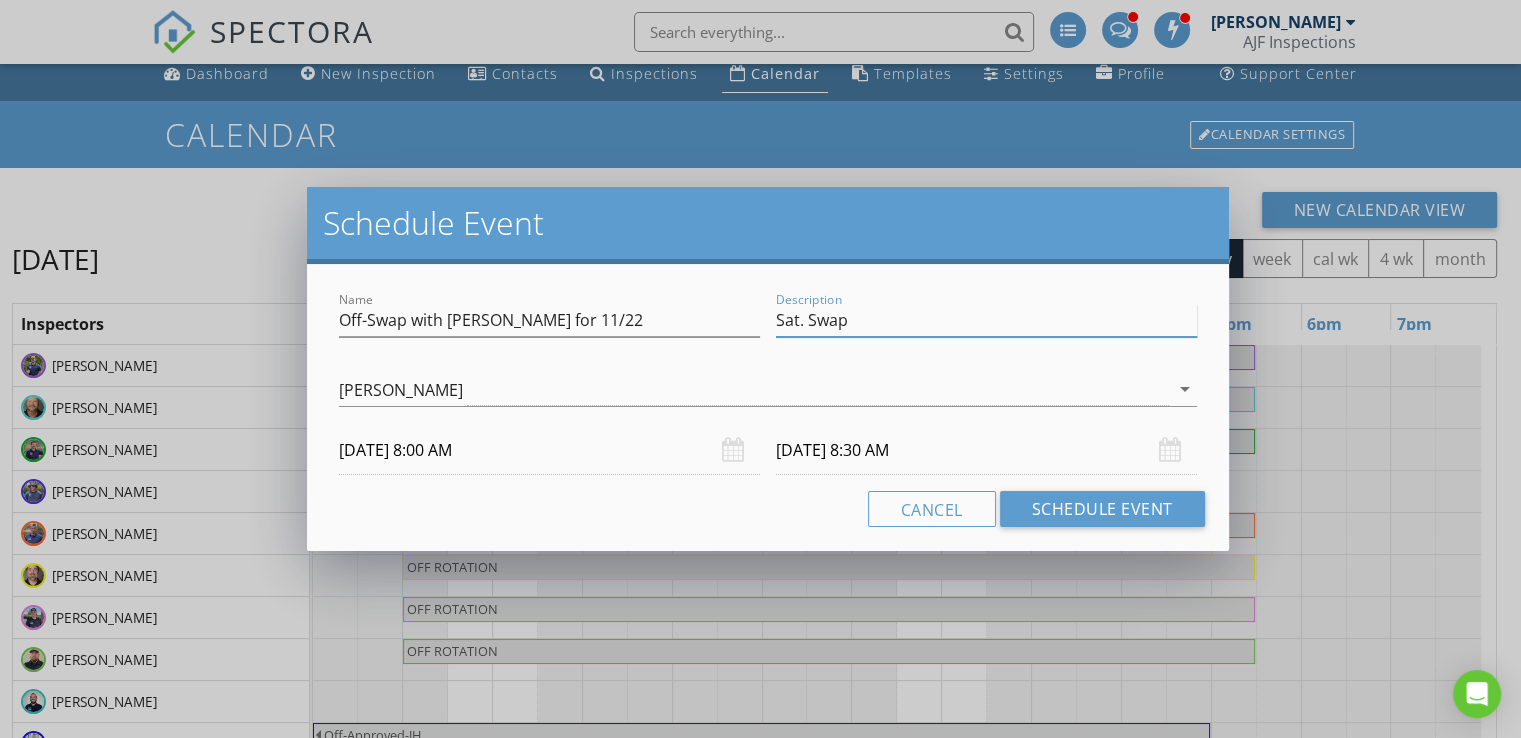 type on "Sat. Swap" 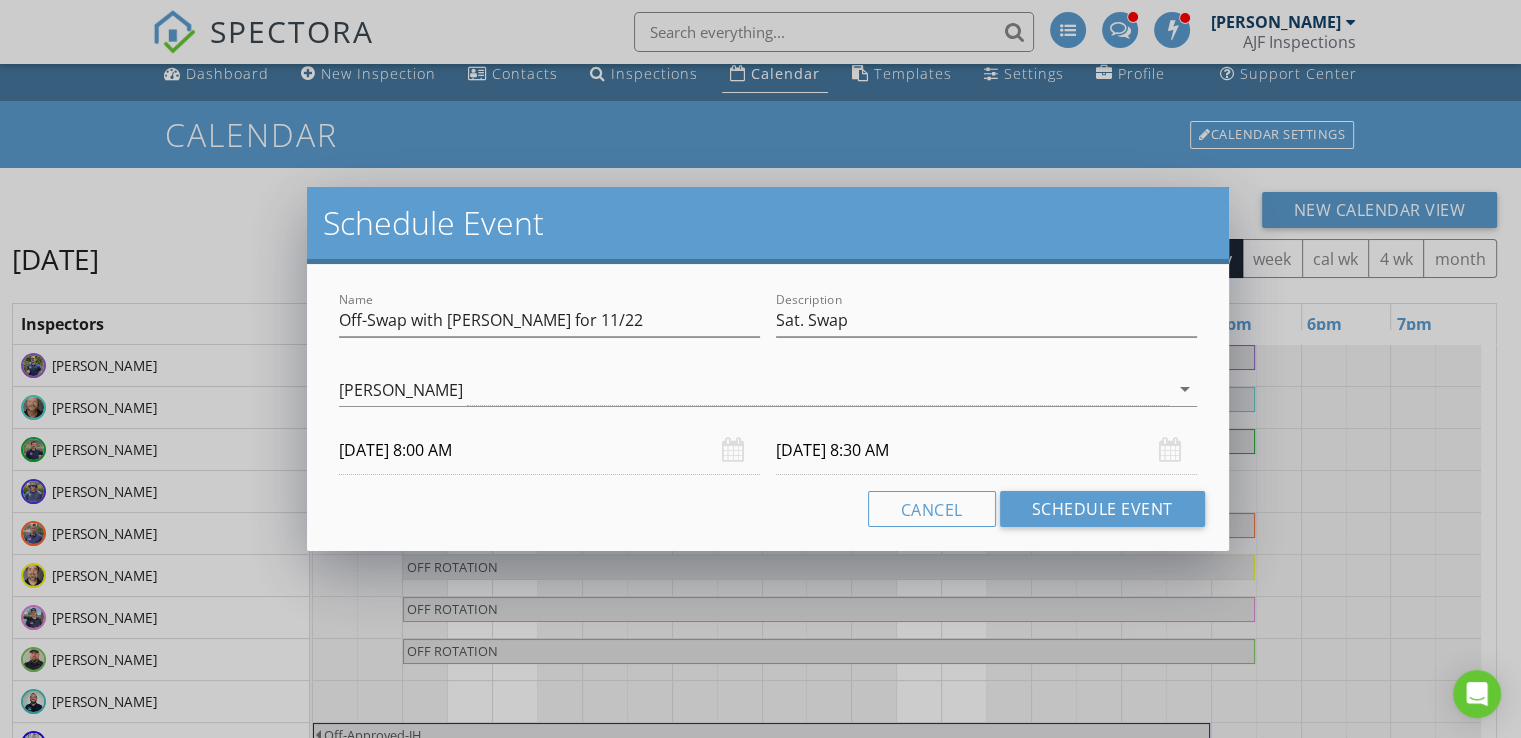 click on "check_box_outline_blank   [PERSON_NAME]   check_box_outline_blank   [PERSON_NAME]   check_box_outline_blank   [PERSON_NAME]   check_box   [PERSON_NAME]   check_box_outline_blank   [PERSON_NAME]   check_box_outline_blank   [PERSON_NAME]   check_box_outline_blank   Will [PERSON_NAME]   check_box_outline_blank   [PERSON_NAME]   check_box_outline_blank   [PERSON_NAME]   check_box_outline_blank   [PERSON_NAME]   check_box_outline_blank   [PERSON_NAME]   check_box_outline_blank   [PERSON_NAME]   check_box_outline_blank   [PERSON_NAME]   check_box_outline_blank   [PERSON_NAME]   check_box_outline_blank   [PERSON_NAME]   check_box_outline_blank   [PERSON_NAME]   check_box_outline_blank   [PERSON_NAME]   check_box_outline_blank   [PERSON_NAME]   check_box_outline_blank   [PERSON_NAME]   check_box_outline_blank   [PERSON_NAME]   [PERSON_NAME] arrow_drop_down" at bounding box center [768, 391] 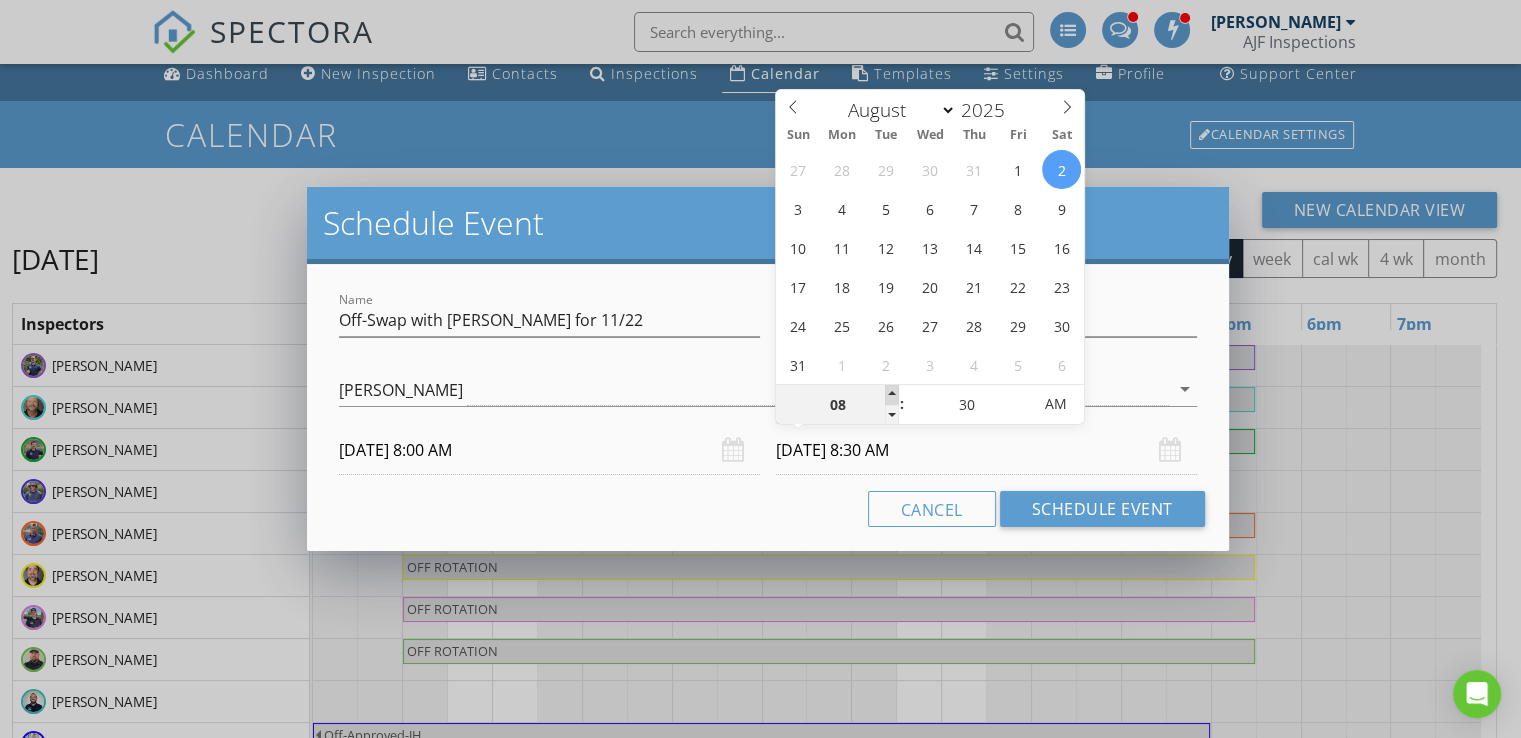 type on "09" 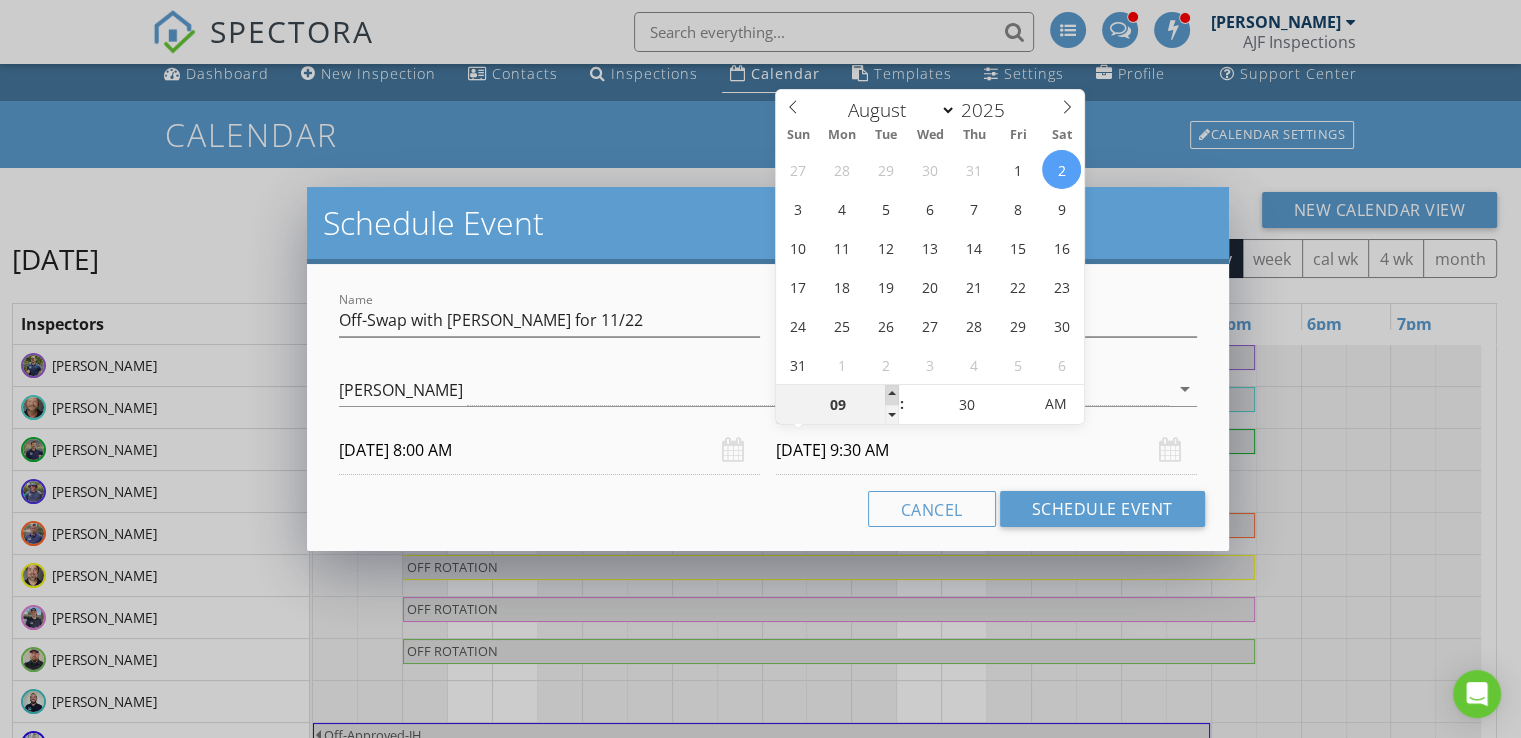click at bounding box center [892, 395] 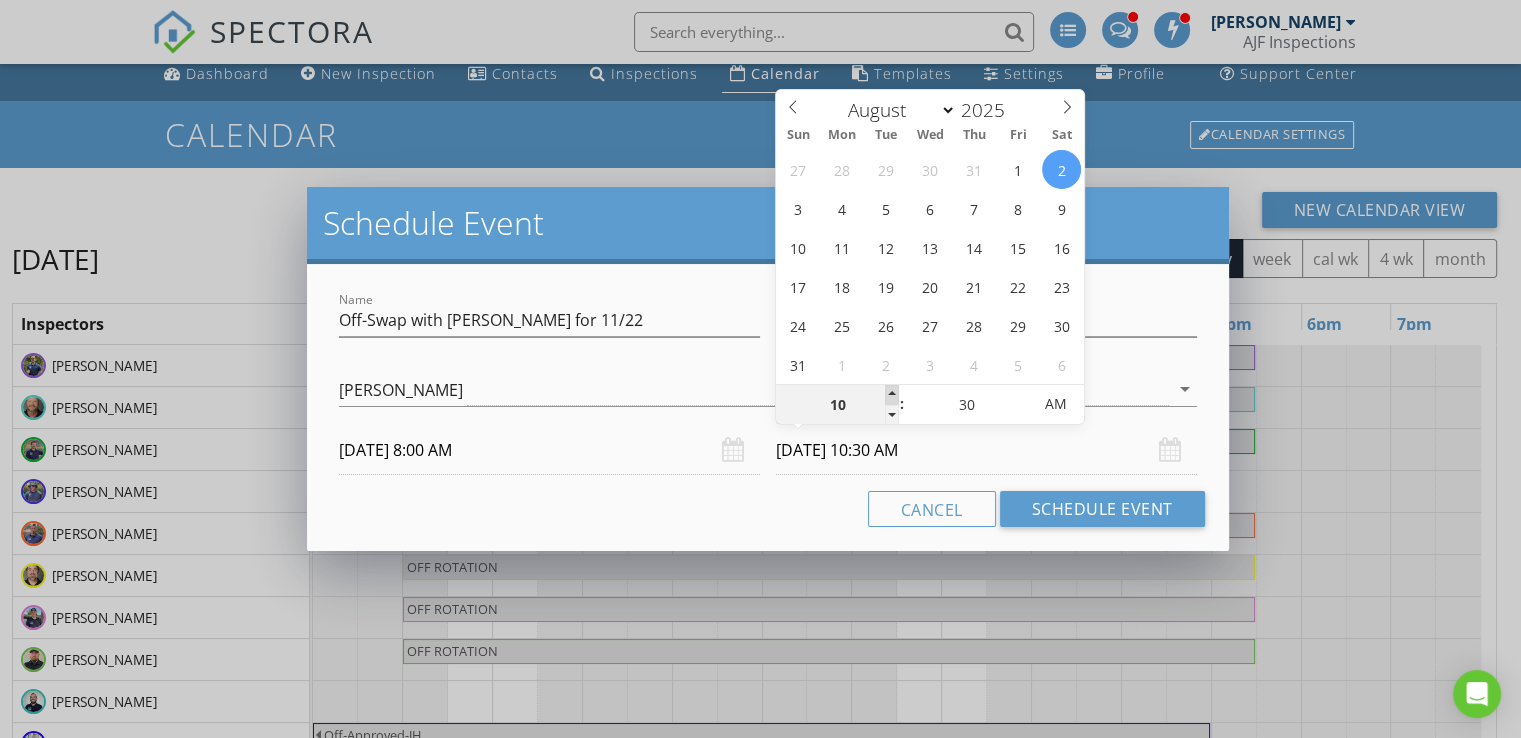 click at bounding box center (892, 395) 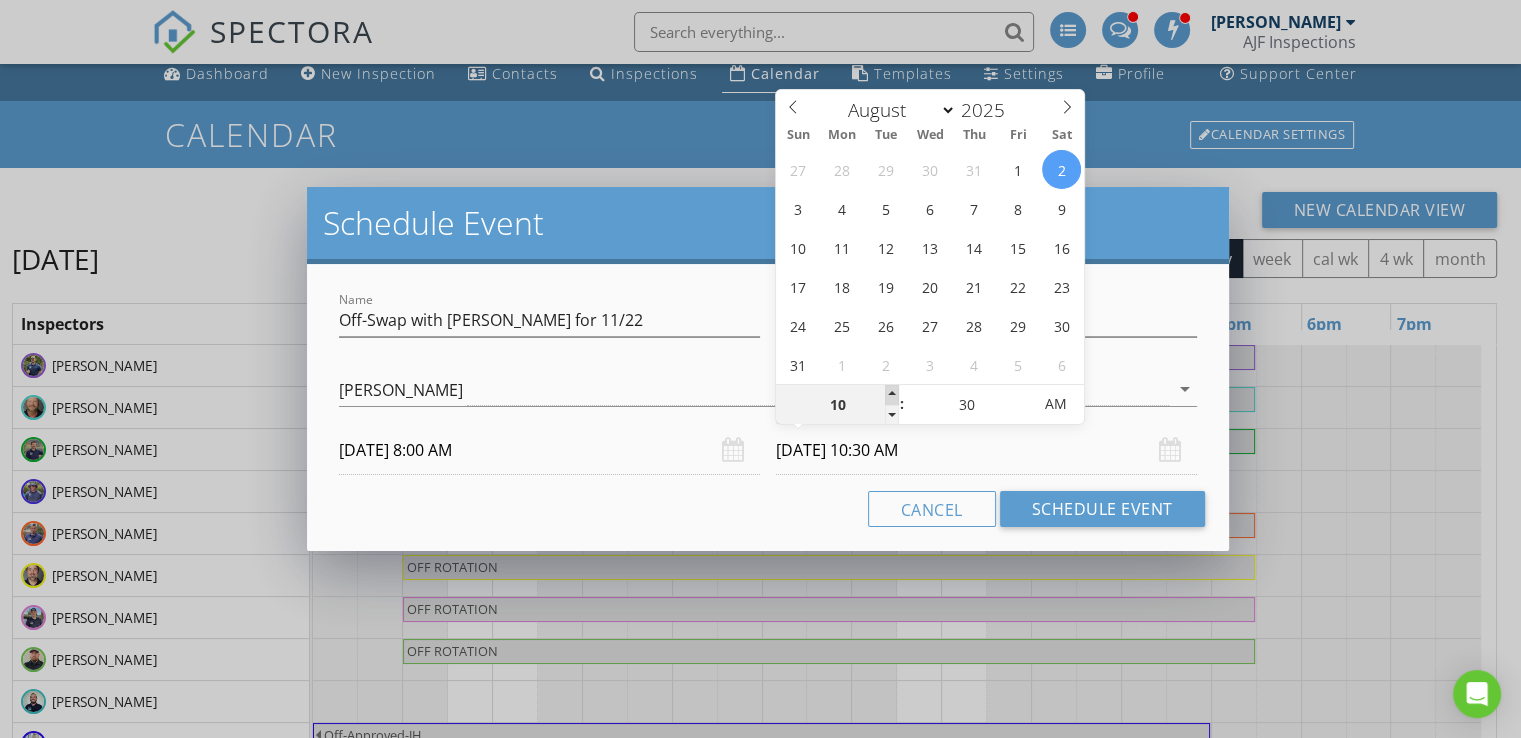 type on "11" 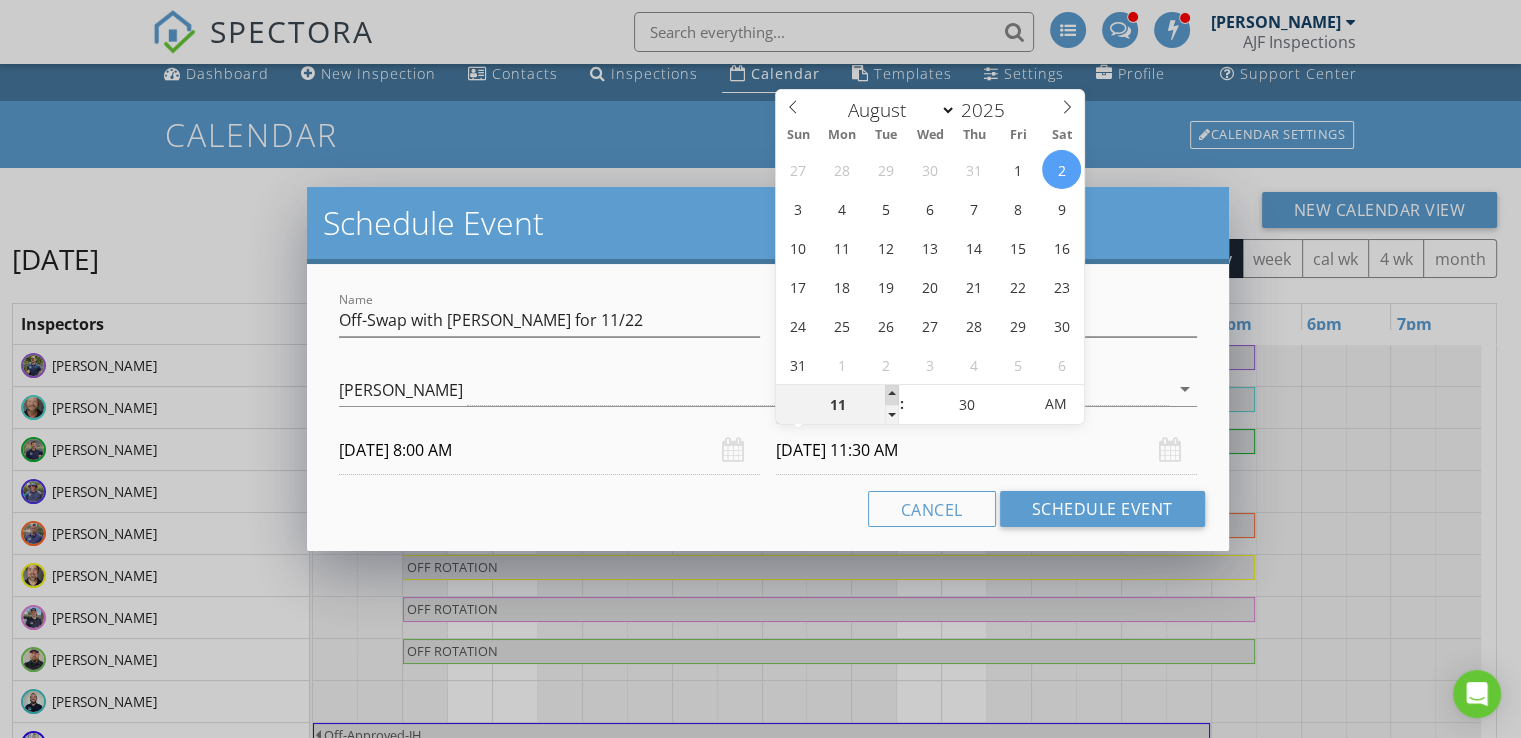 click at bounding box center (892, 395) 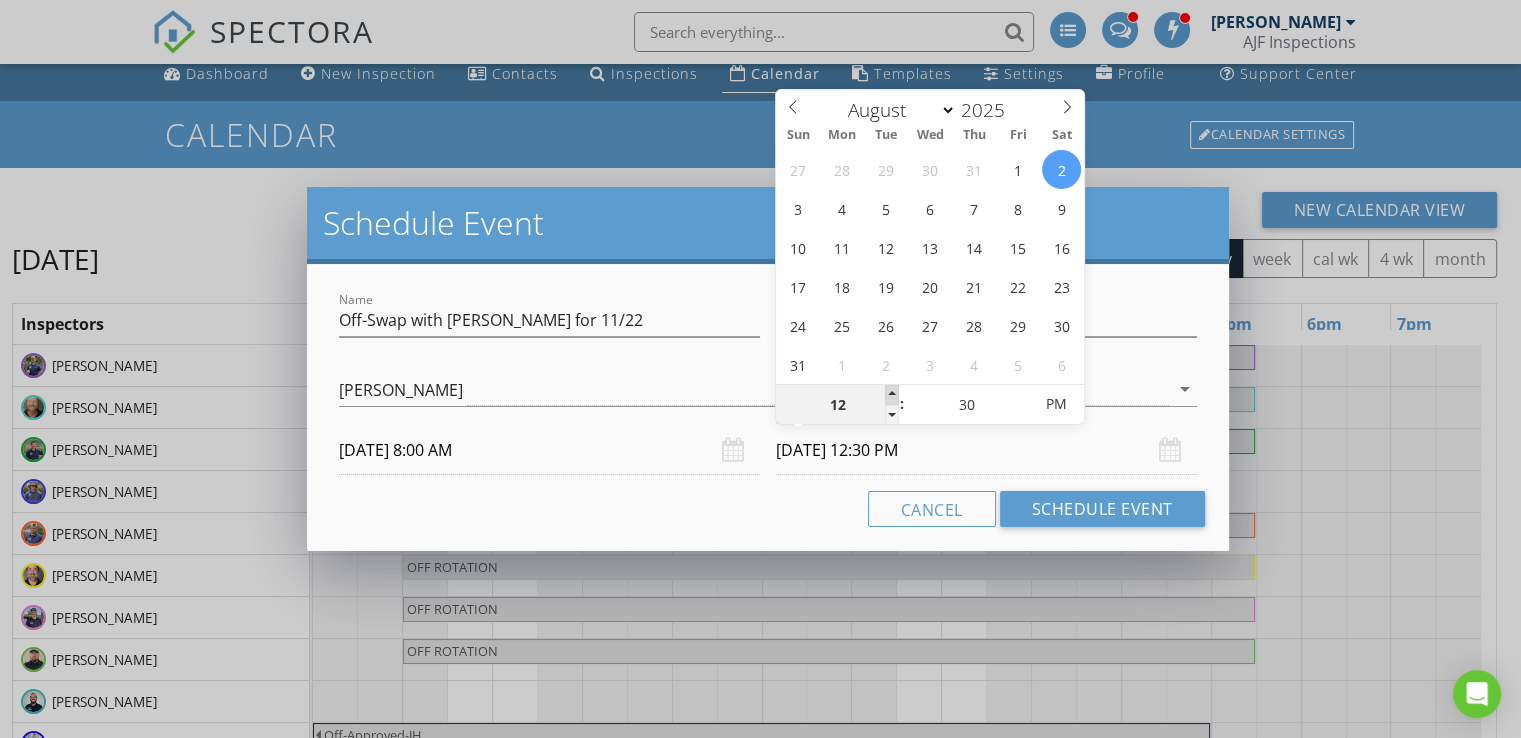 click at bounding box center [892, 395] 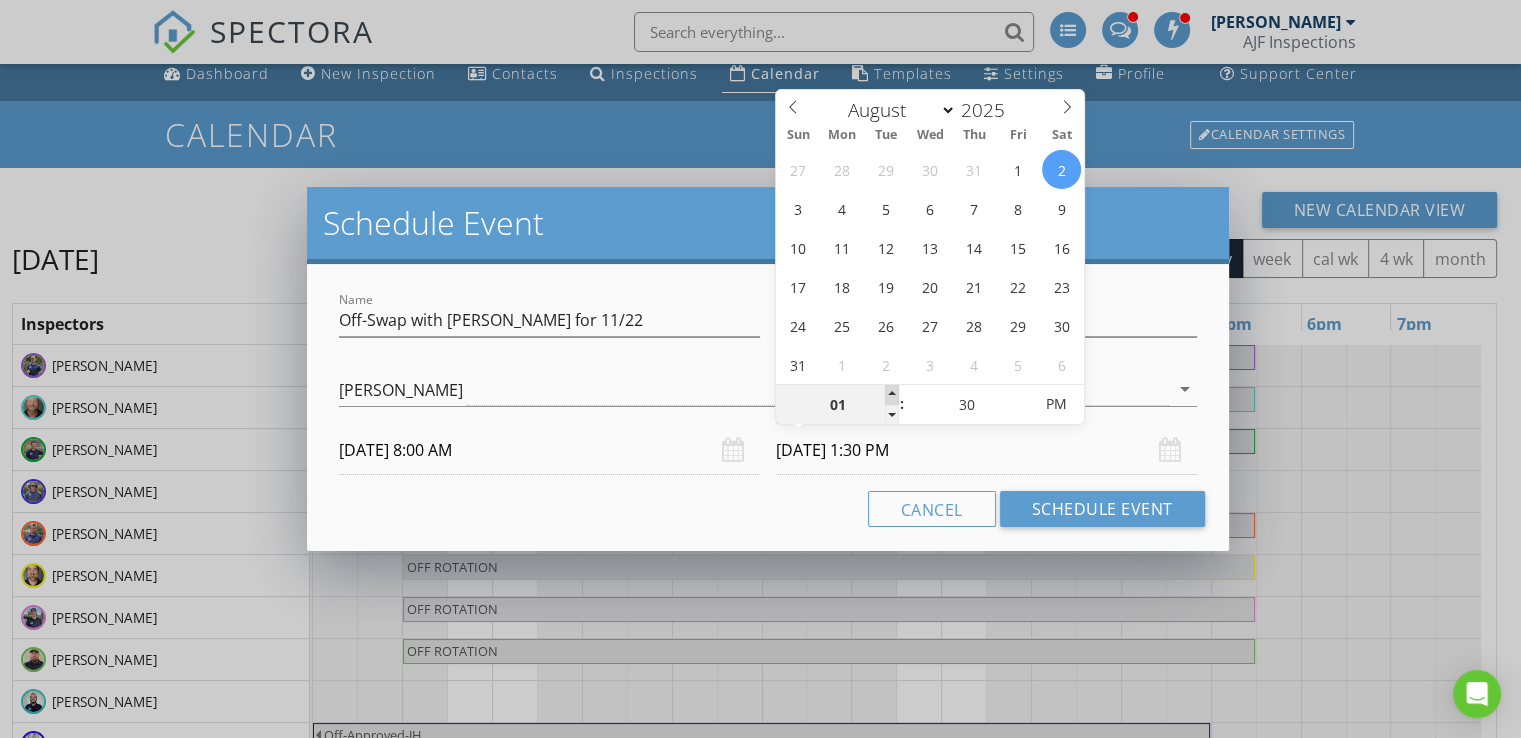 click at bounding box center [892, 395] 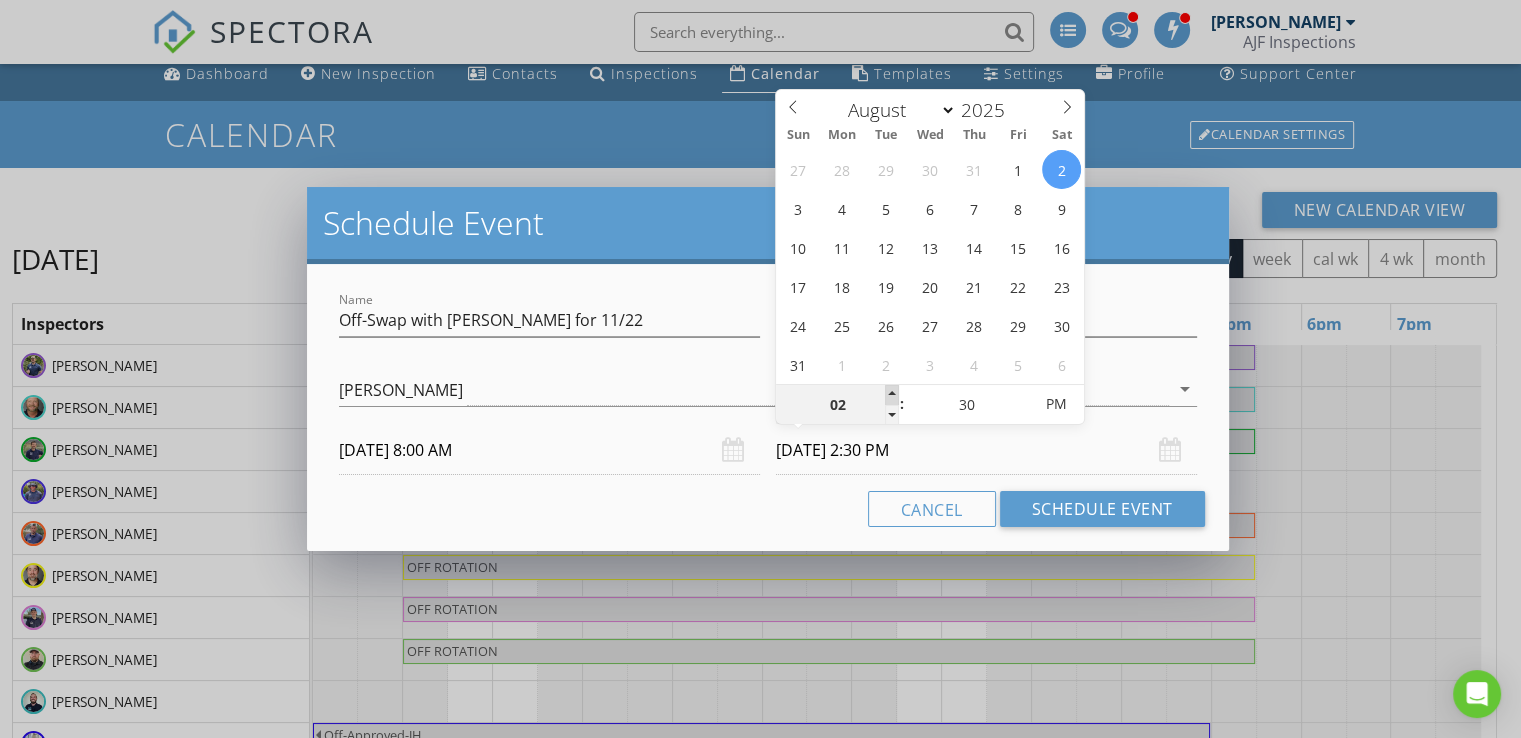 click at bounding box center [892, 395] 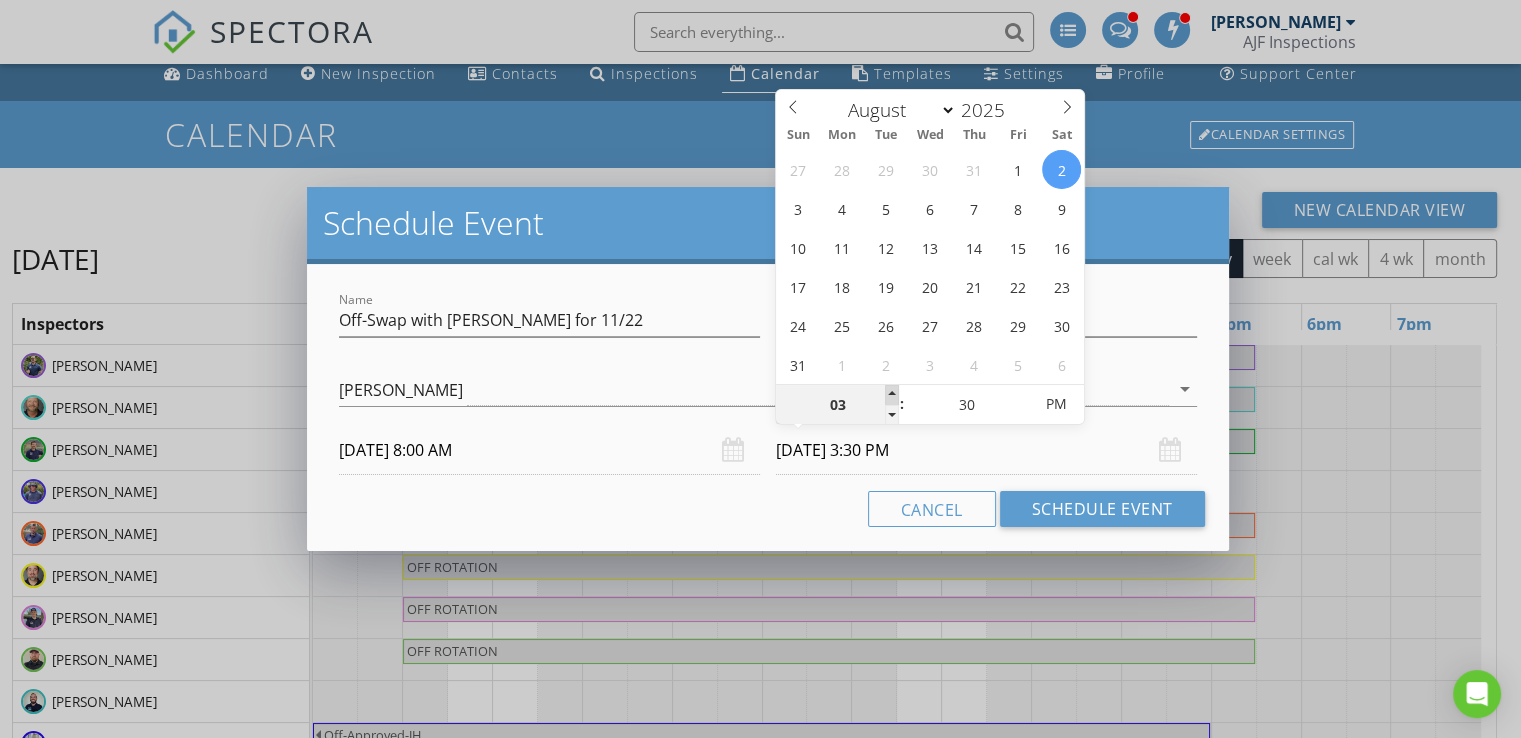 click at bounding box center (892, 395) 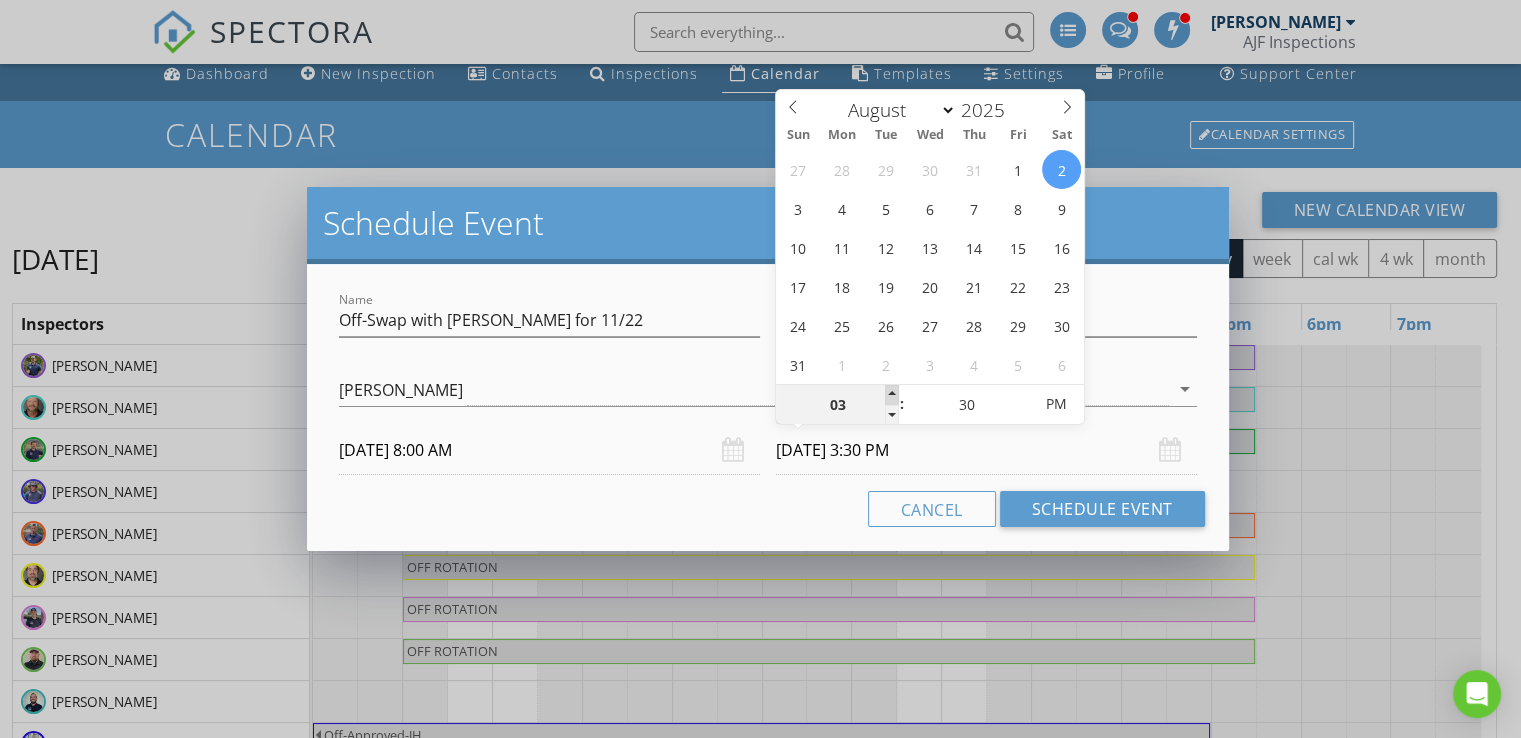 type on "04" 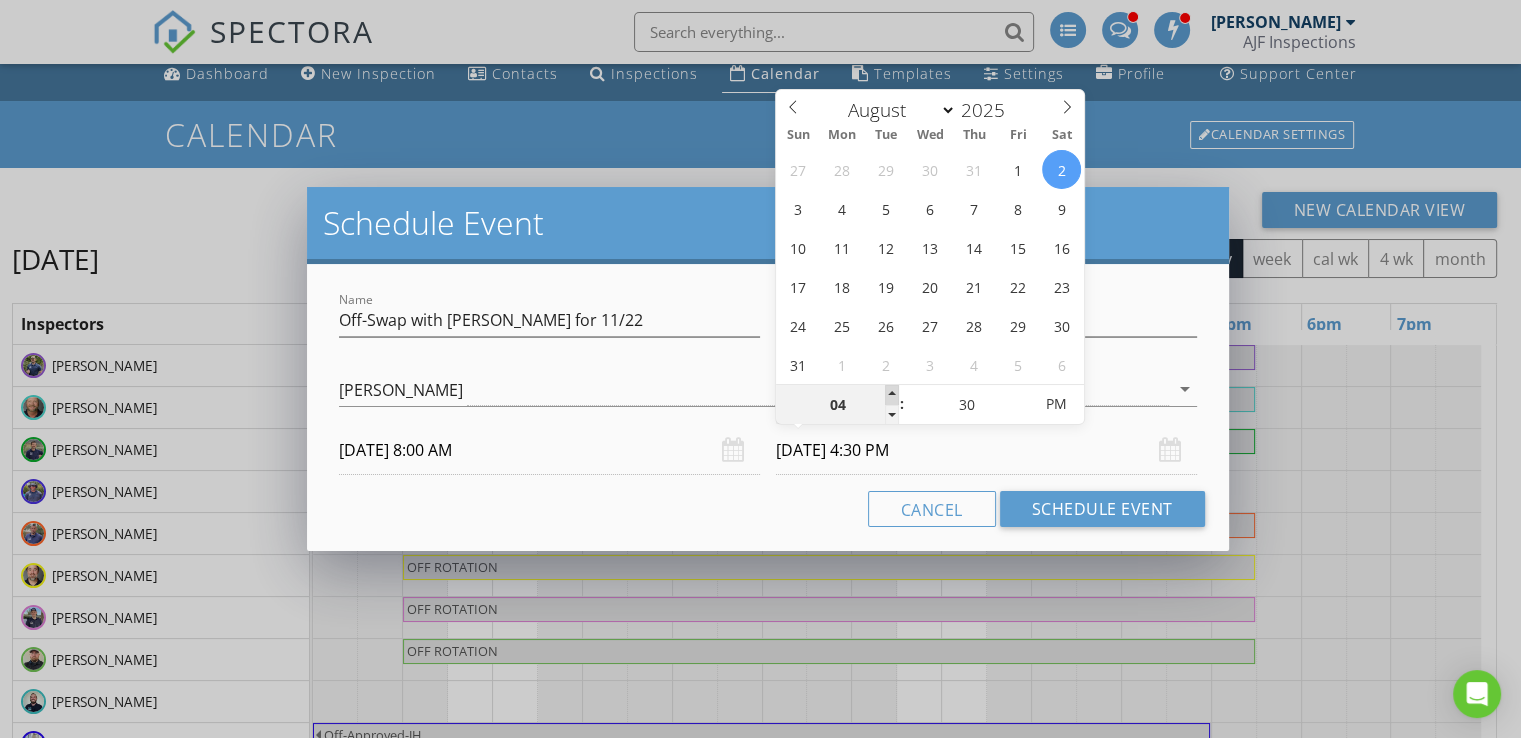 click at bounding box center (892, 395) 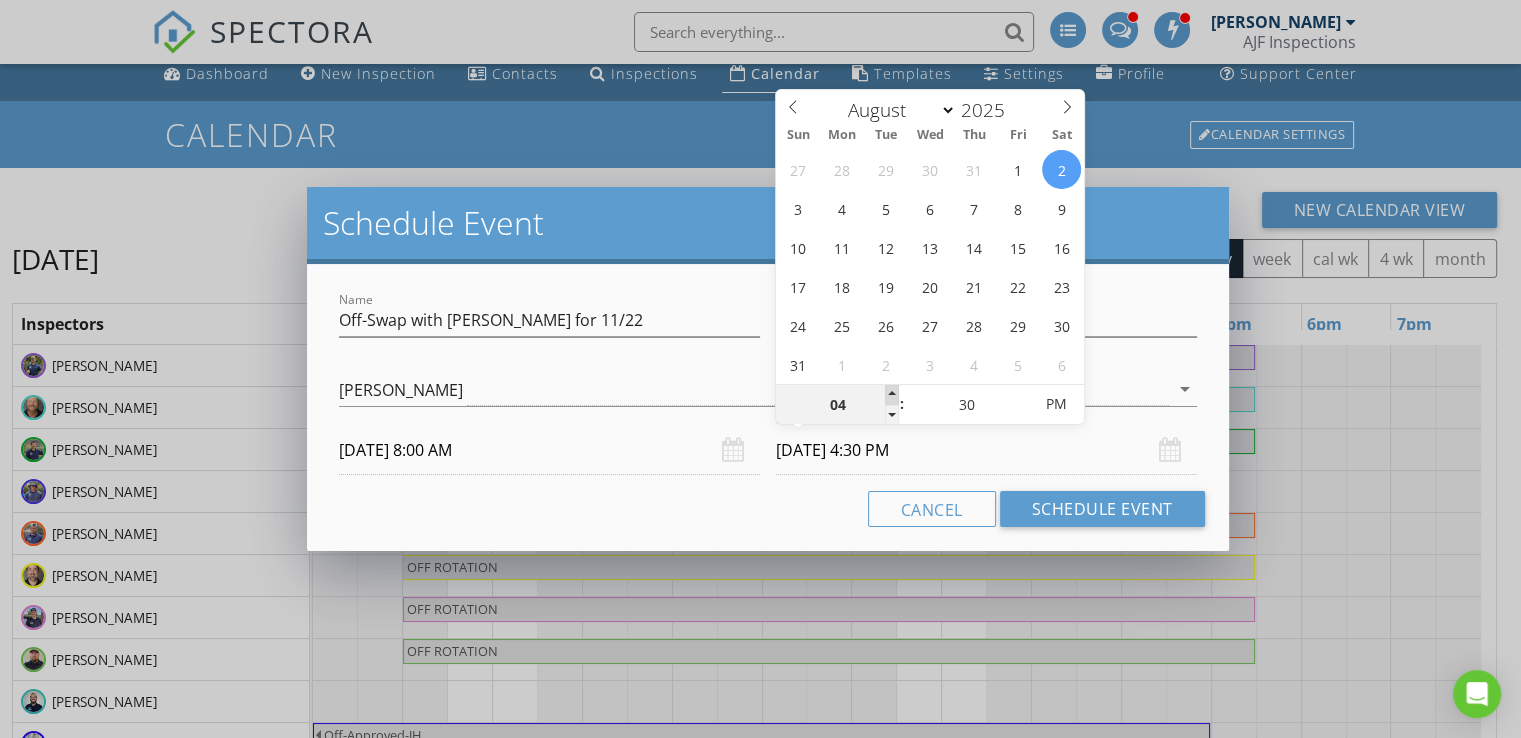 type on "05" 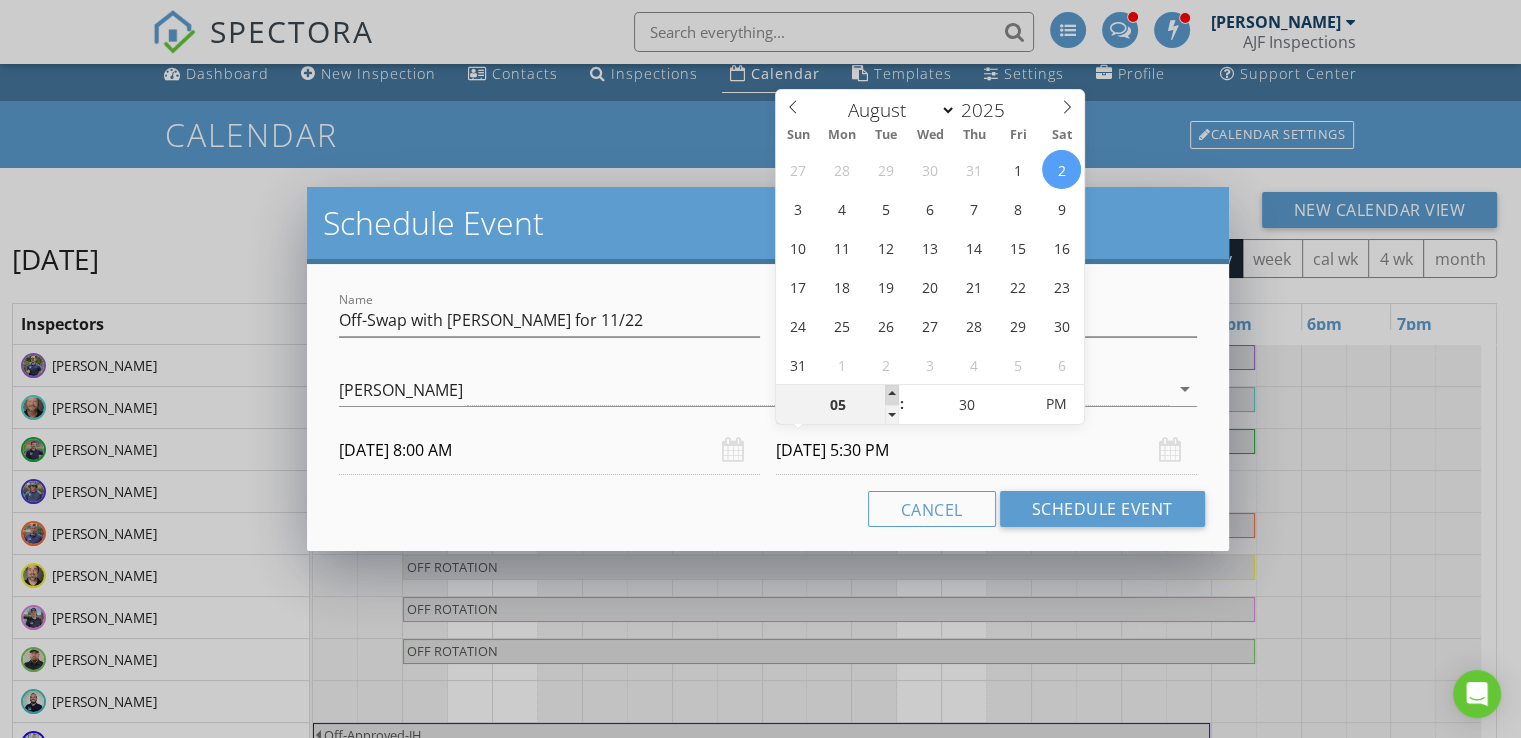 click at bounding box center (892, 395) 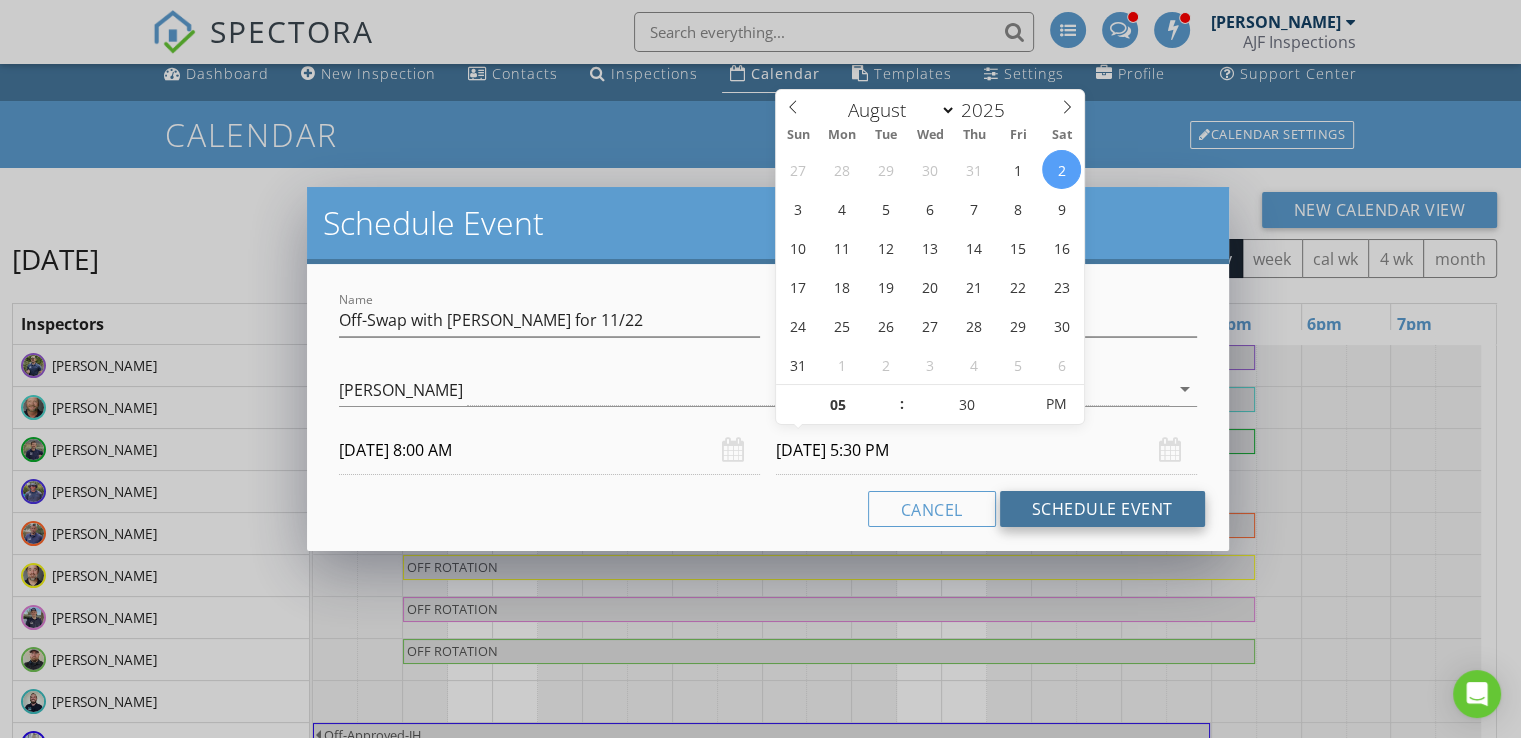 click on "Schedule Event" at bounding box center [1102, 509] 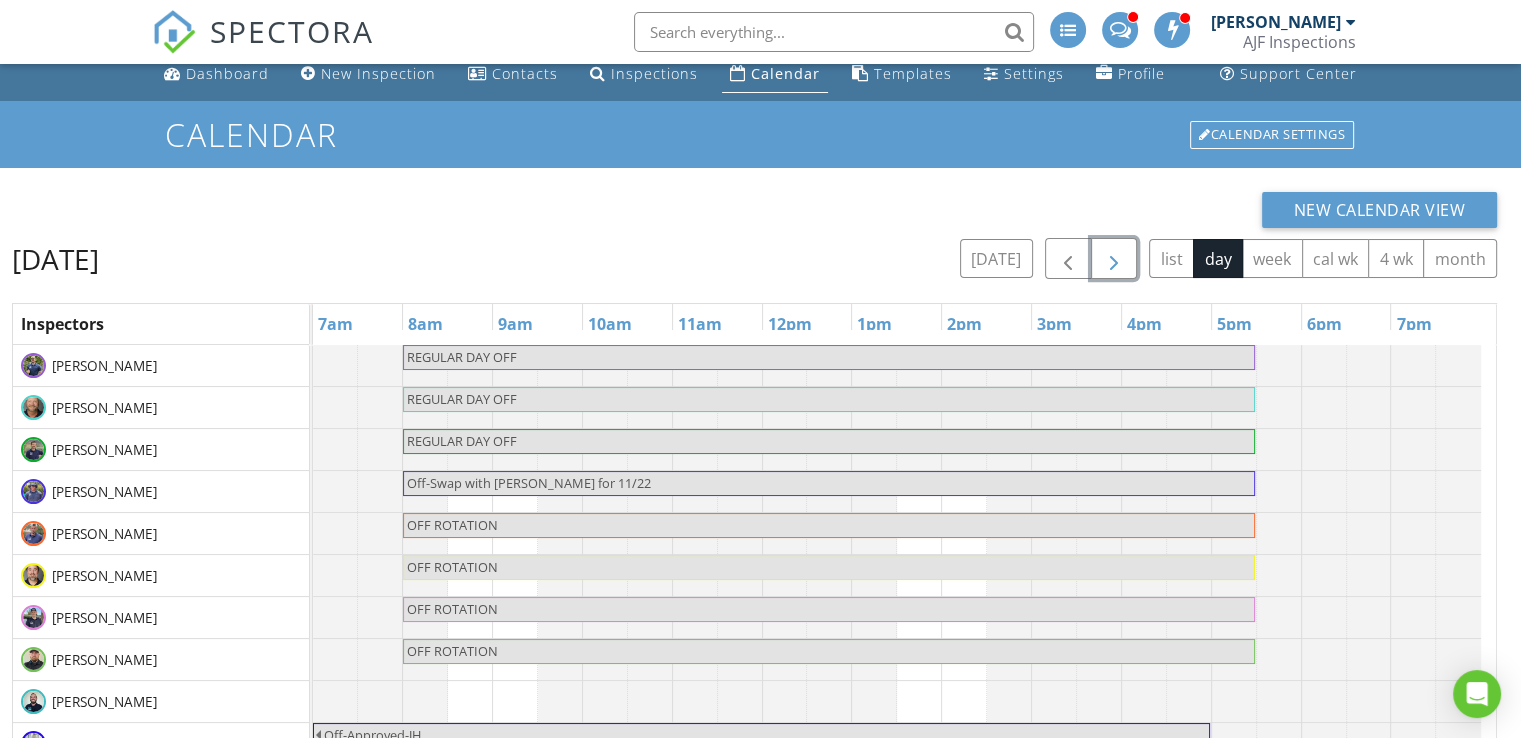 click at bounding box center [1114, 259] 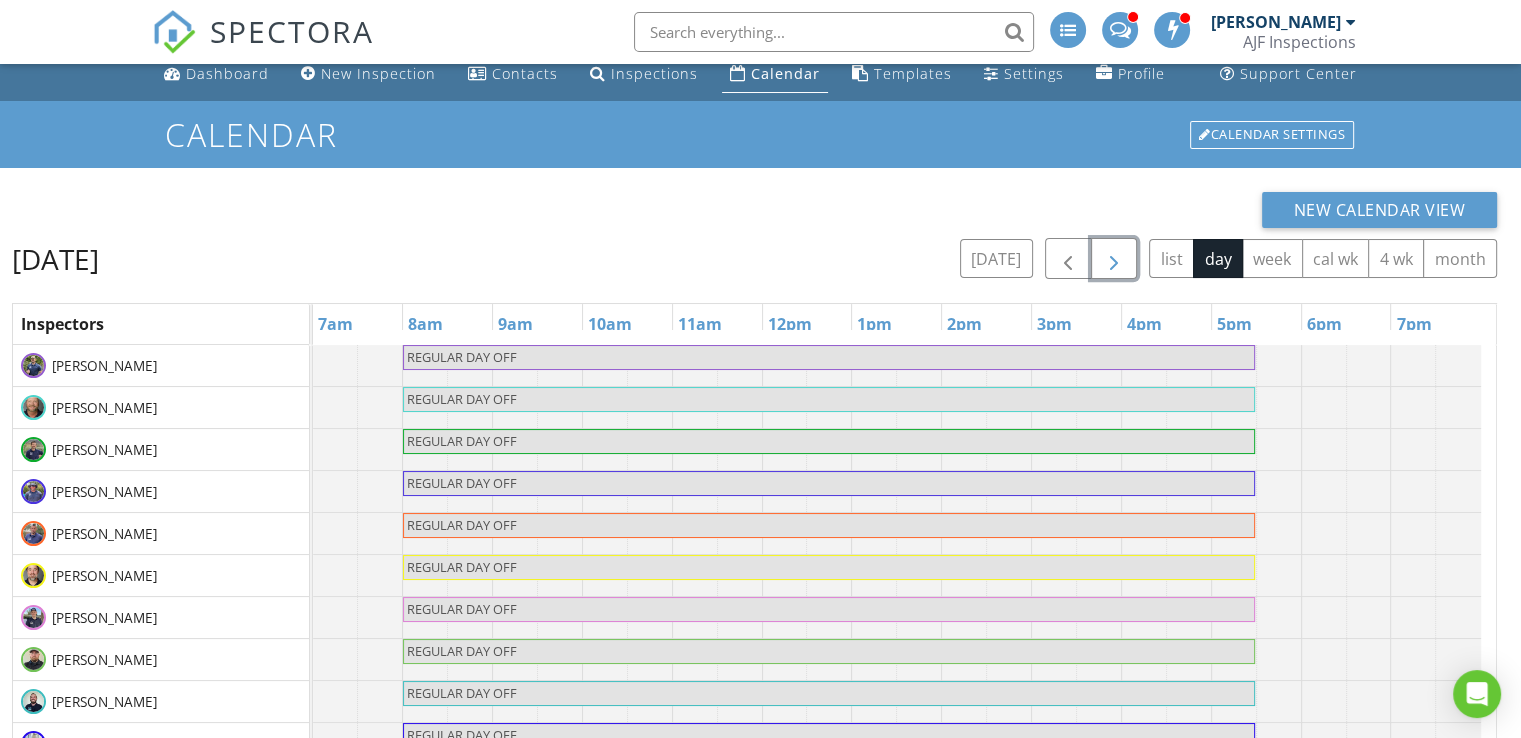 click at bounding box center (1114, 259) 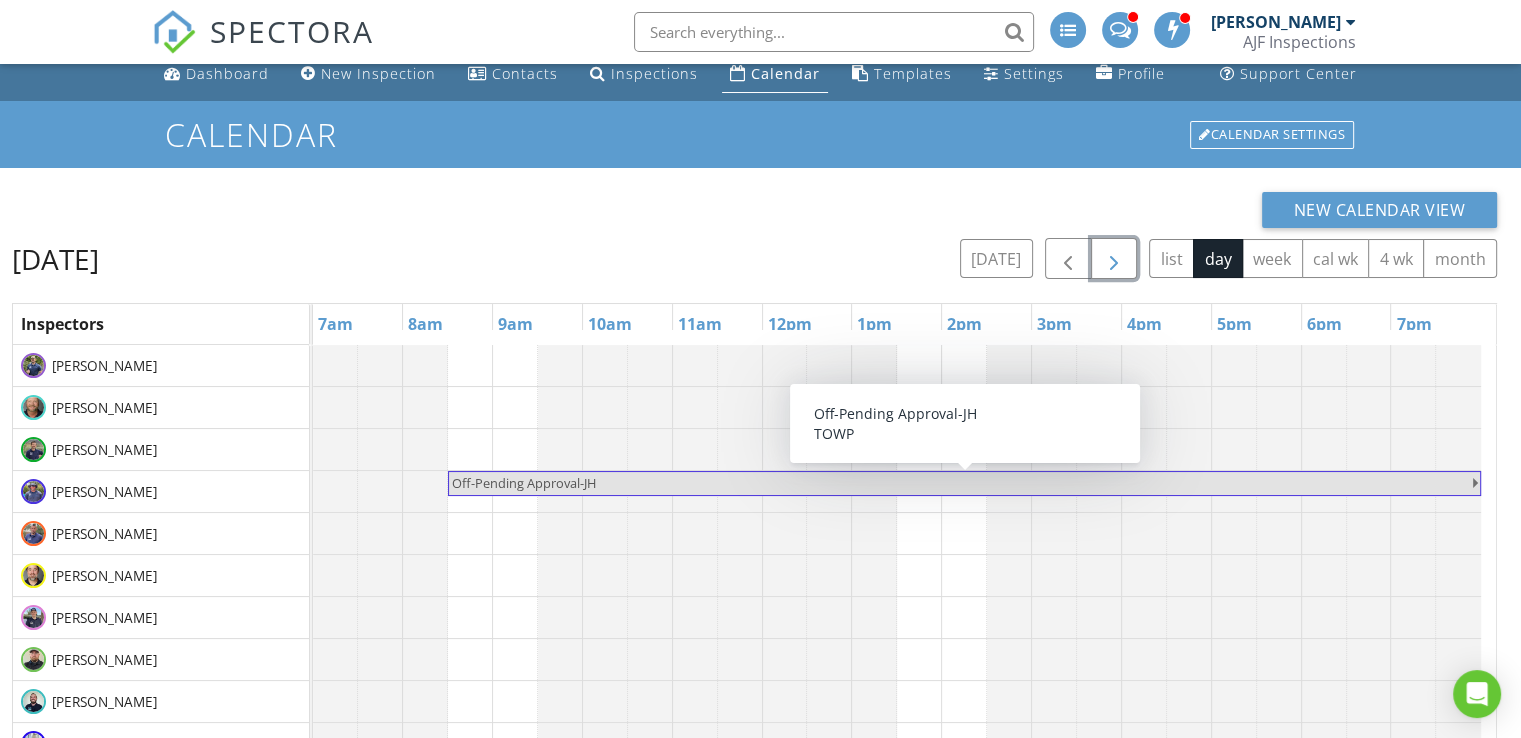 click on "Off-Pending Approval-JH" at bounding box center [961, 483] 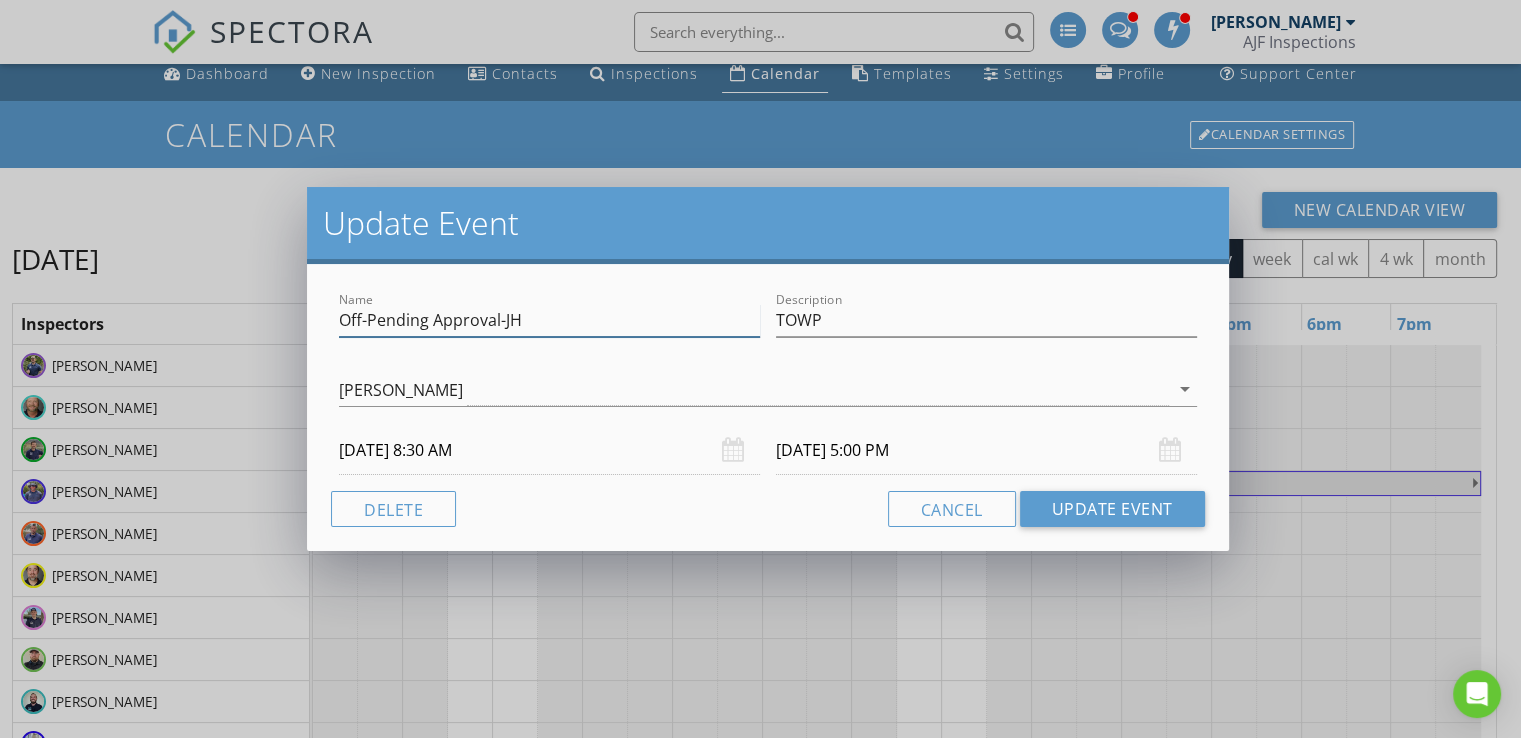 click on "Off-Pending Approval-JH" at bounding box center (549, 320) 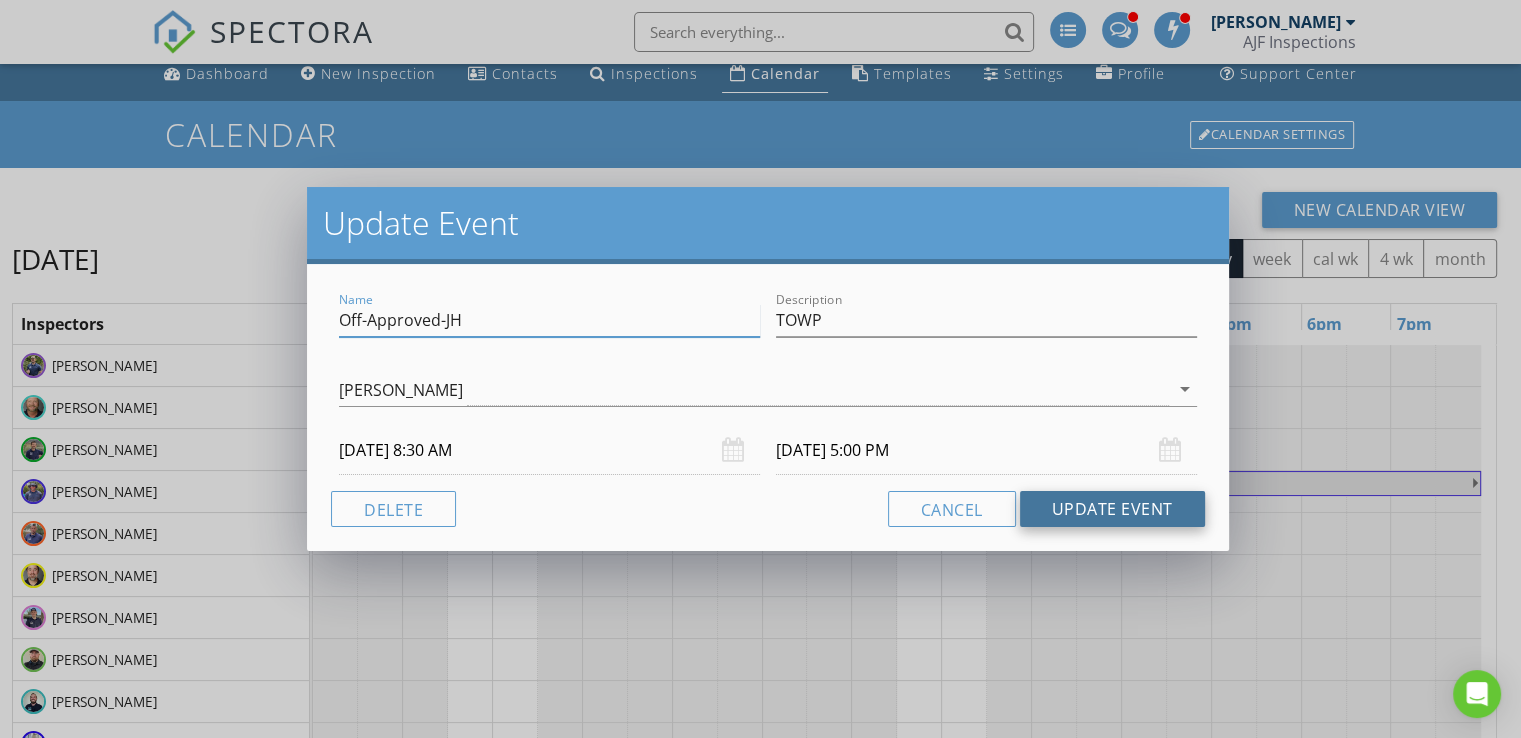 type on "Off-Approved-JH" 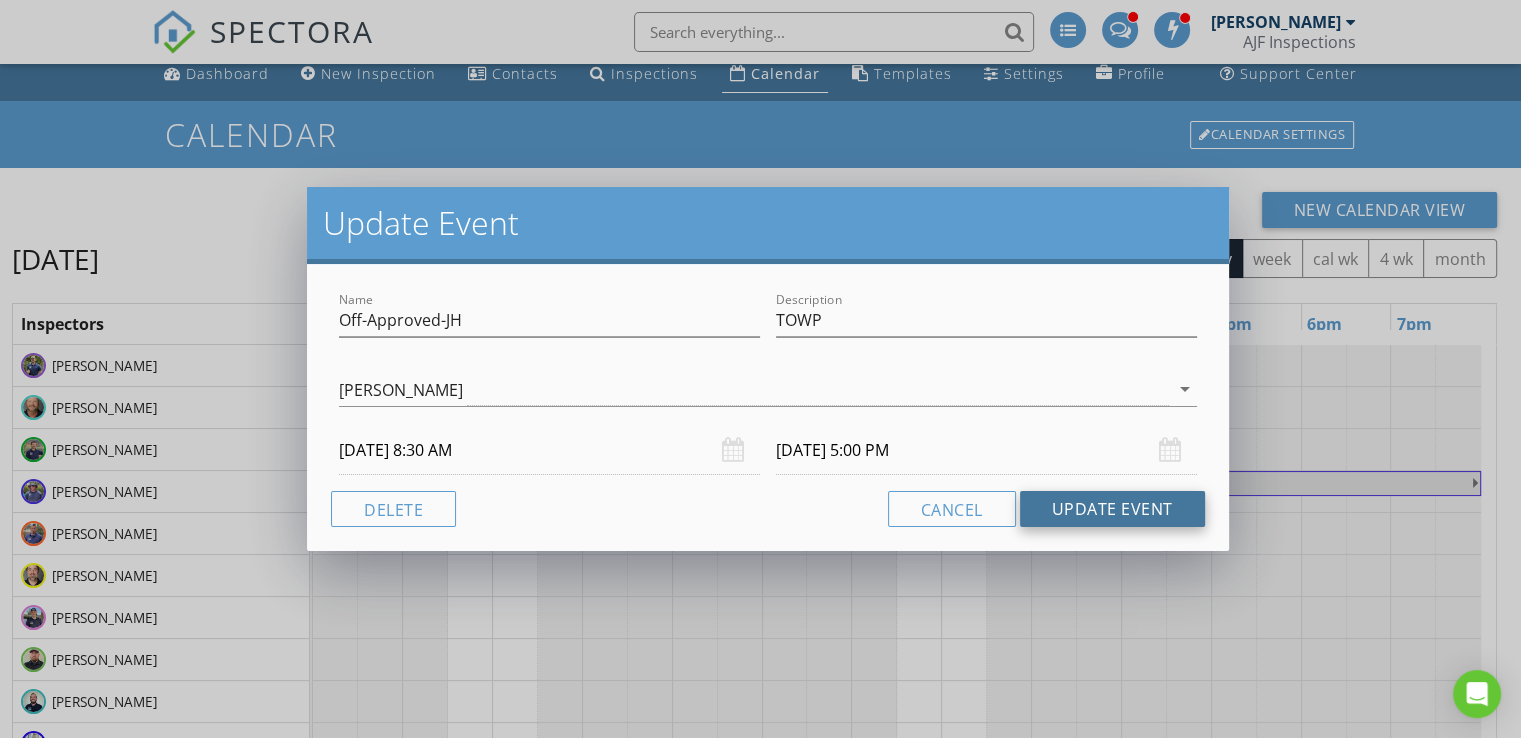 click on "Update Event" at bounding box center [1112, 509] 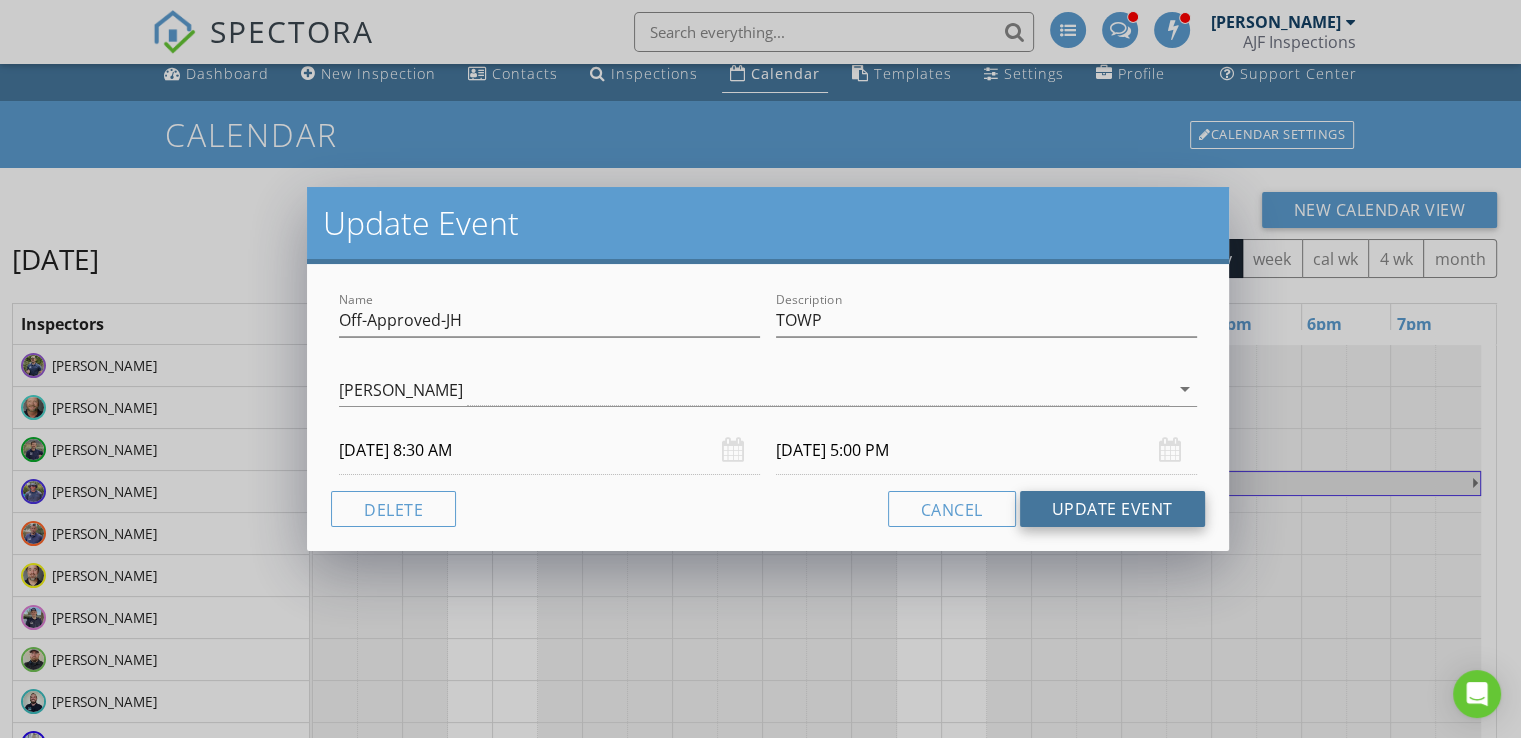 click on "Update Event" at bounding box center [1112, 509] 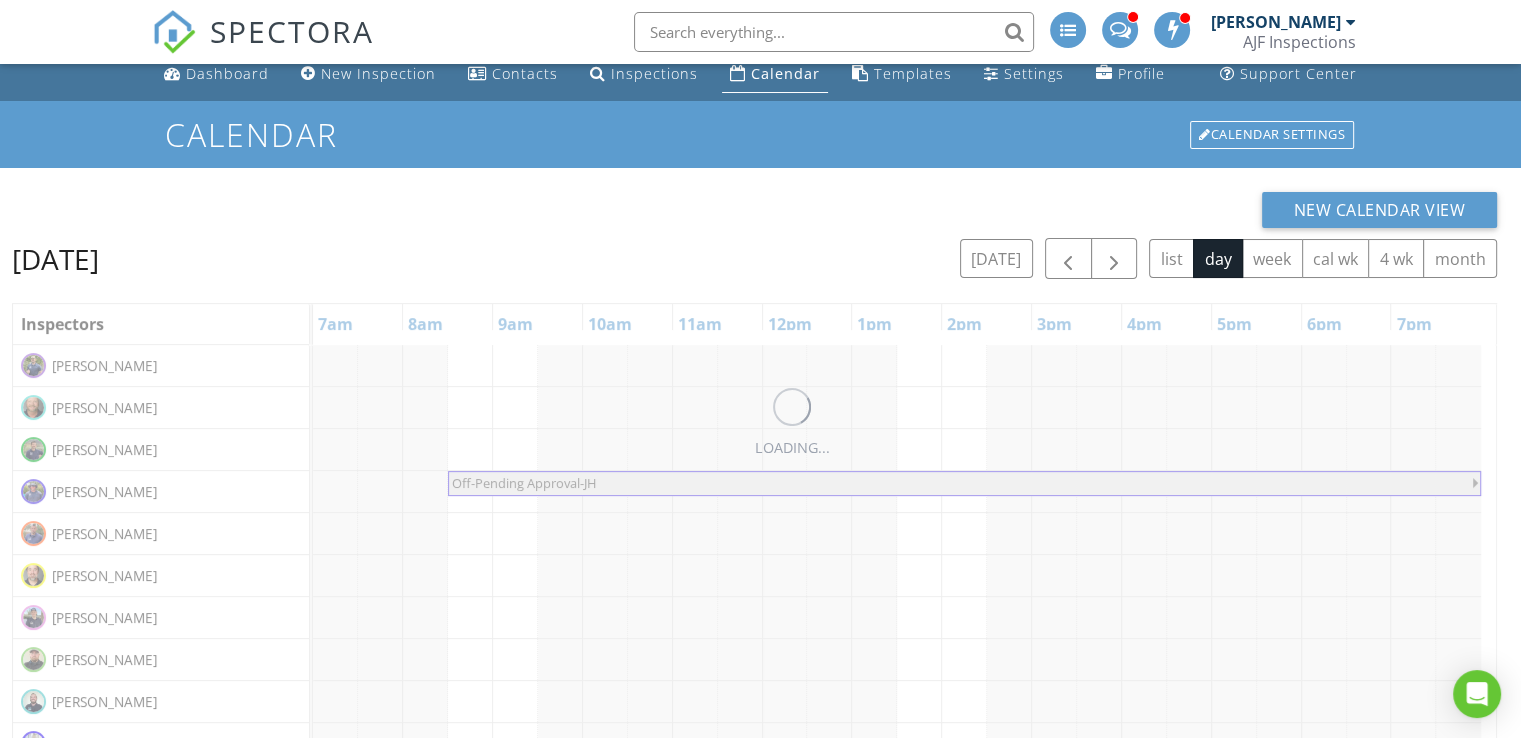 click on "[DATE] [DATE] list day week cal wk 4 wk month" at bounding box center [754, 258] 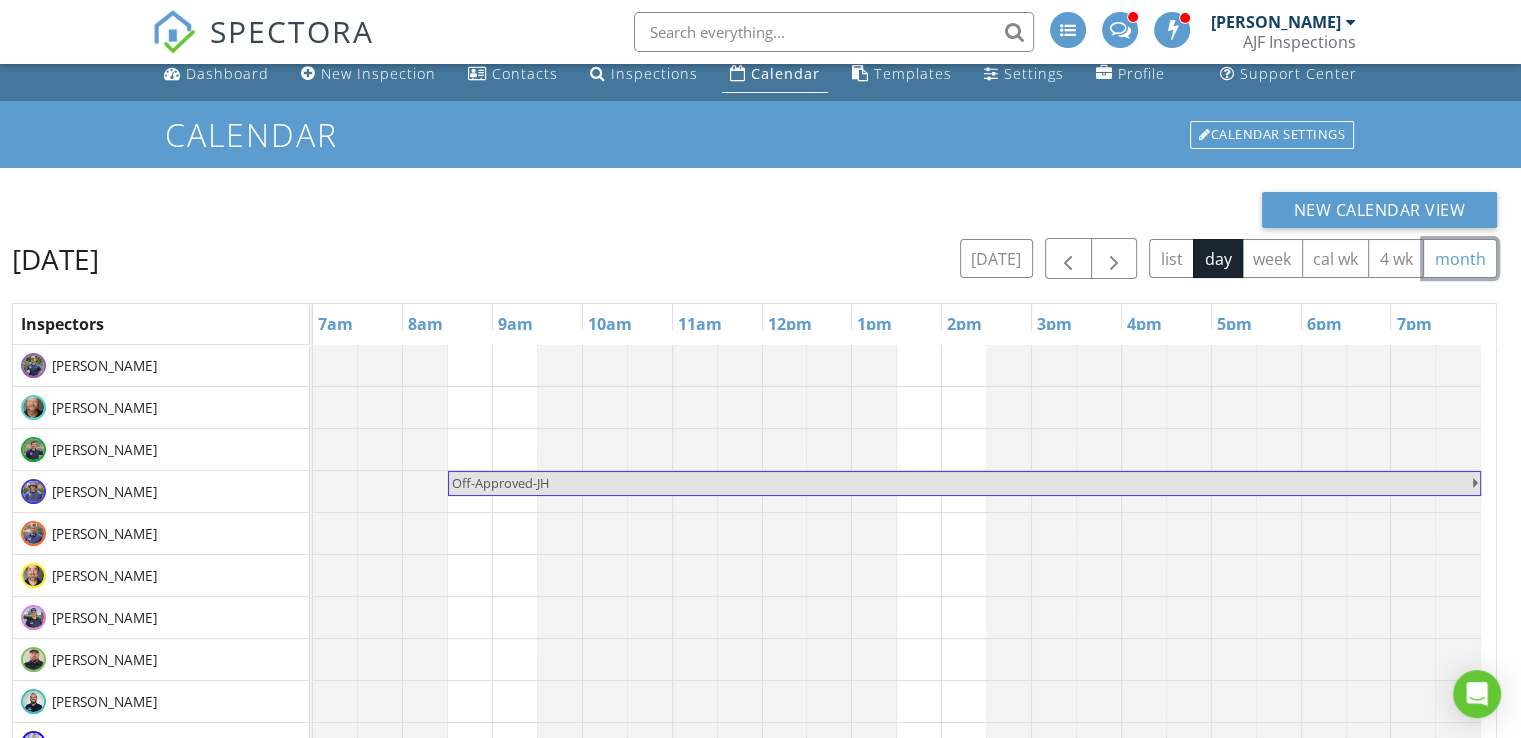 click on "month" at bounding box center [1460, 258] 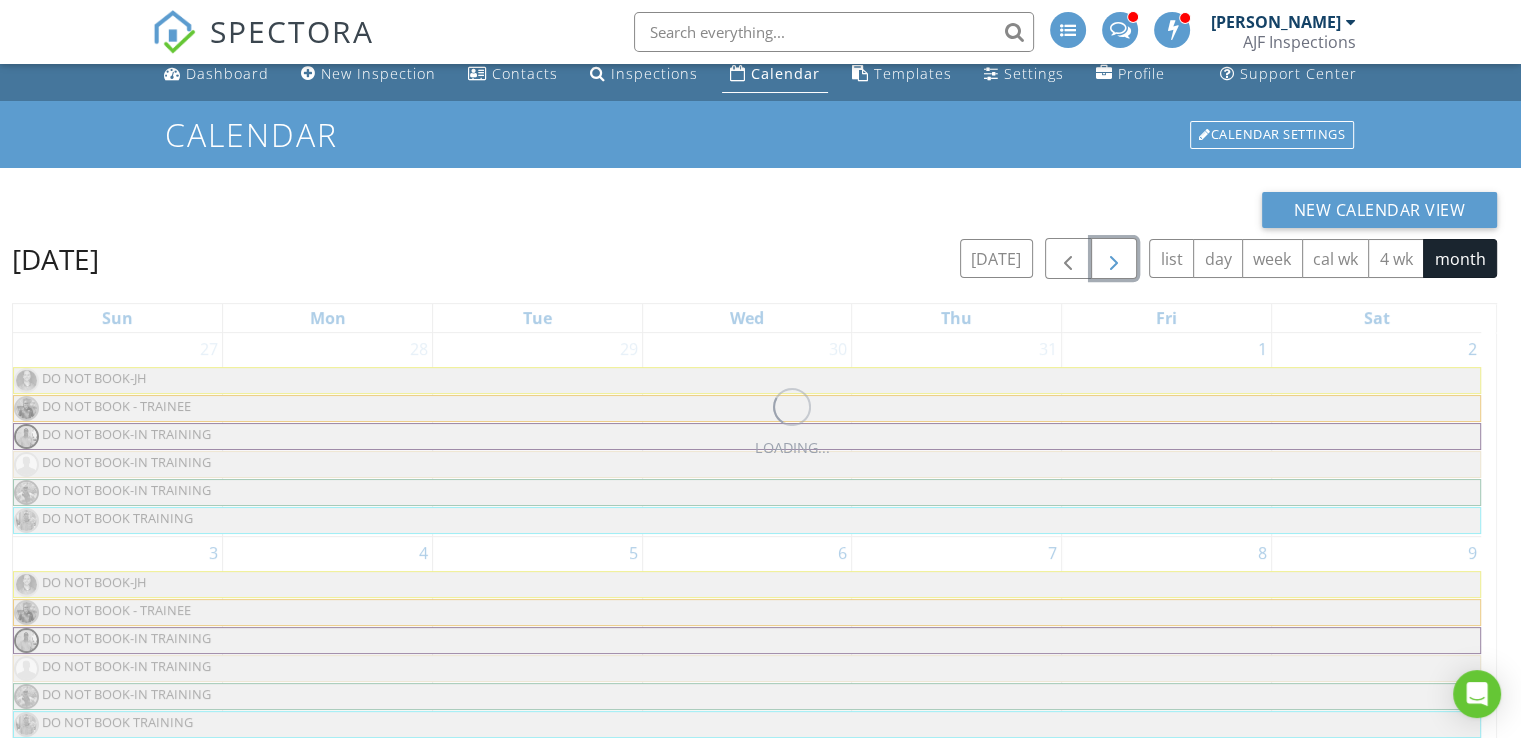 click at bounding box center [1114, 259] 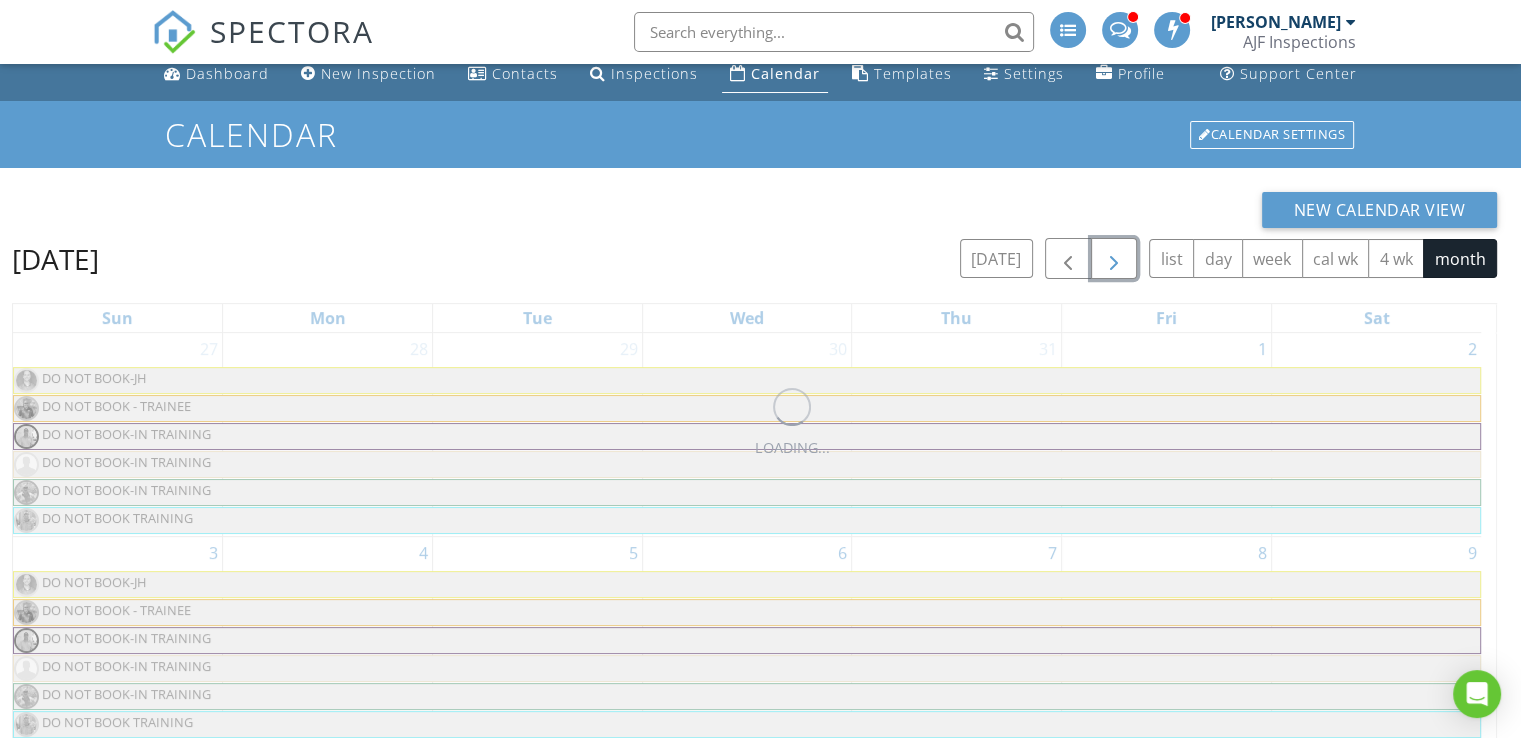 click at bounding box center (1114, 259) 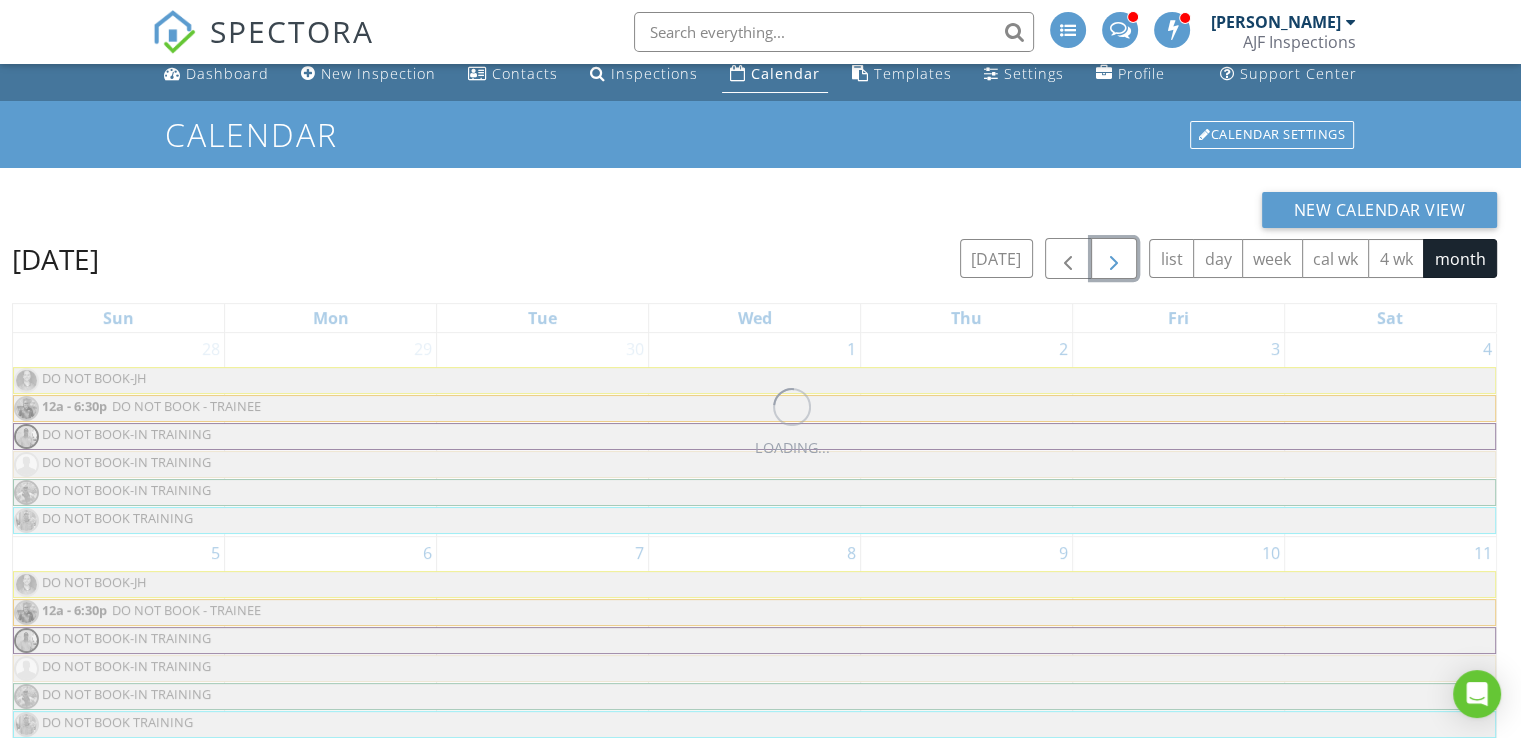click at bounding box center [1114, 259] 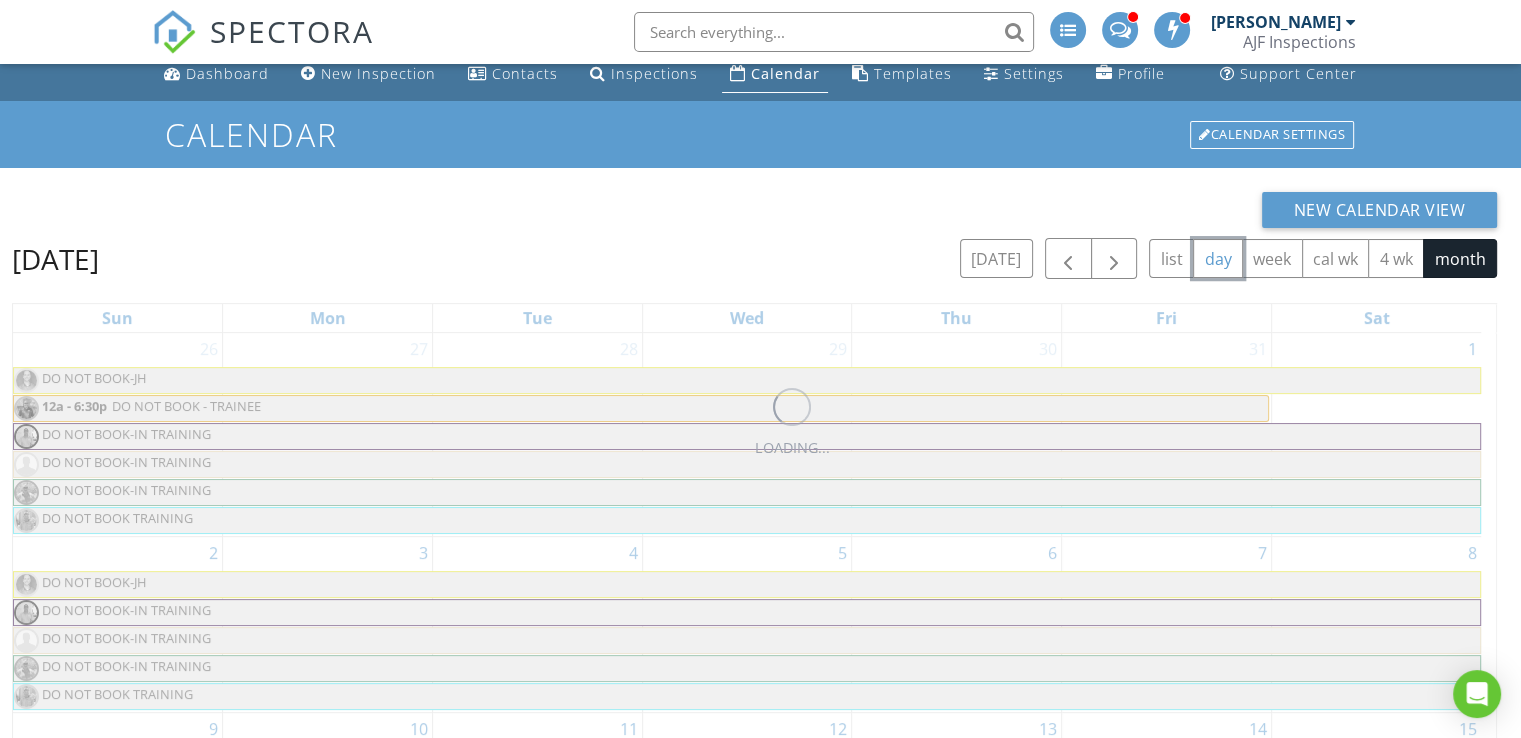 click on "day" at bounding box center [1218, 258] 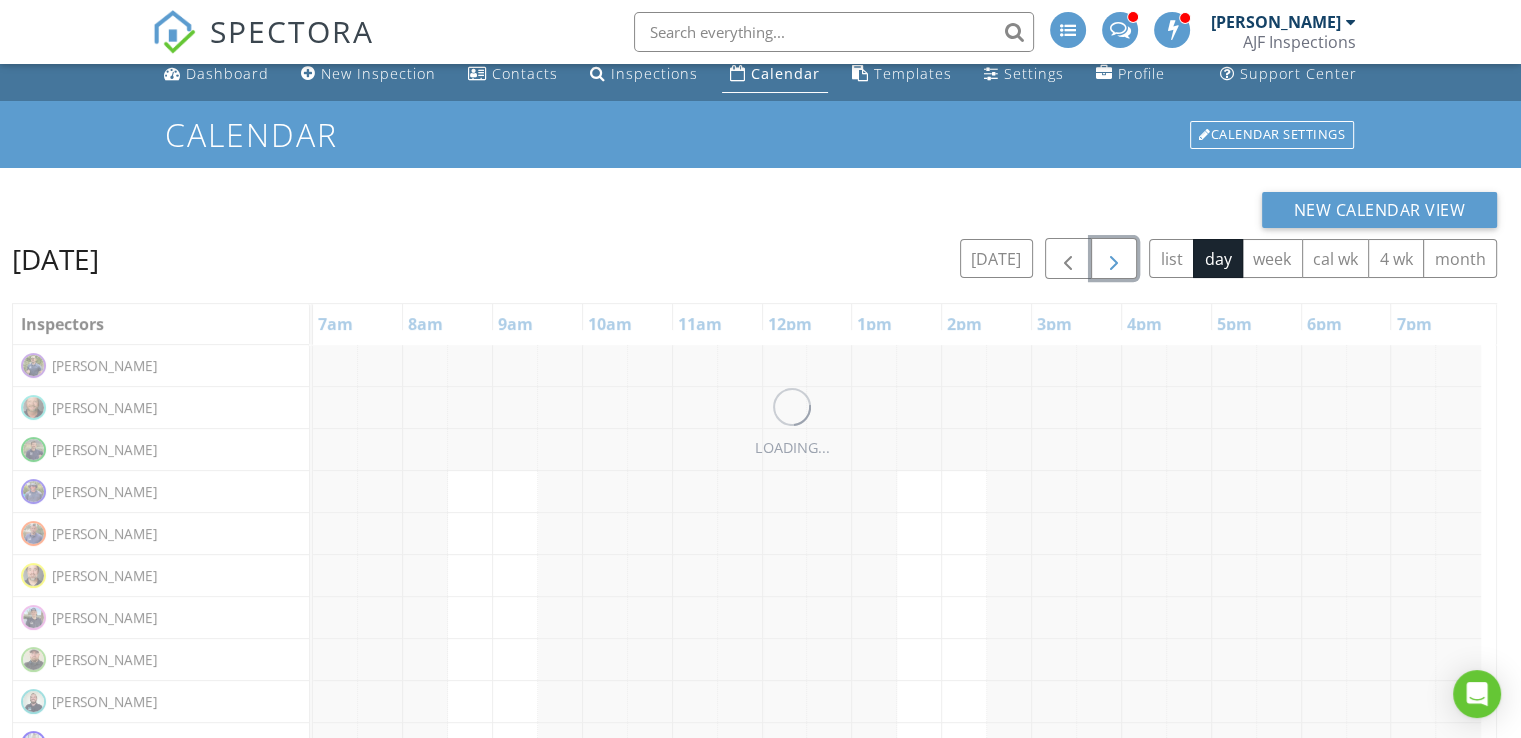 click at bounding box center (1114, 259) 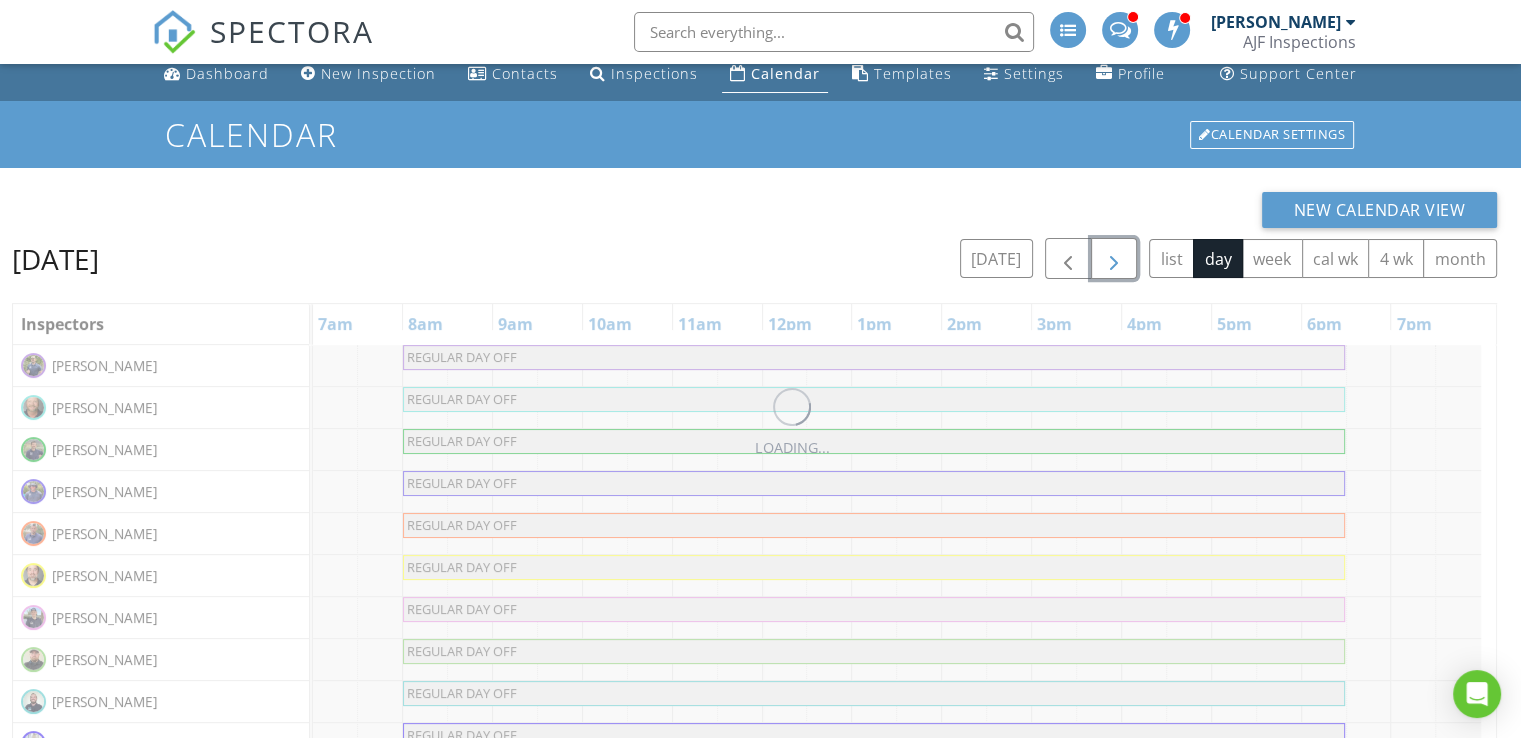 click at bounding box center [1114, 259] 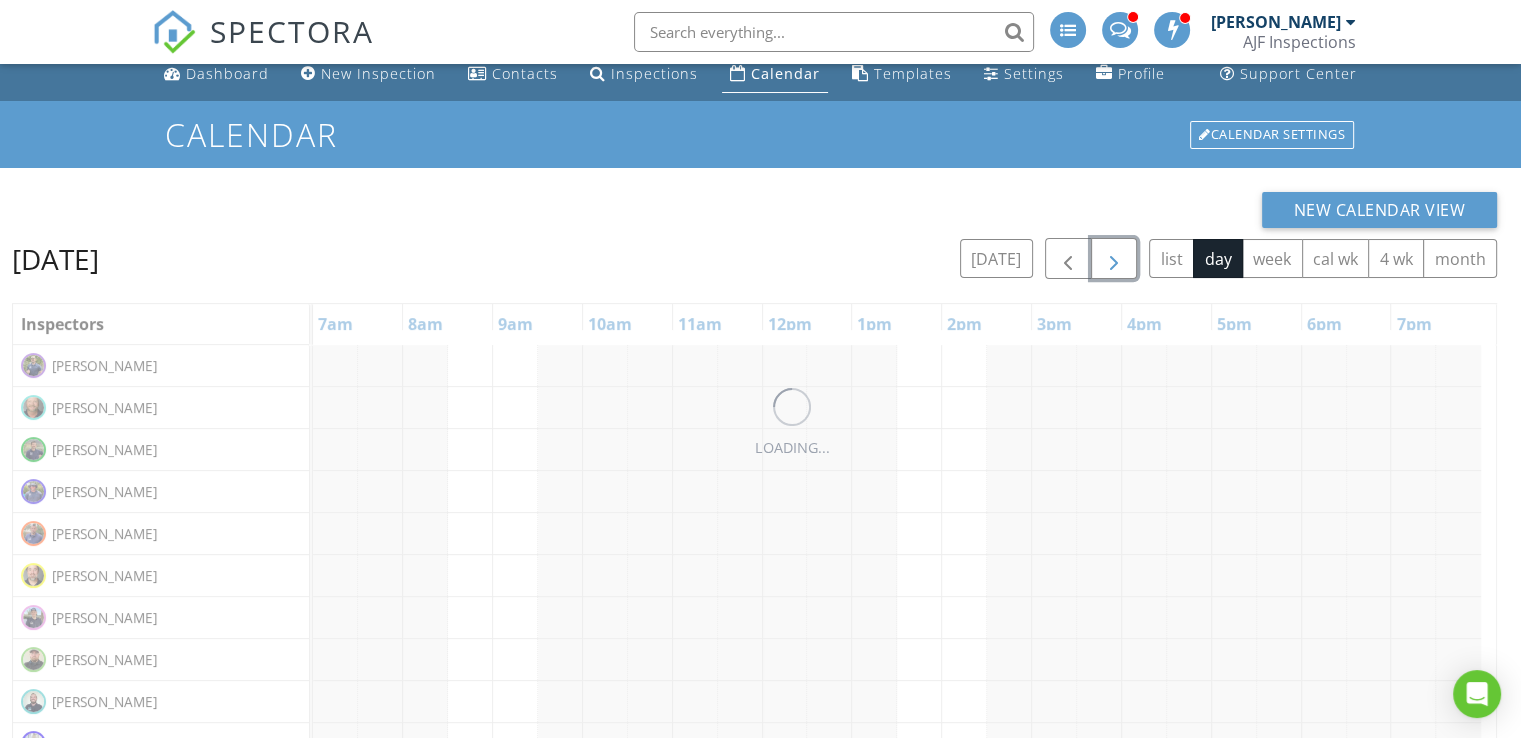 click at bounding box center (1114, 259) 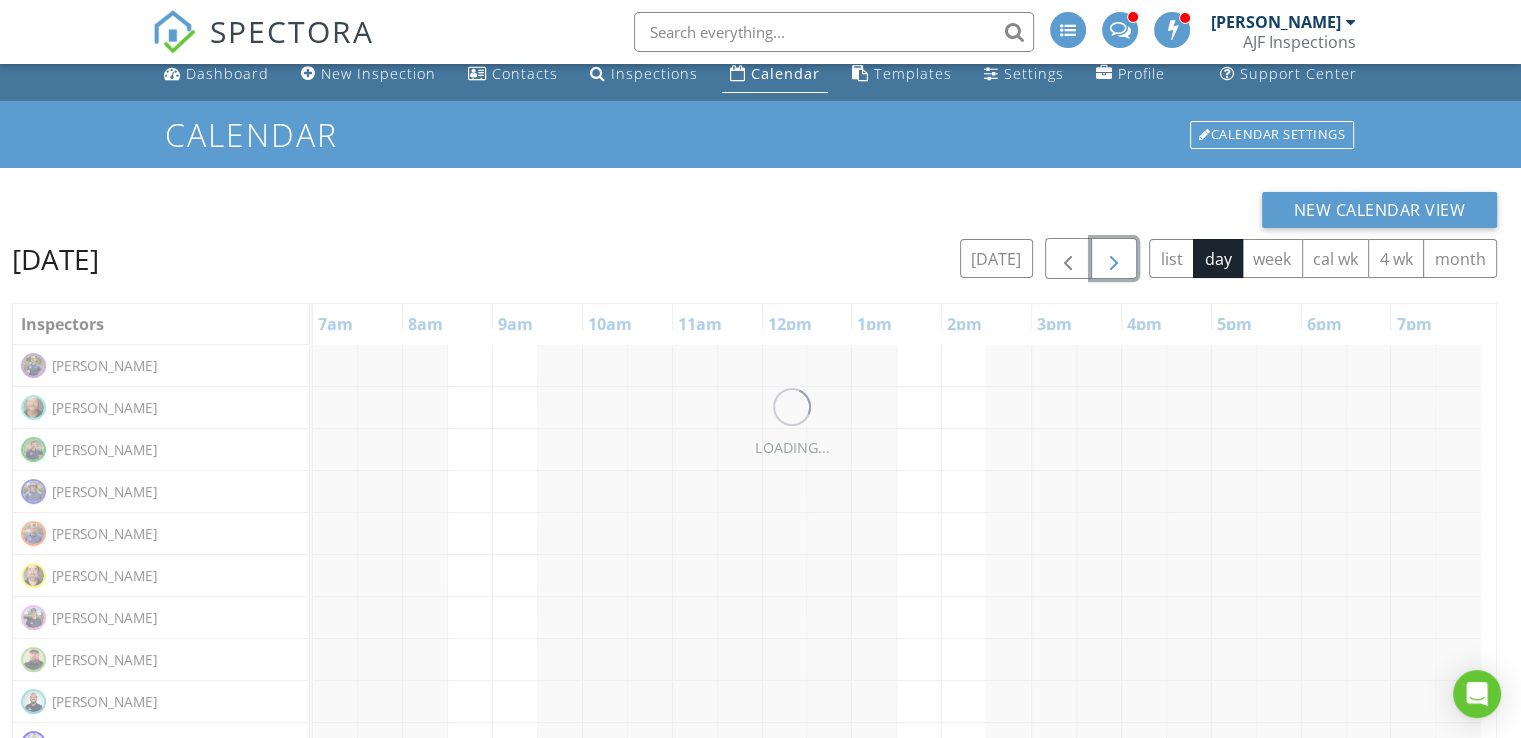 click at bounding box center (1114, 259) 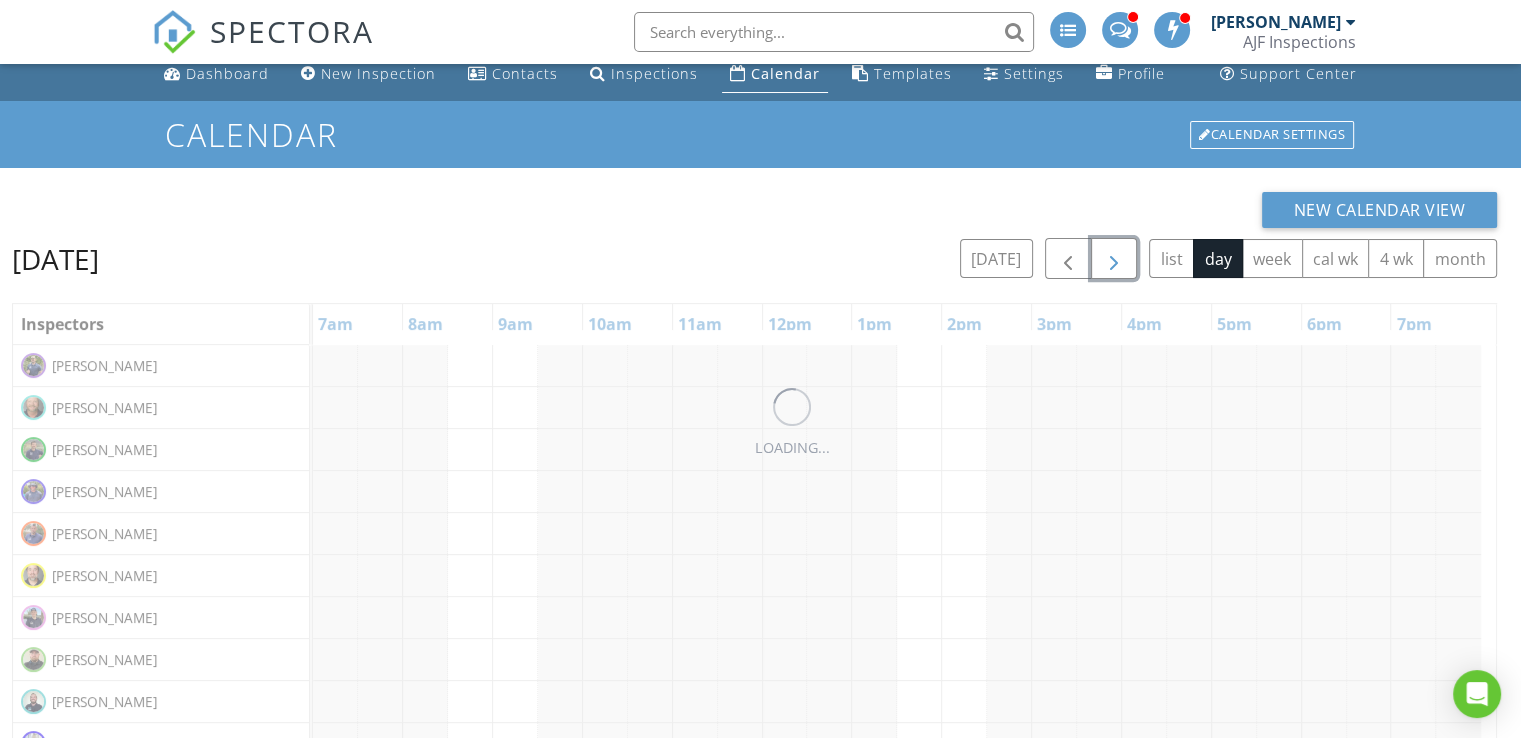 click at bounding box center [1114, 259] 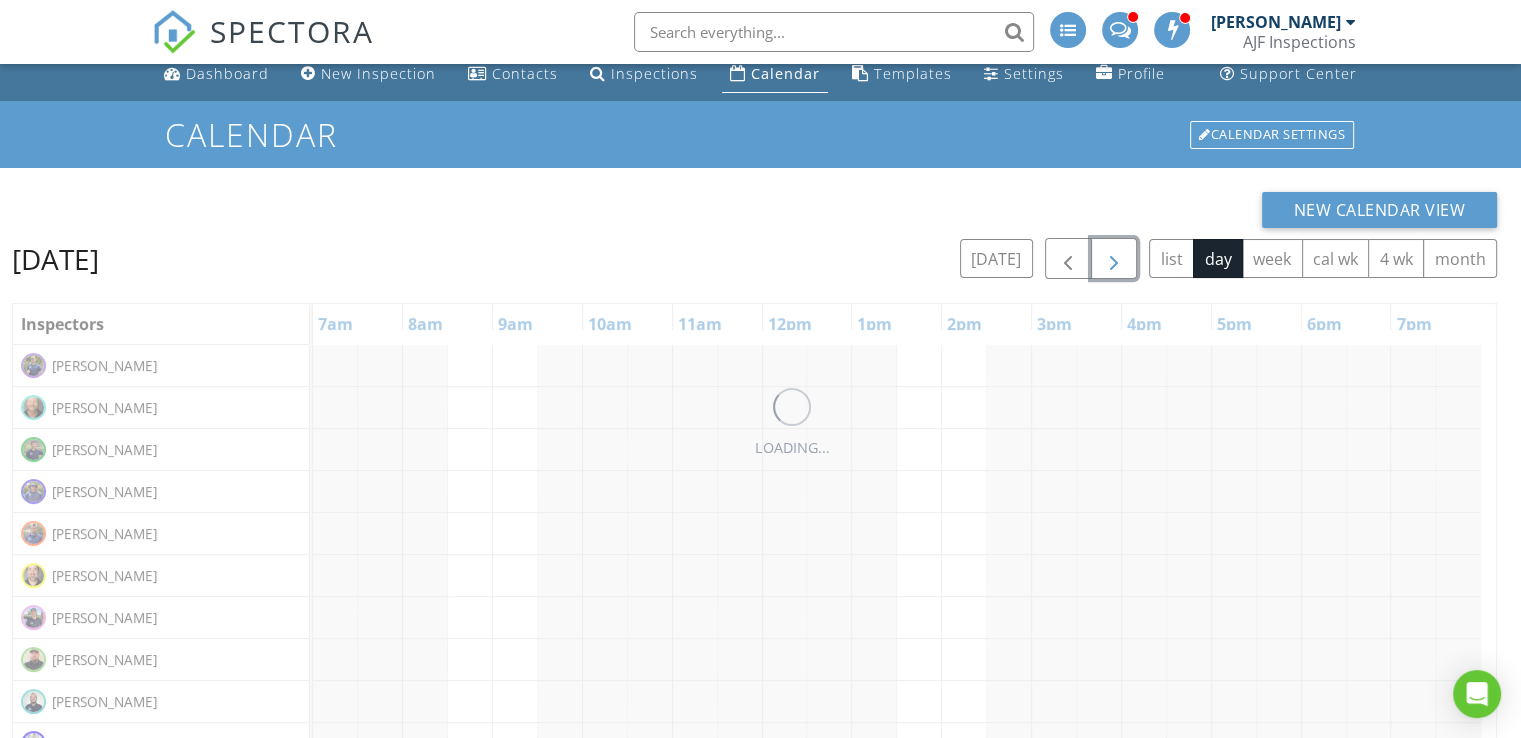 click at bounding box center (1114, 259) 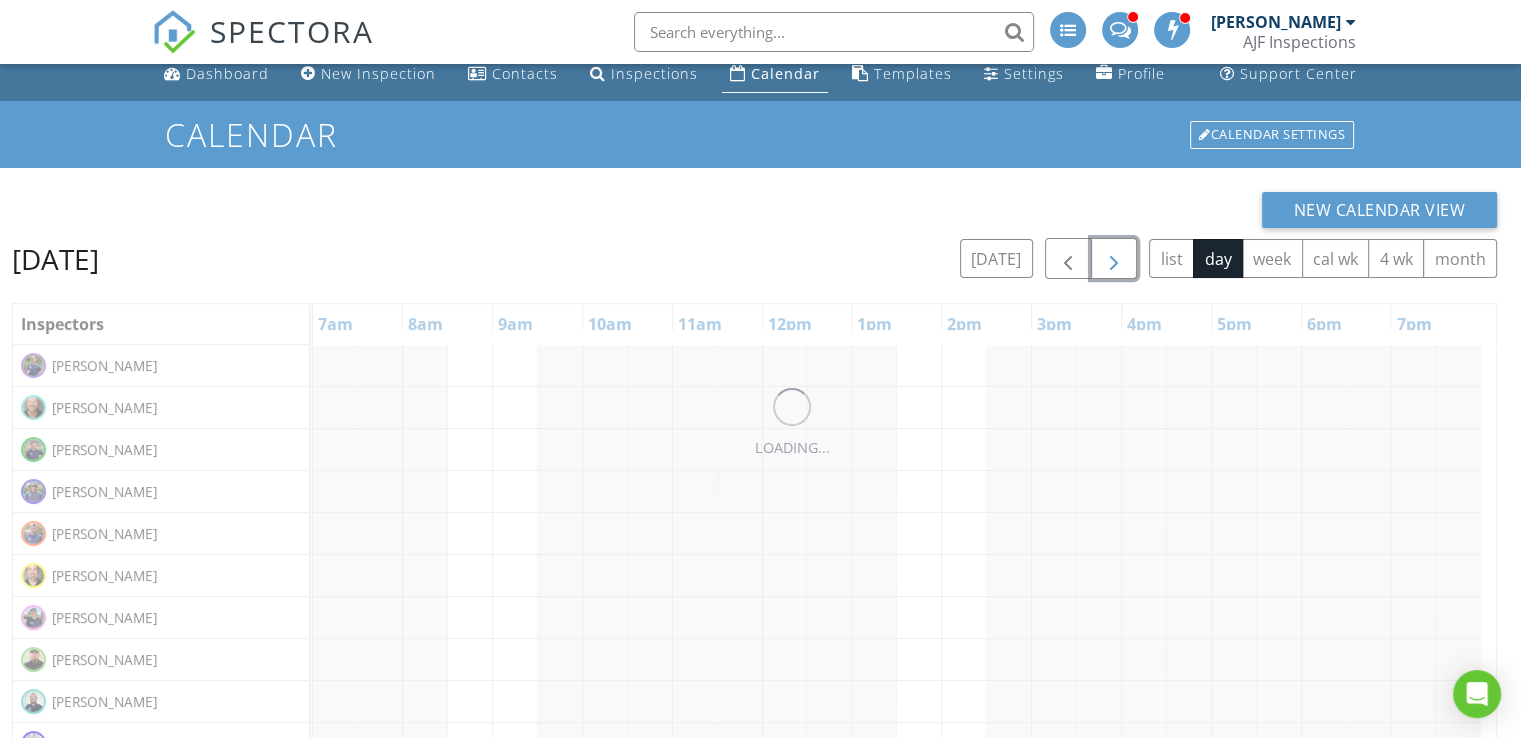 click at bounding box center [1114, 259] 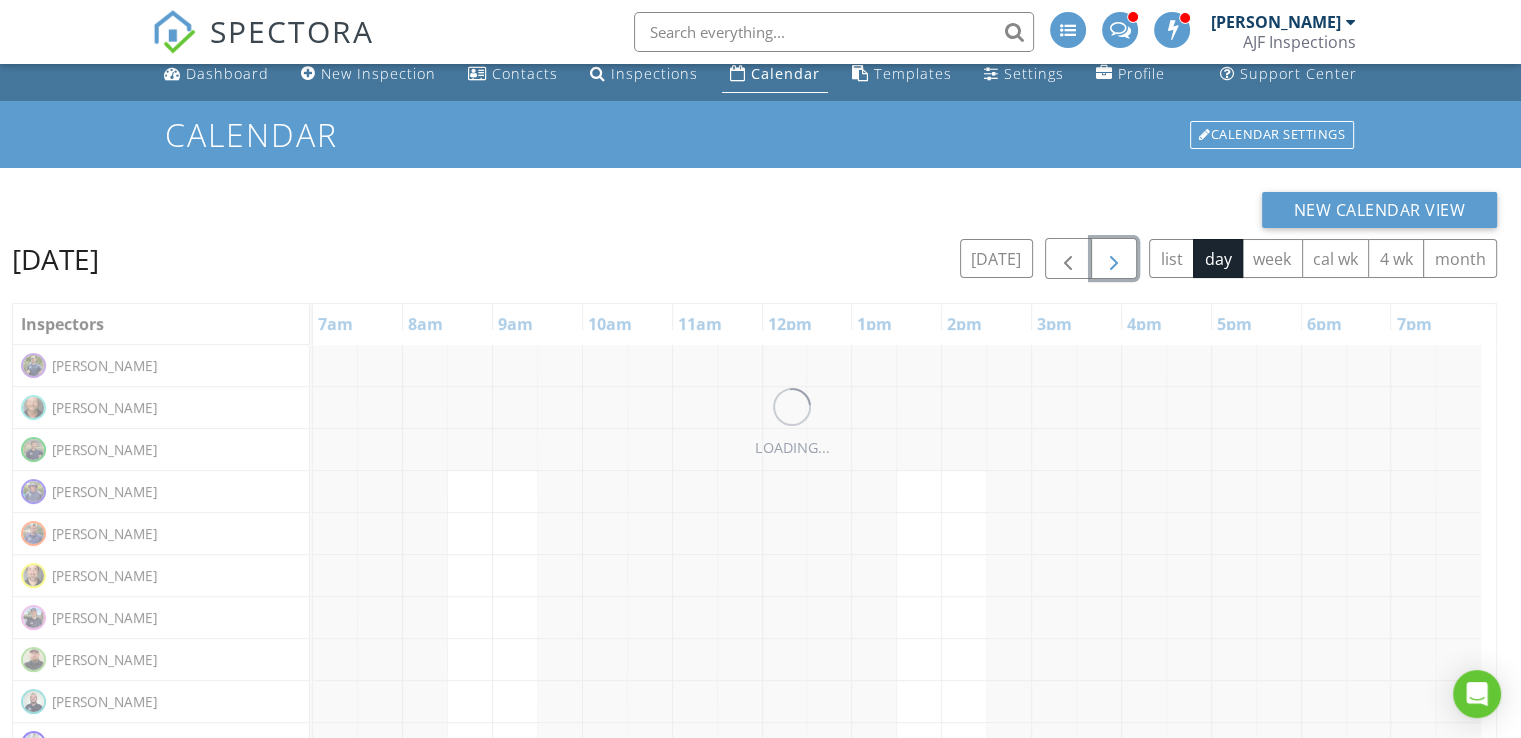 click at bounding box center [1114, 259] 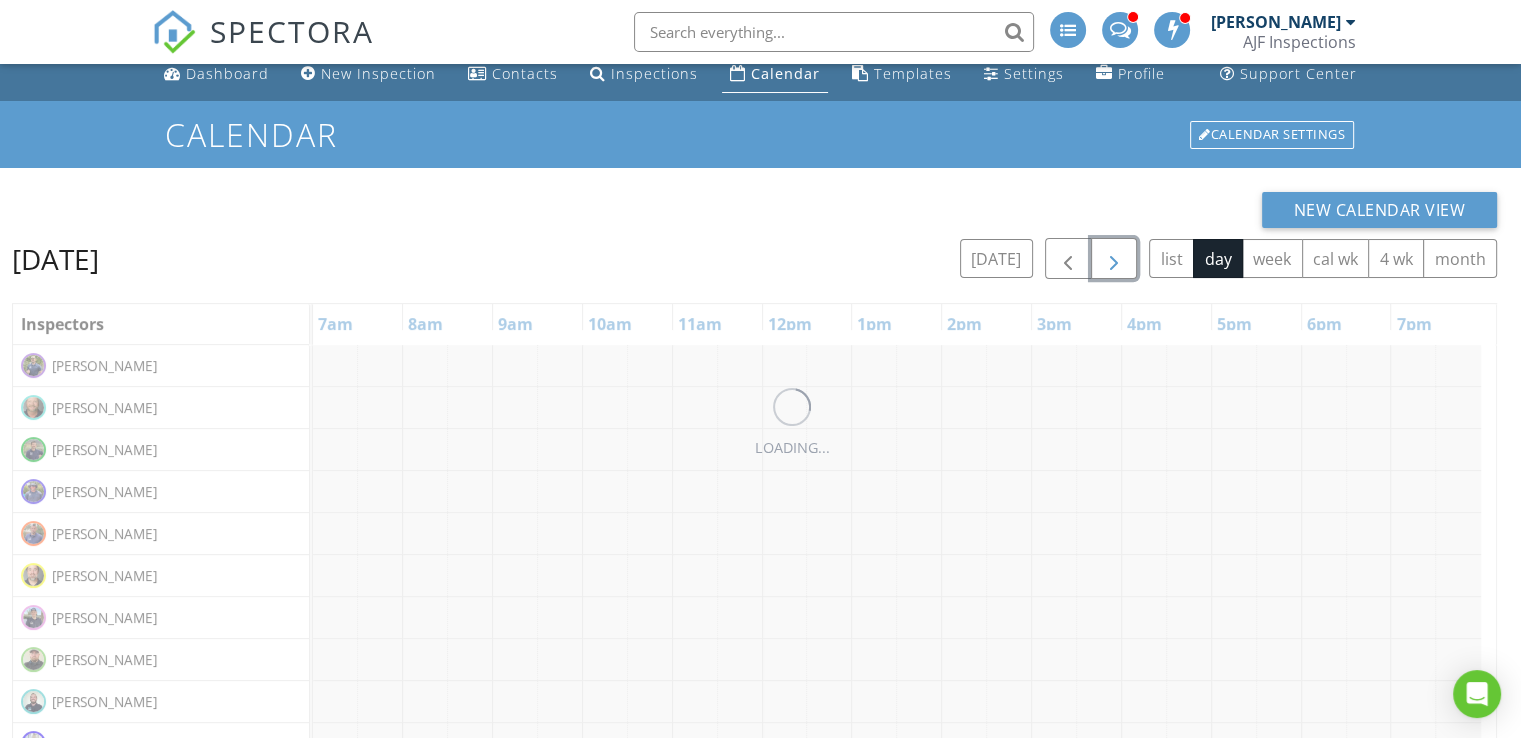 click at bounding box center [1114, 259] 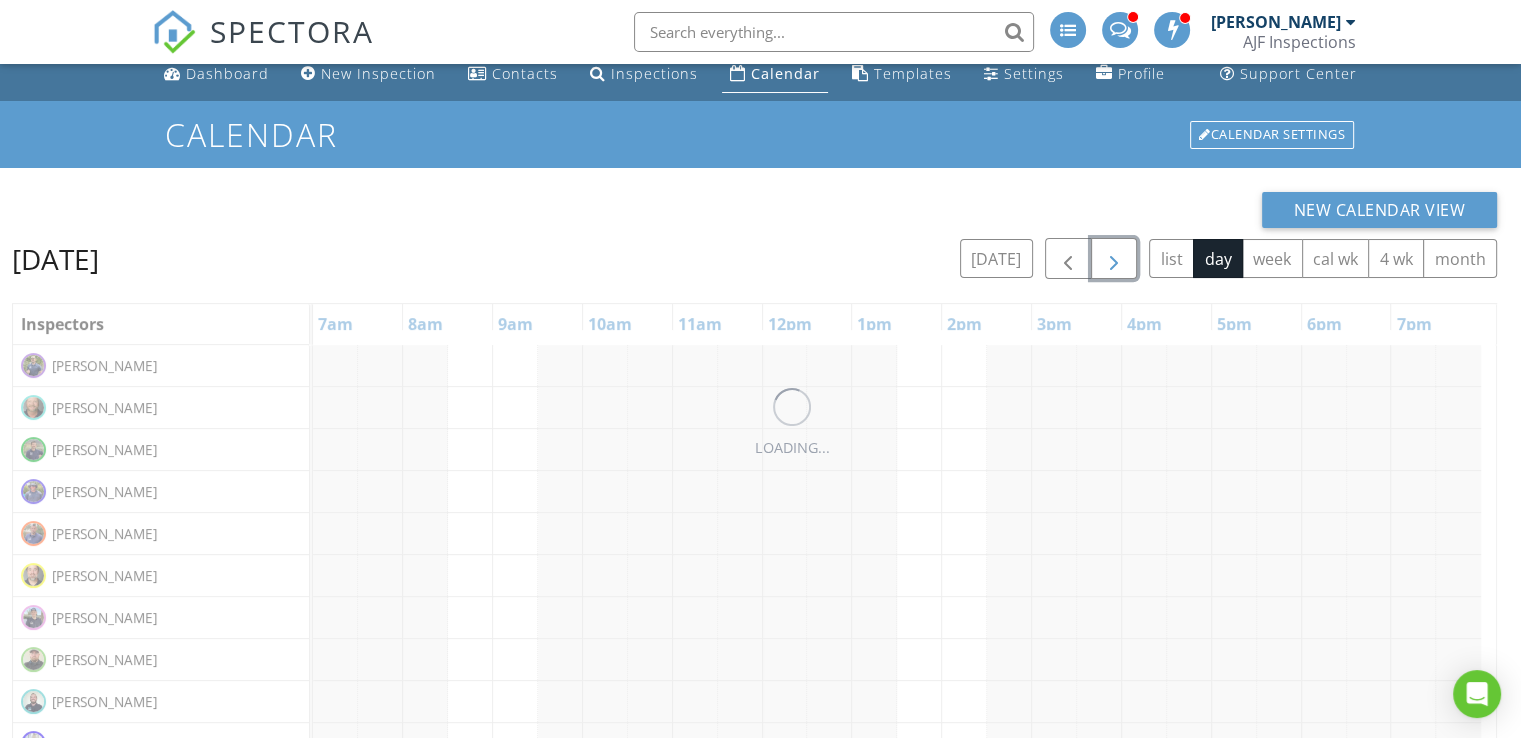click at bounding box center [1114, 259] 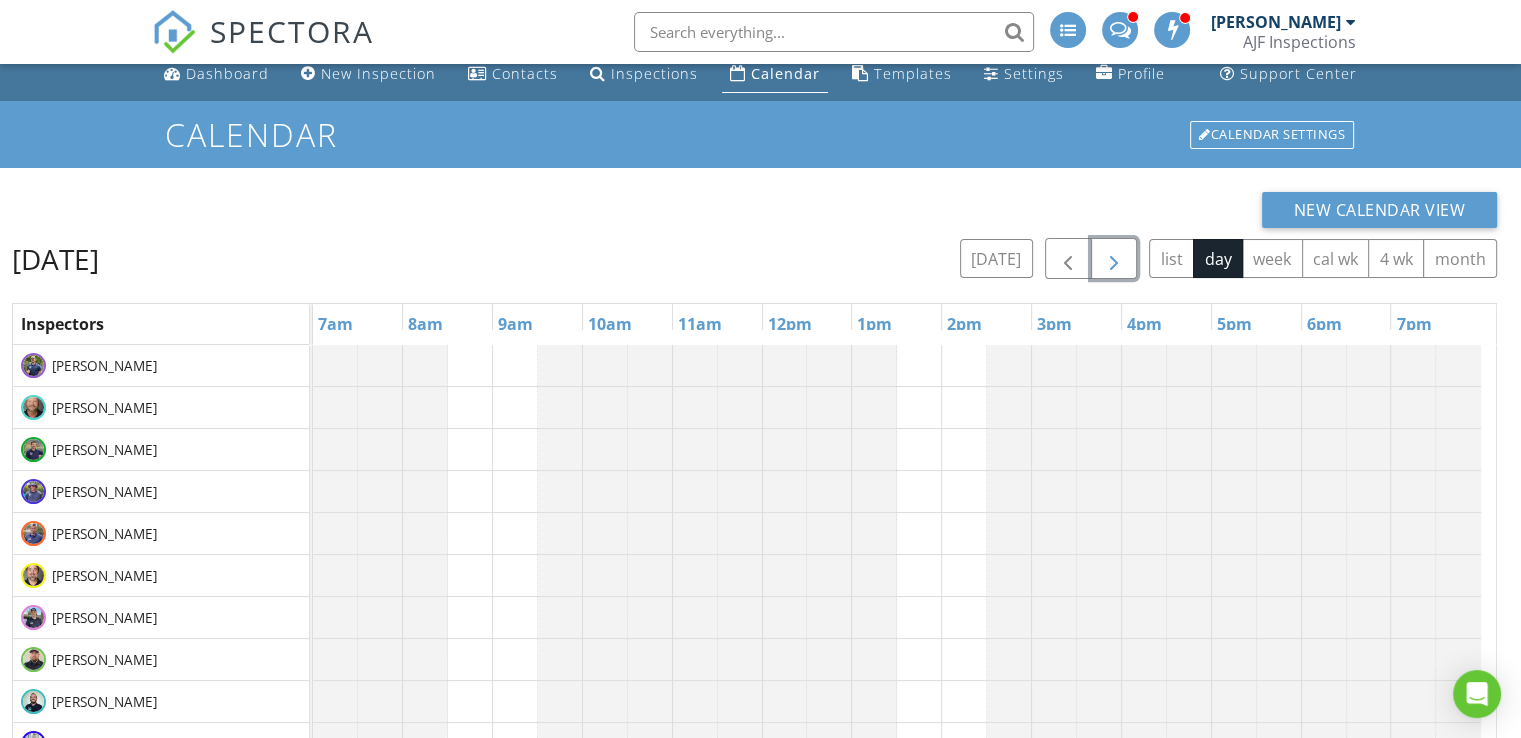 scroll, scrollTop: 15, scrollLeft: 0, axis: vertical 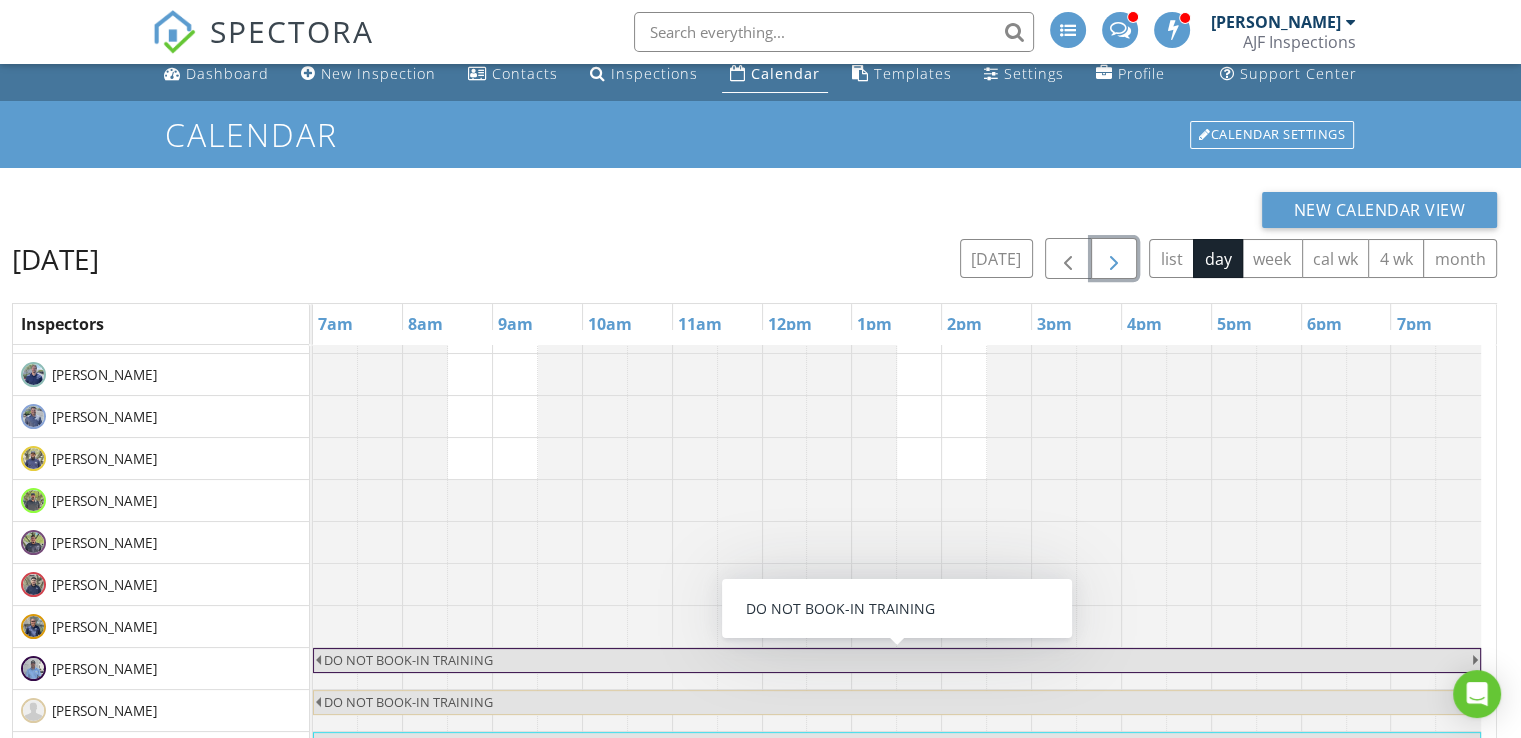click at bounding box center (1114, 258) 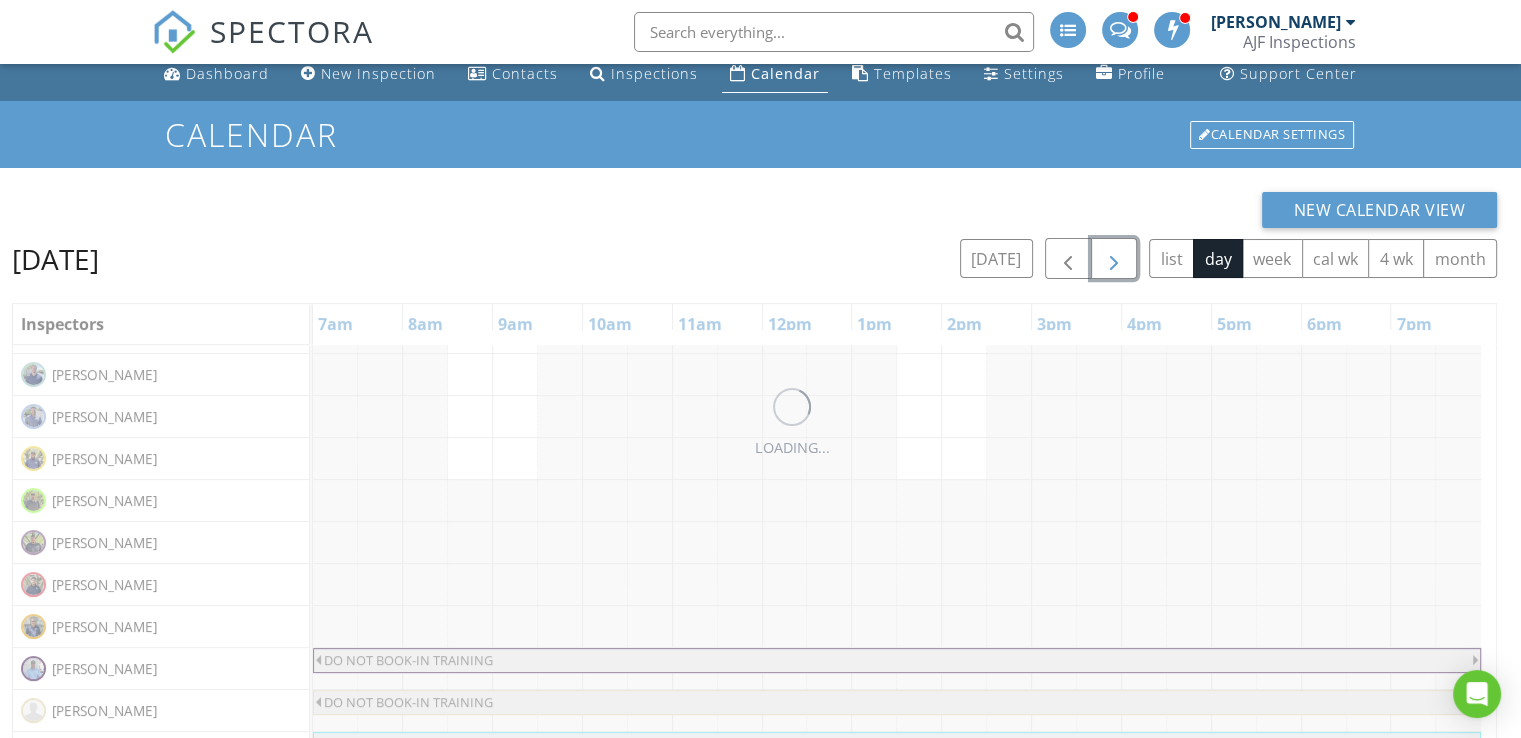 click at bounding box center [1114, 258] 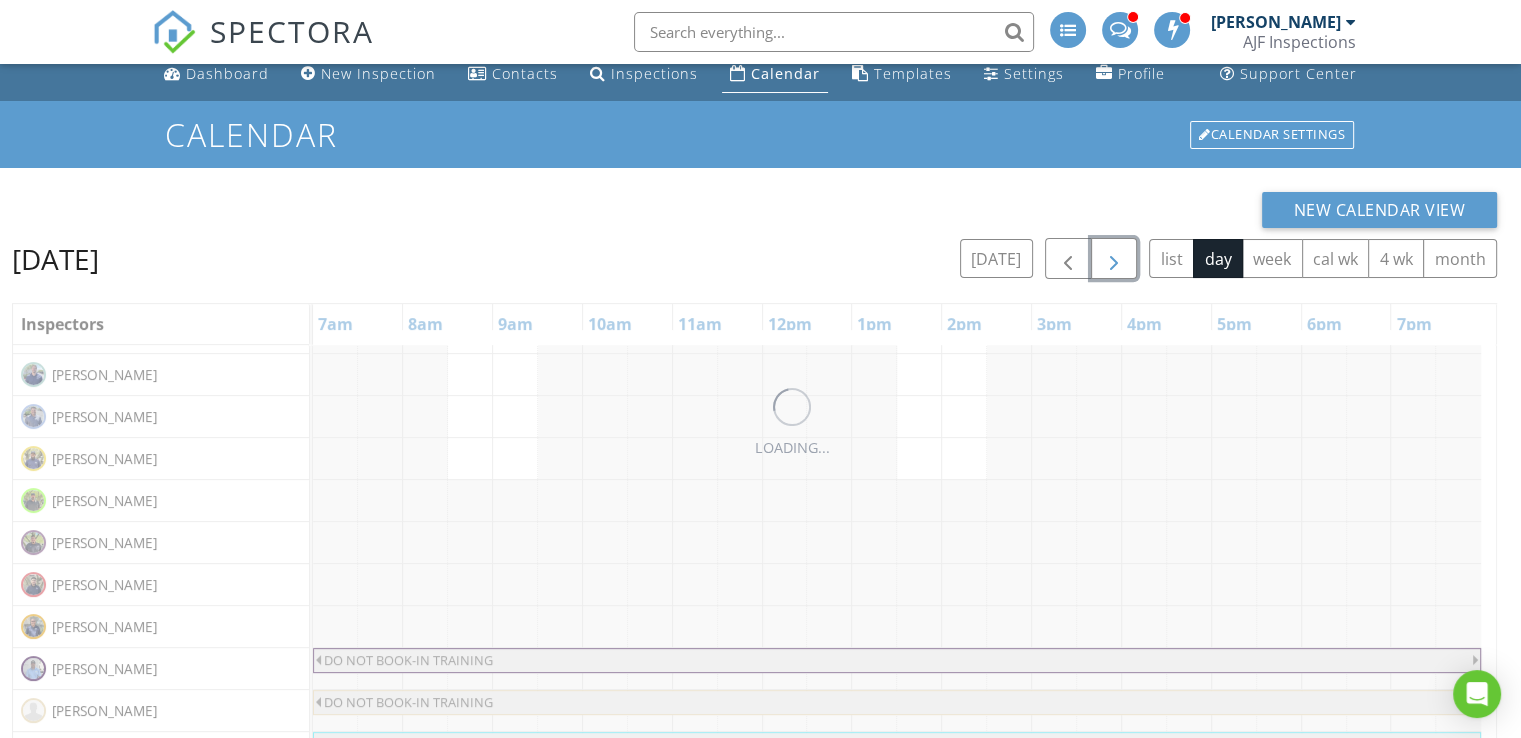 click at bounding box center [1114, 258] 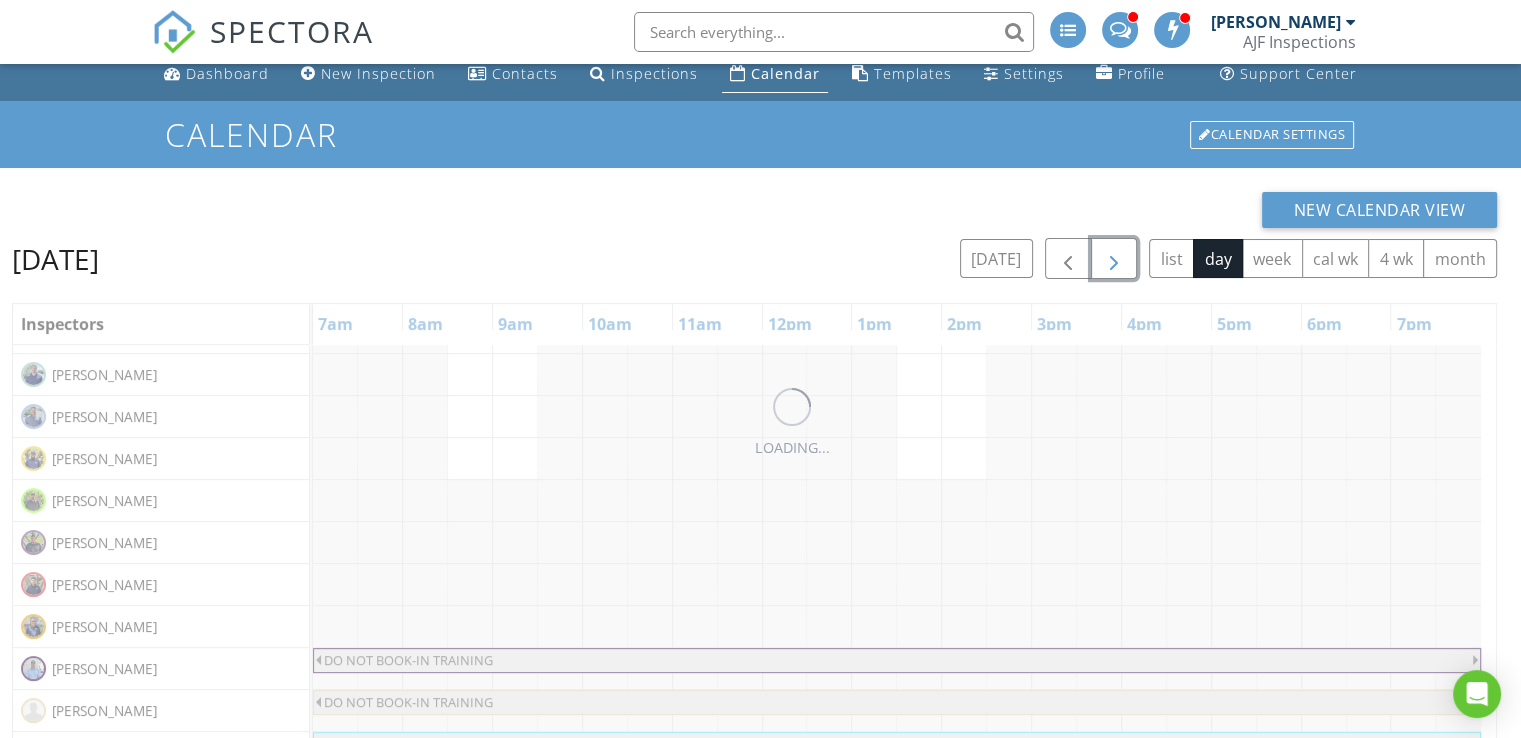 click at bounding box center [1114, 258] 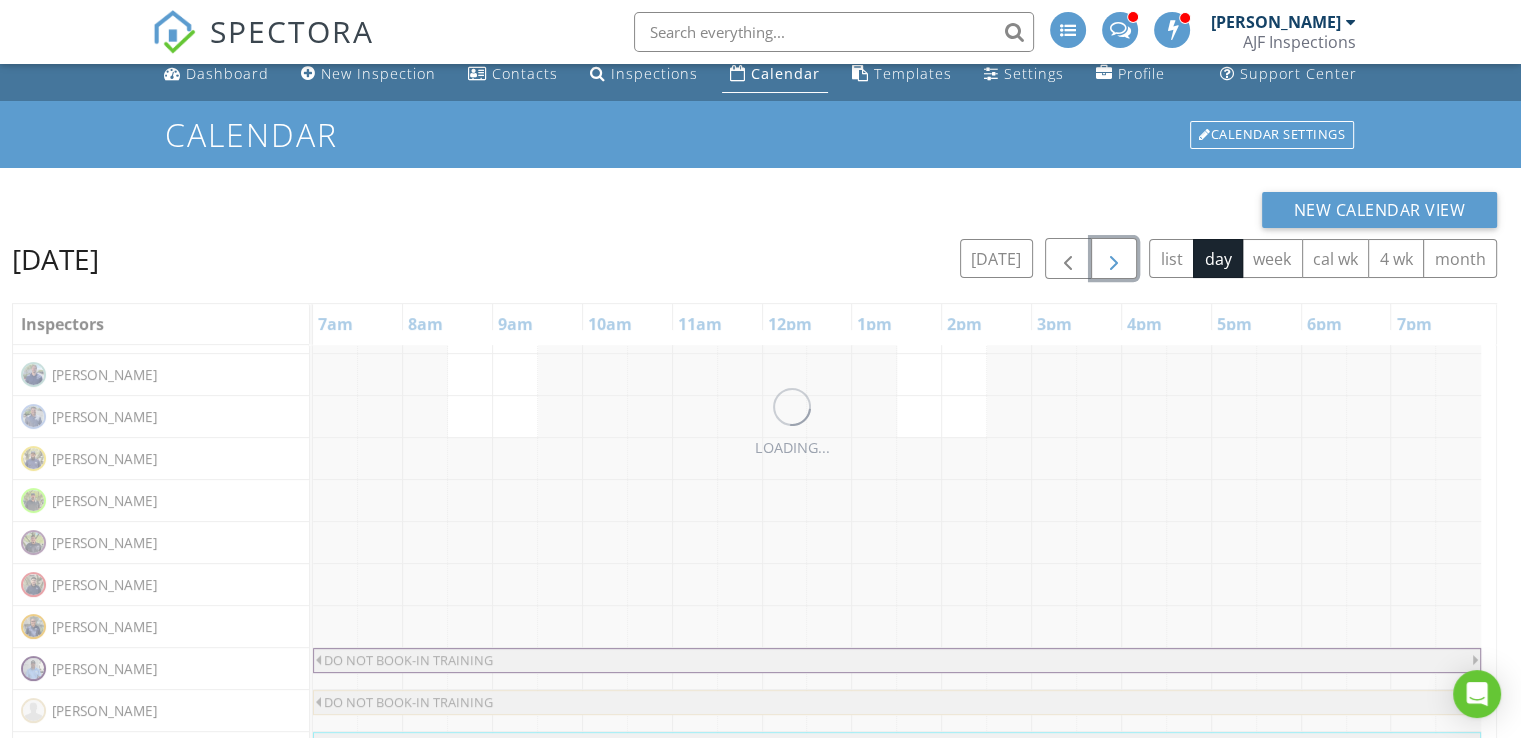 click at bounding box center (1114, 258) 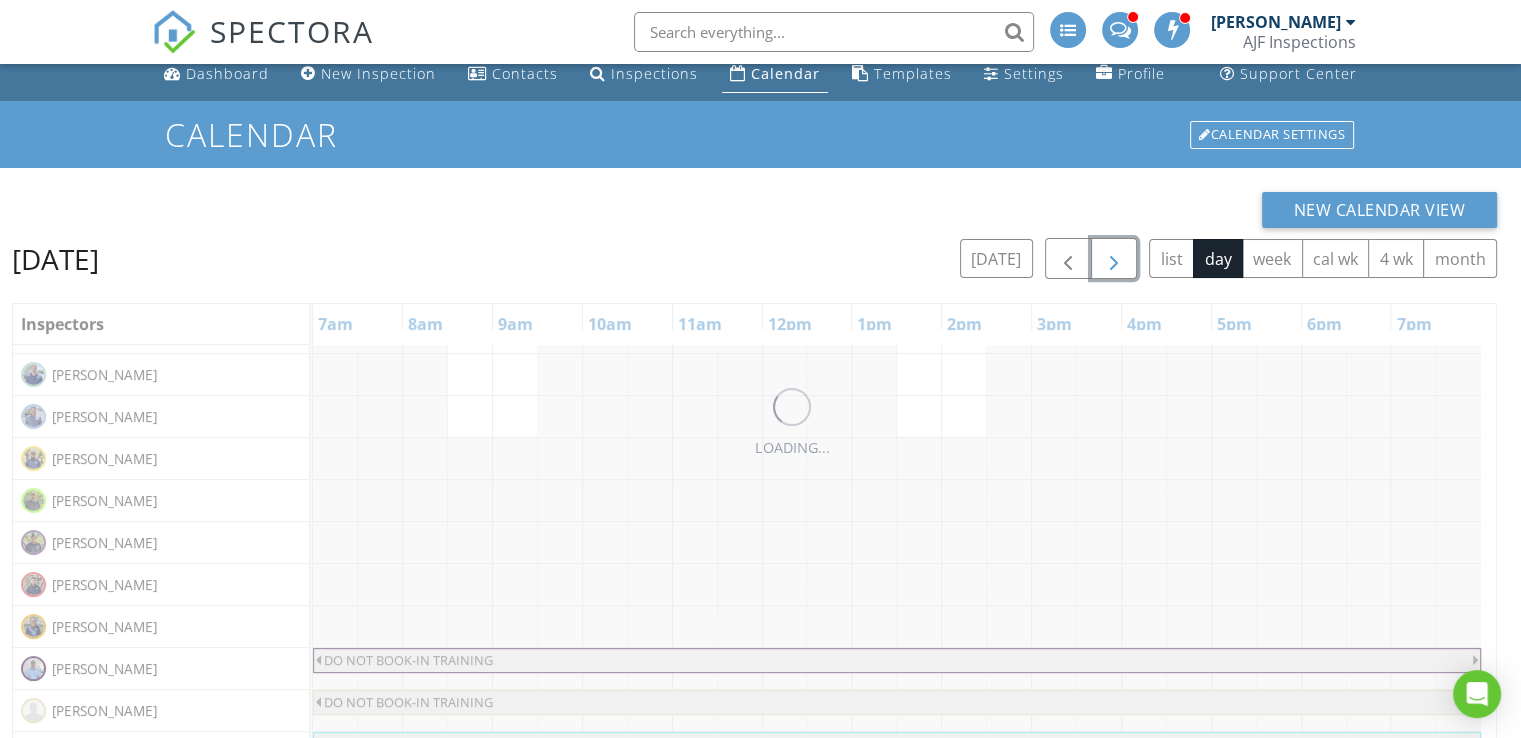 click at bounding box center (1114, 258) 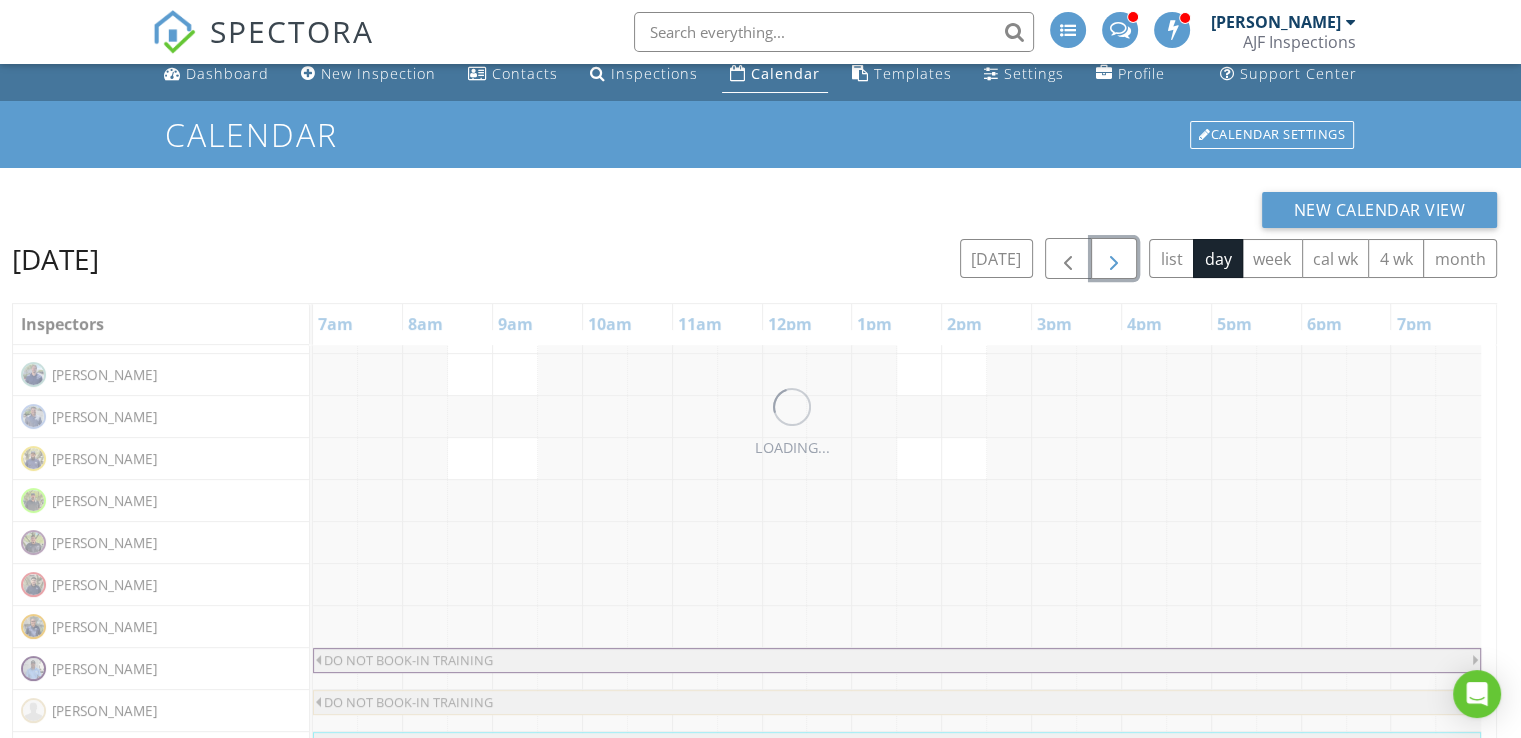 click at bounding box center (1114, 258) 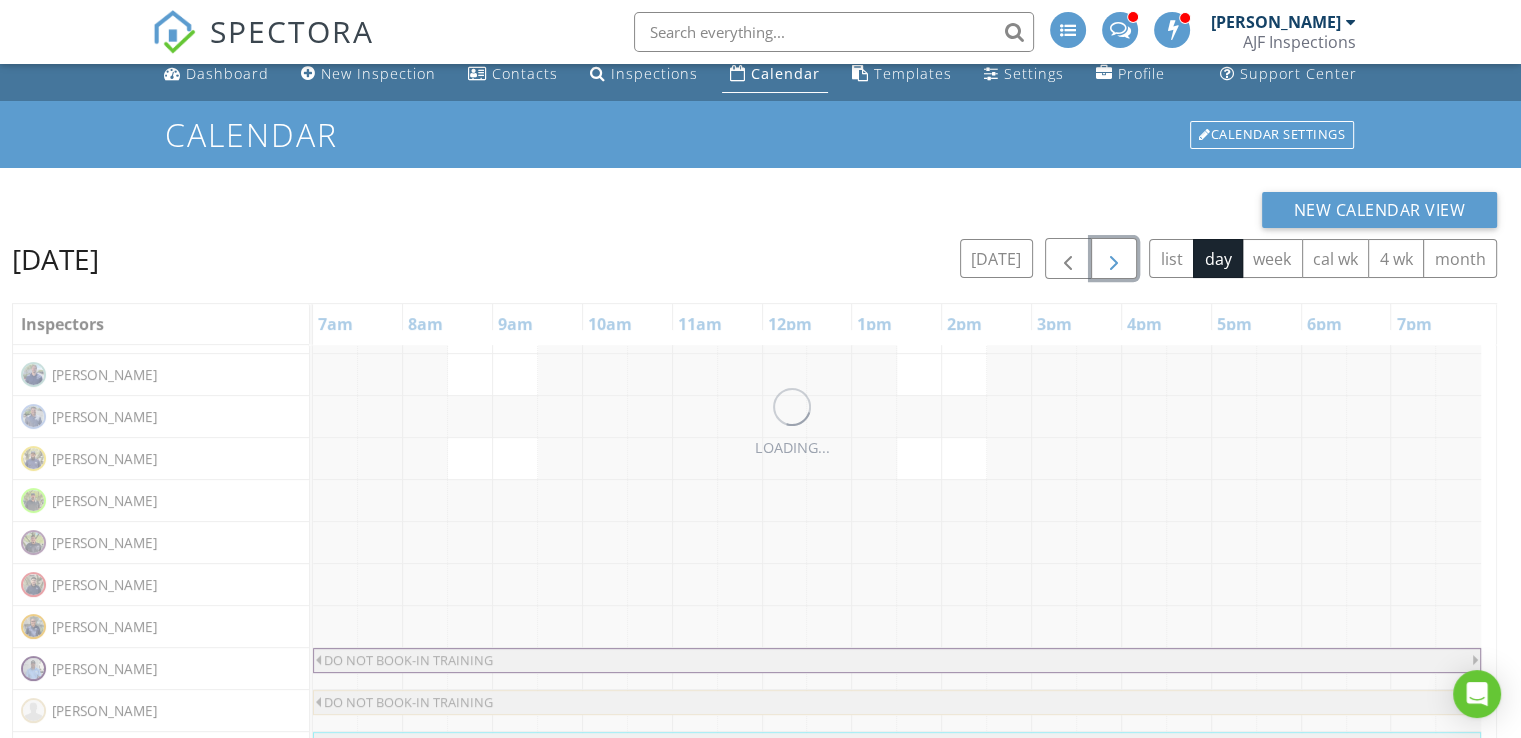 click at bounding box center [1114, 258] 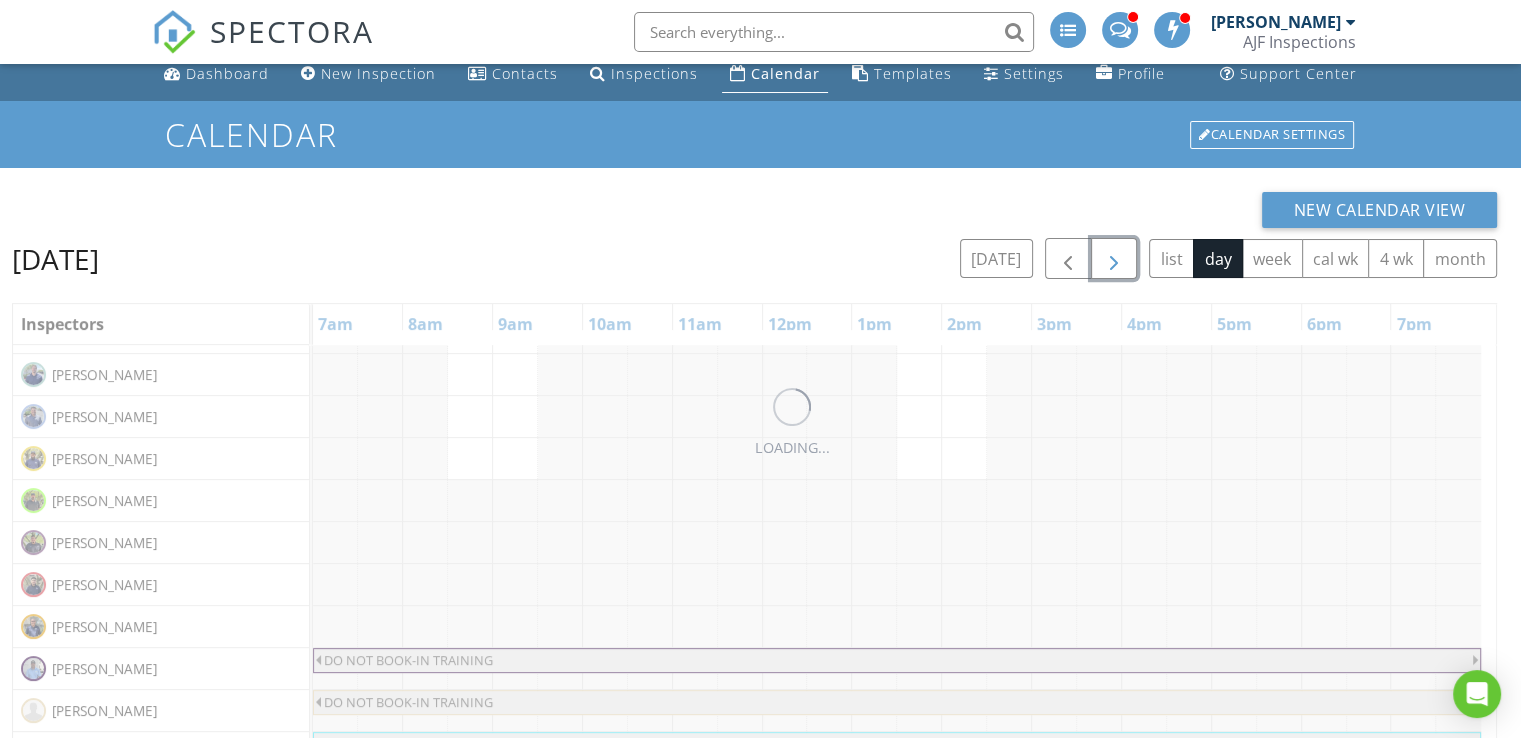 click at bounding box center (1114, 258) 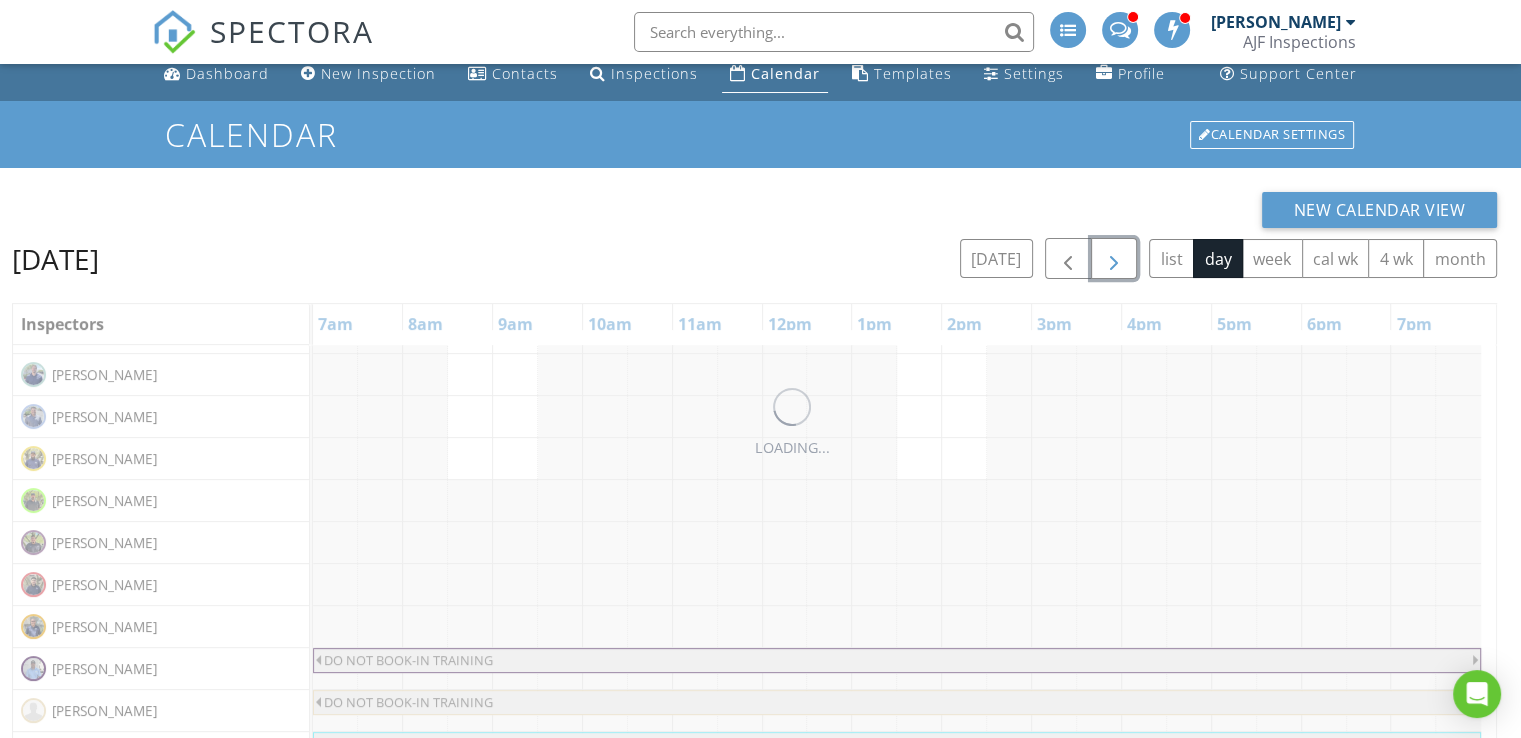 click at bounding box center (1114, 258) 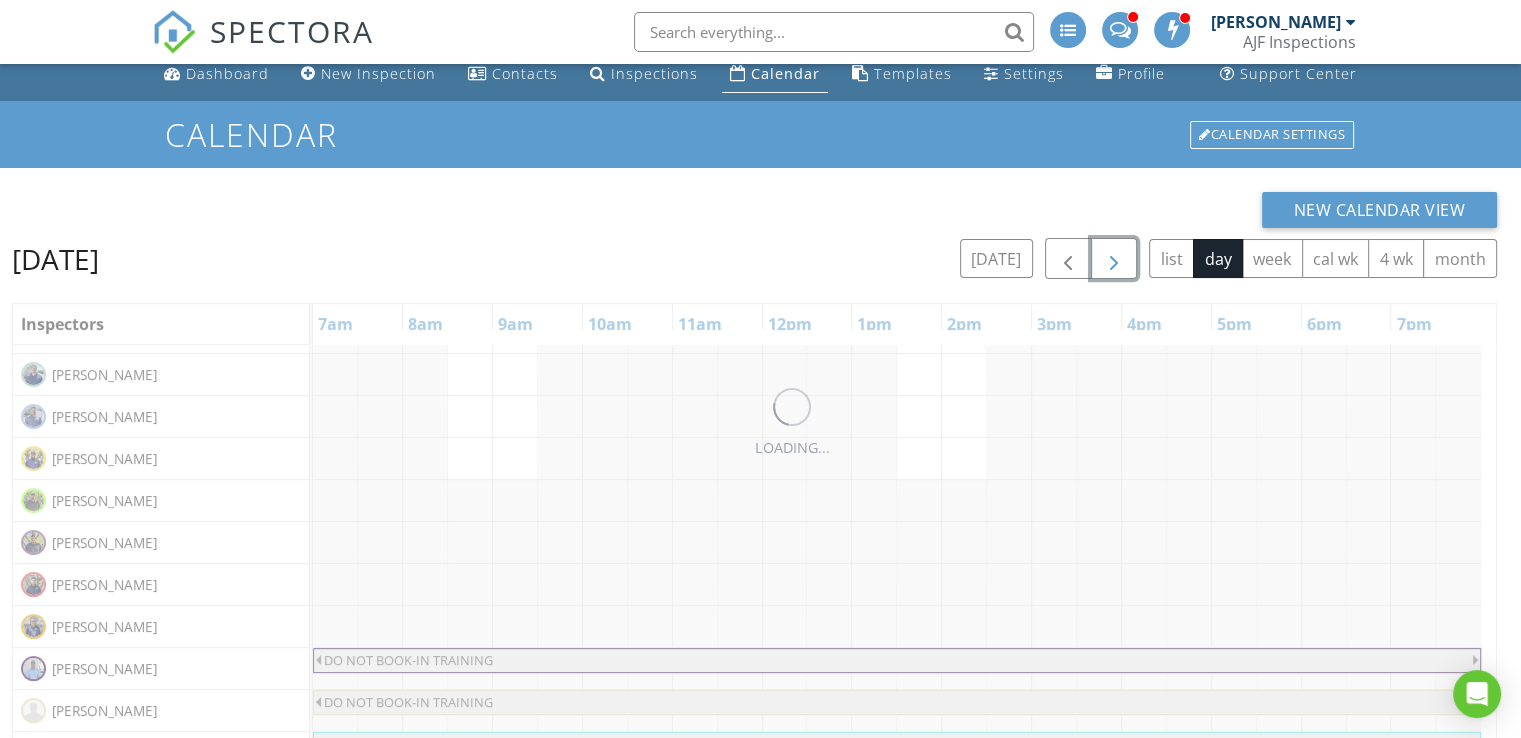 click at bounding box center [1114, 258] 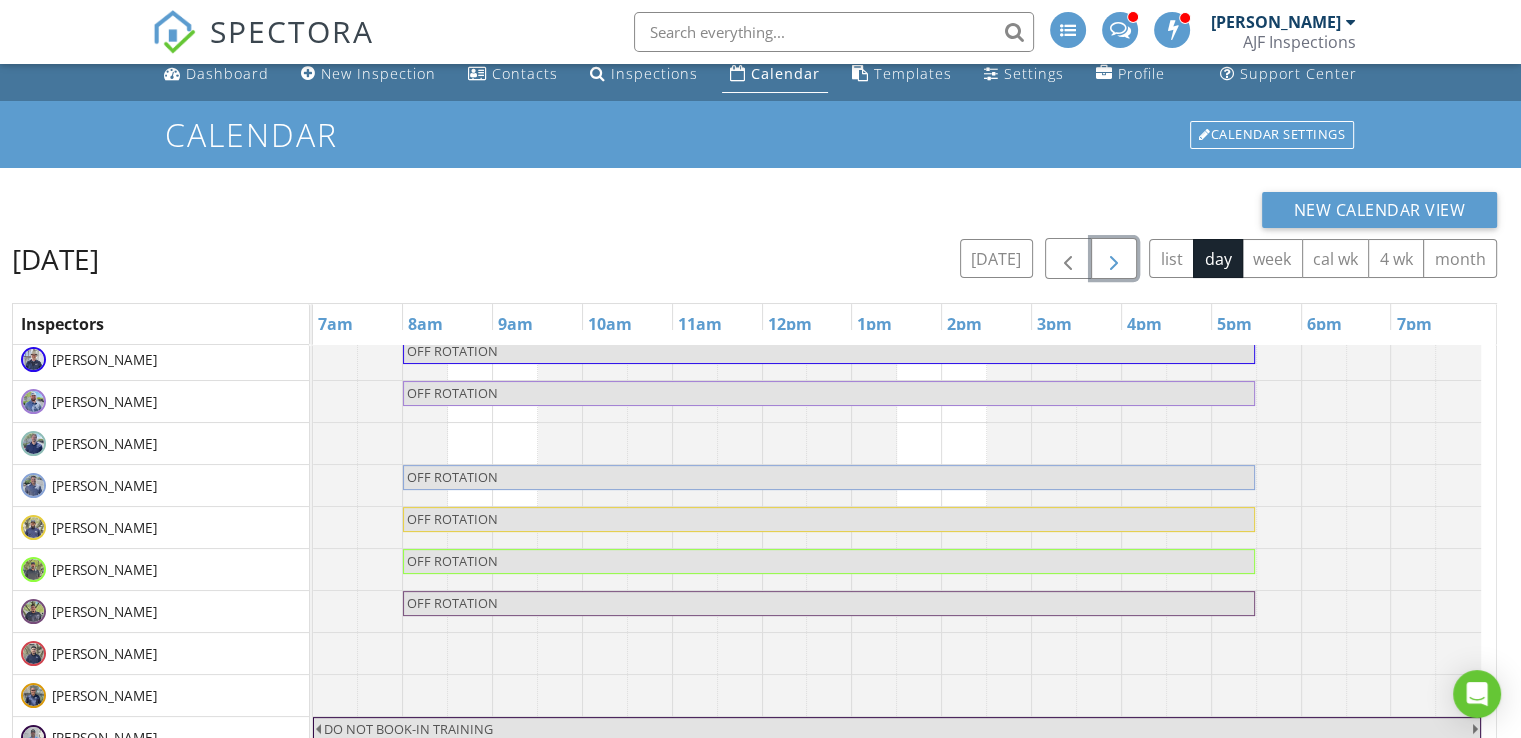 click at bounding box center [313, 653] 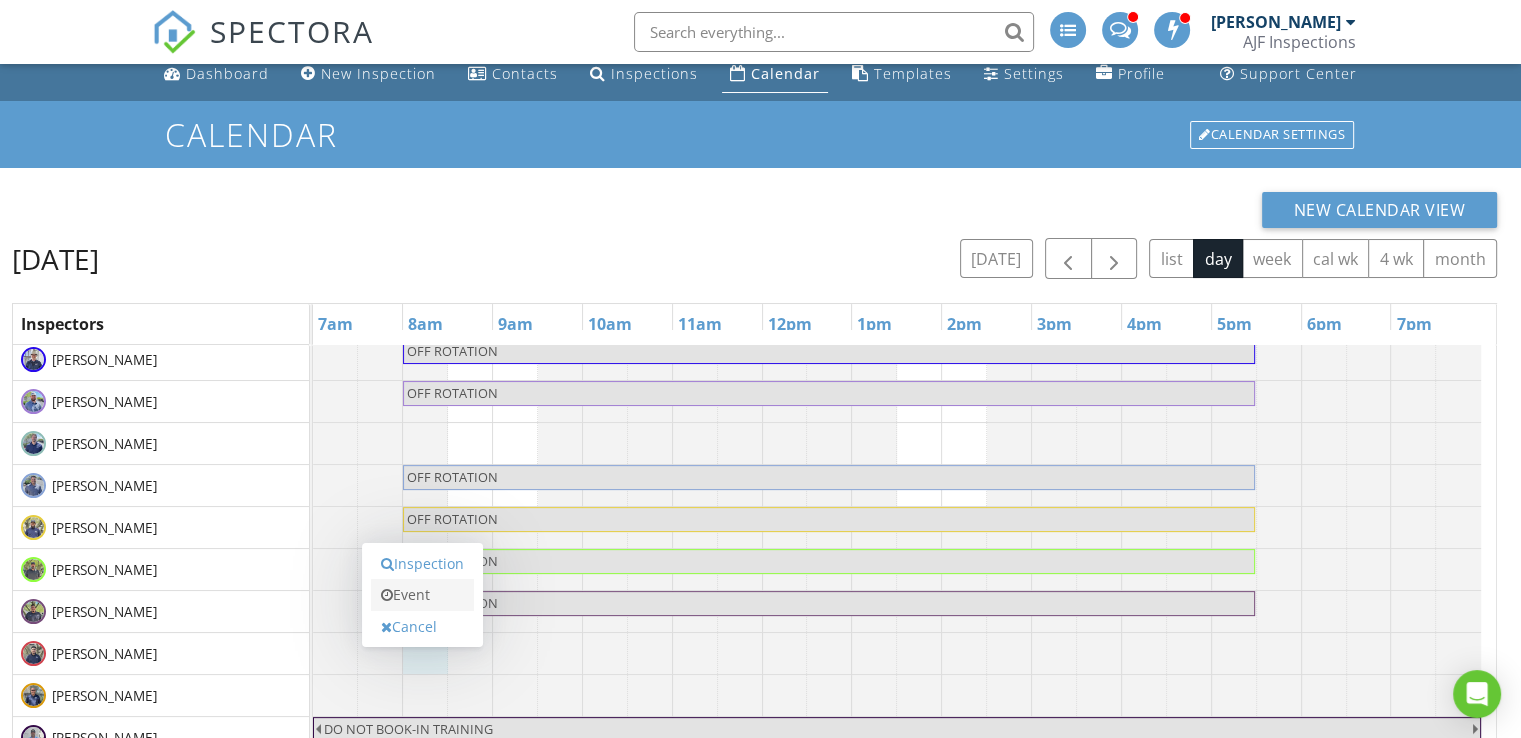 click on "Event" at bounding box center [422, 595] 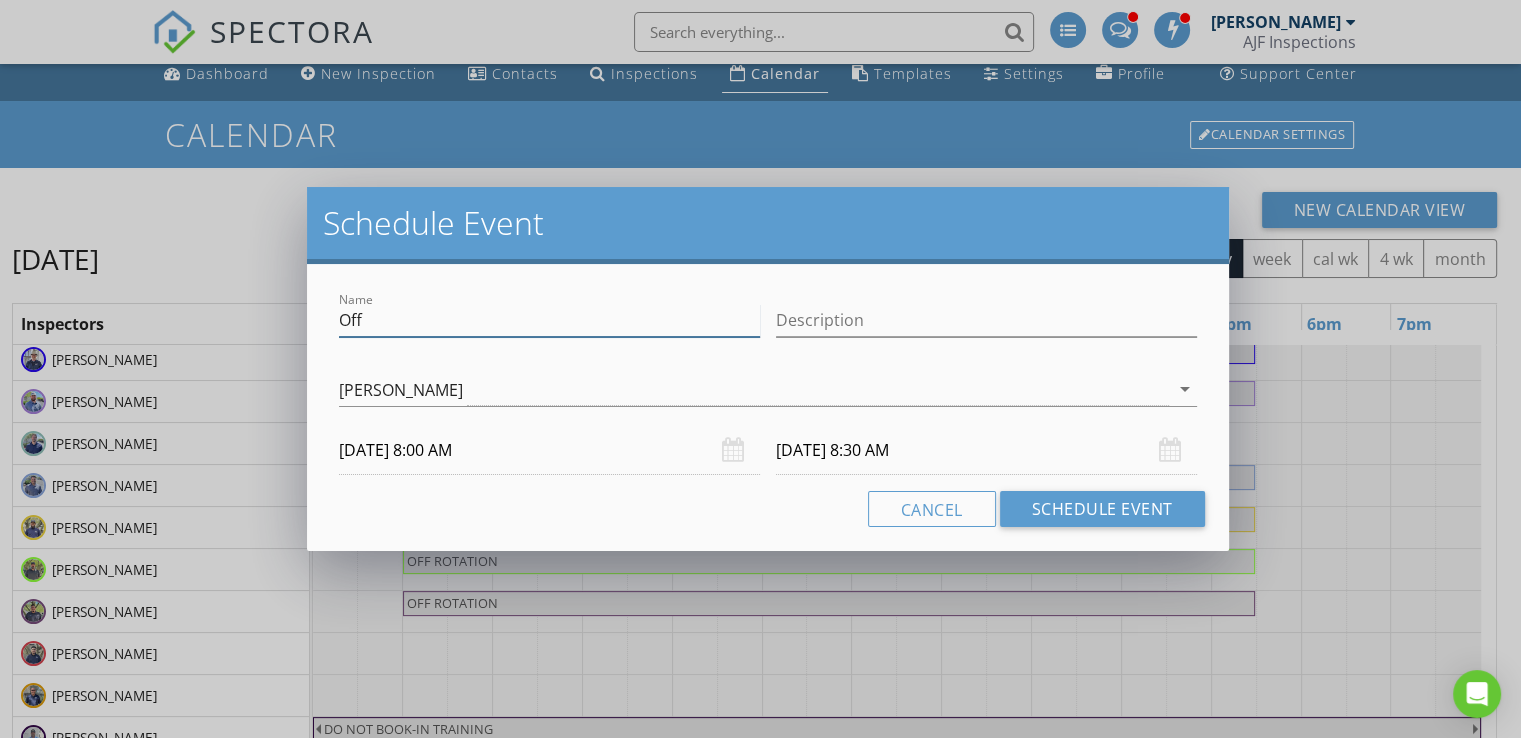 click on "Off" at bounding box center (549, 320) 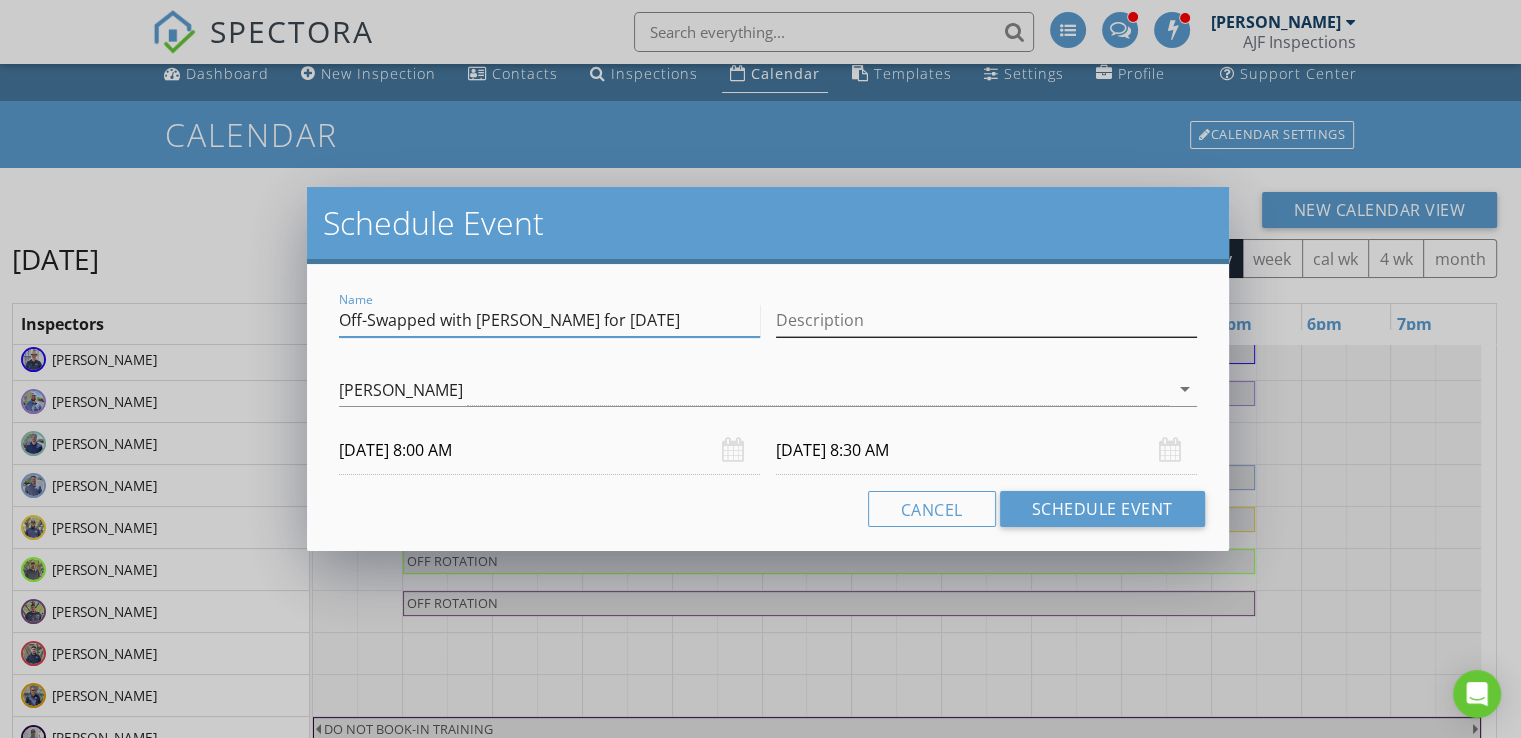 type on "Off-Swapped with [PERSON_NAME] for [DATE]" 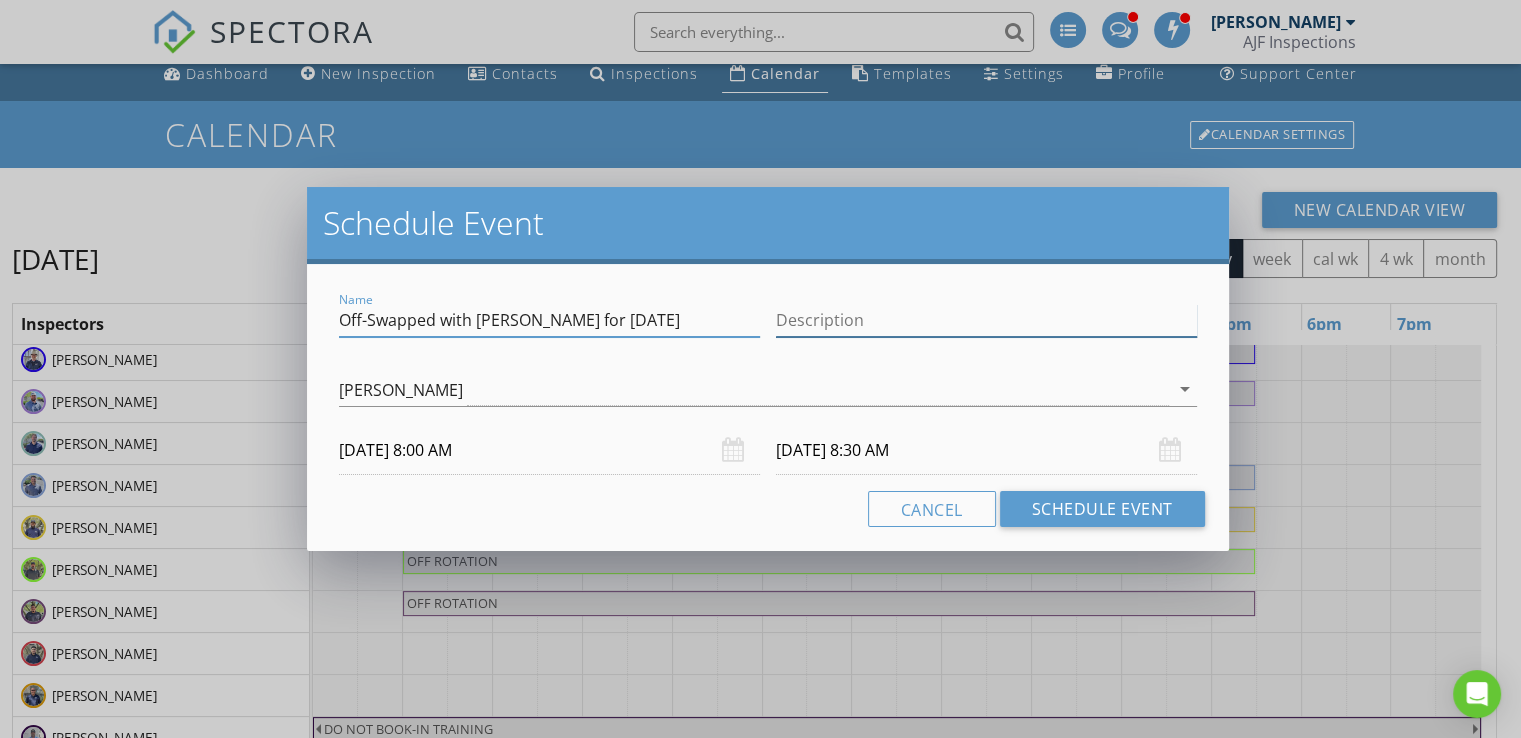 click on "Description" at bounding box center [986, 320] 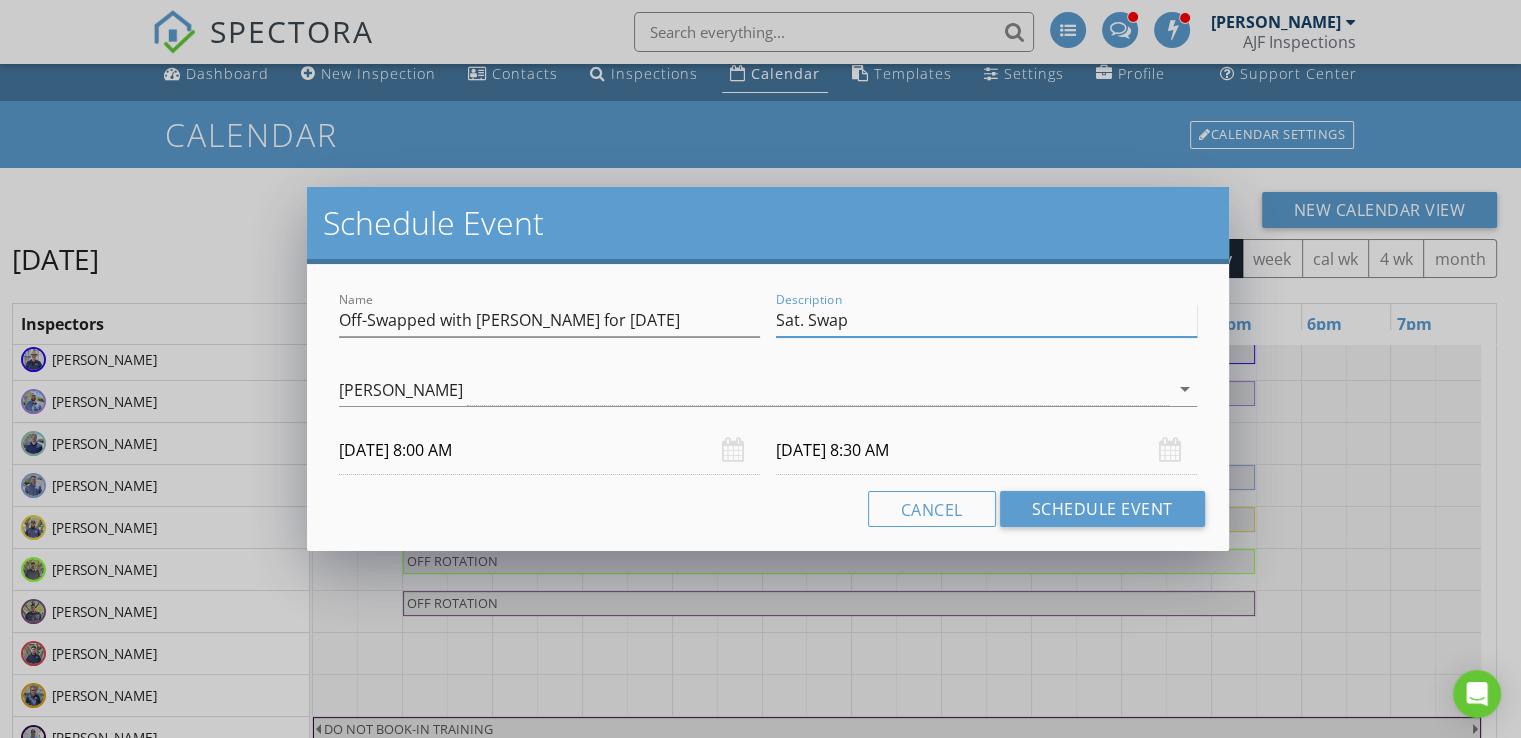 type on "Sat. Swap" 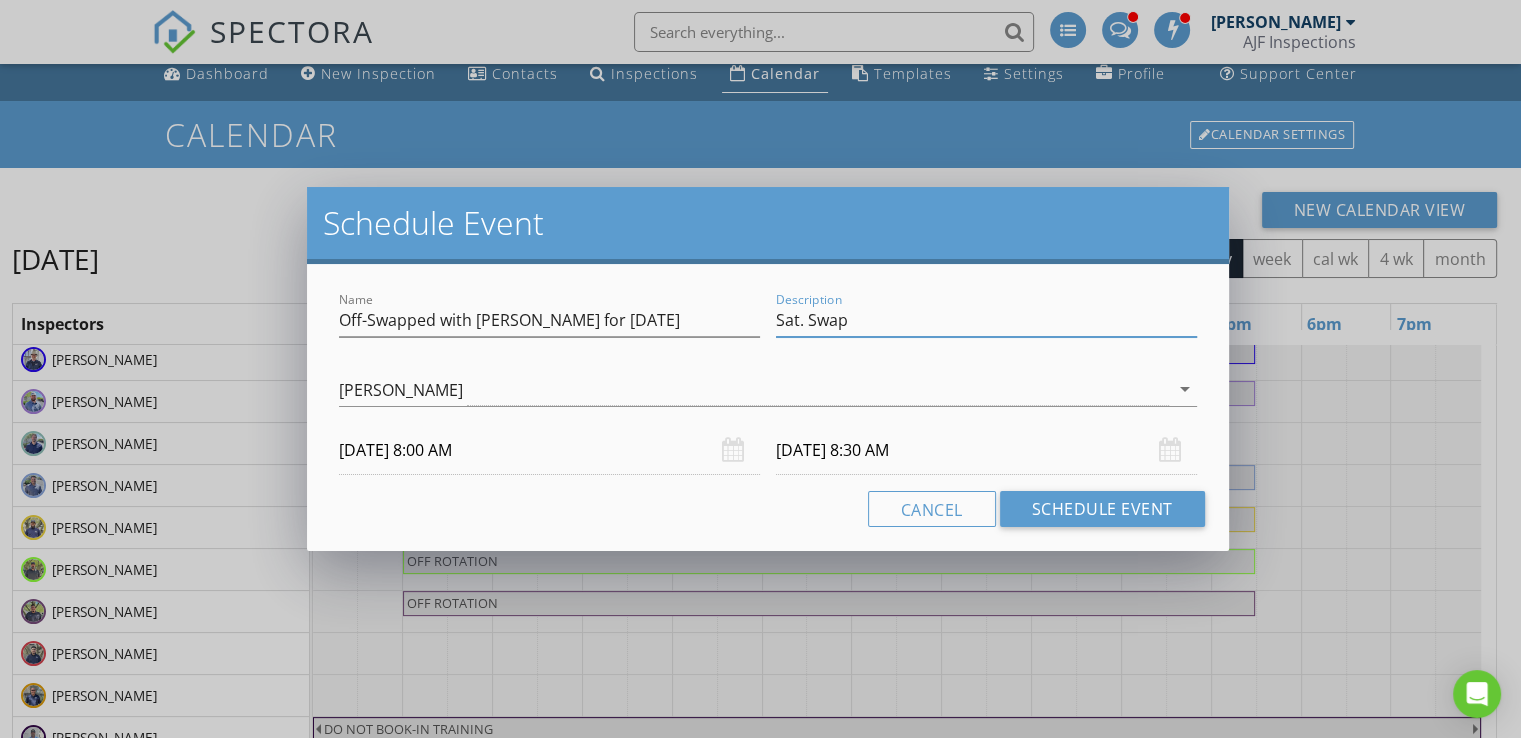 click on "check_box_outline_blank   [PERSON_NAME]   check_box_outline_blank   [PERSON_NAME]   check_box_outline_blank   [PERSON_NAME]   check_box_outline_blank   [PERSON_NAME]   check_box_outline_blank   [PERSON_NAME]   check_box_outline_blank   [PERSON_NAME]   check_box_outline_blank   Will [PERSON_NAME]   check_box_outline_blank   [PERSON_NAME]   check_box_outline_blank   [PERSON_NAME]   check_box_outline_blank   [PERSON_NAME]   check_box_outline_blank   [PERSON_NAME]   check_box_outline_blank   [PERSON_NAME]   check_box_outline_blank   [PERSON_NAME]   check_box_outline_blank   [PERSON_NAME]   check_box_outline_blank   [PERSON_NAME]   check_box_outline_blank   [PERSON_NAME]   check_box   [PERSON_NAME]   check_box_outline_blank   [PERSON_NAME]   check_box_outline_blank   [PERSON_NAME]   check_box_outline_blank   [PERSON_NAME]   [PERSON_NAME] arrow_drop_down" at bounding box center (768, 391) 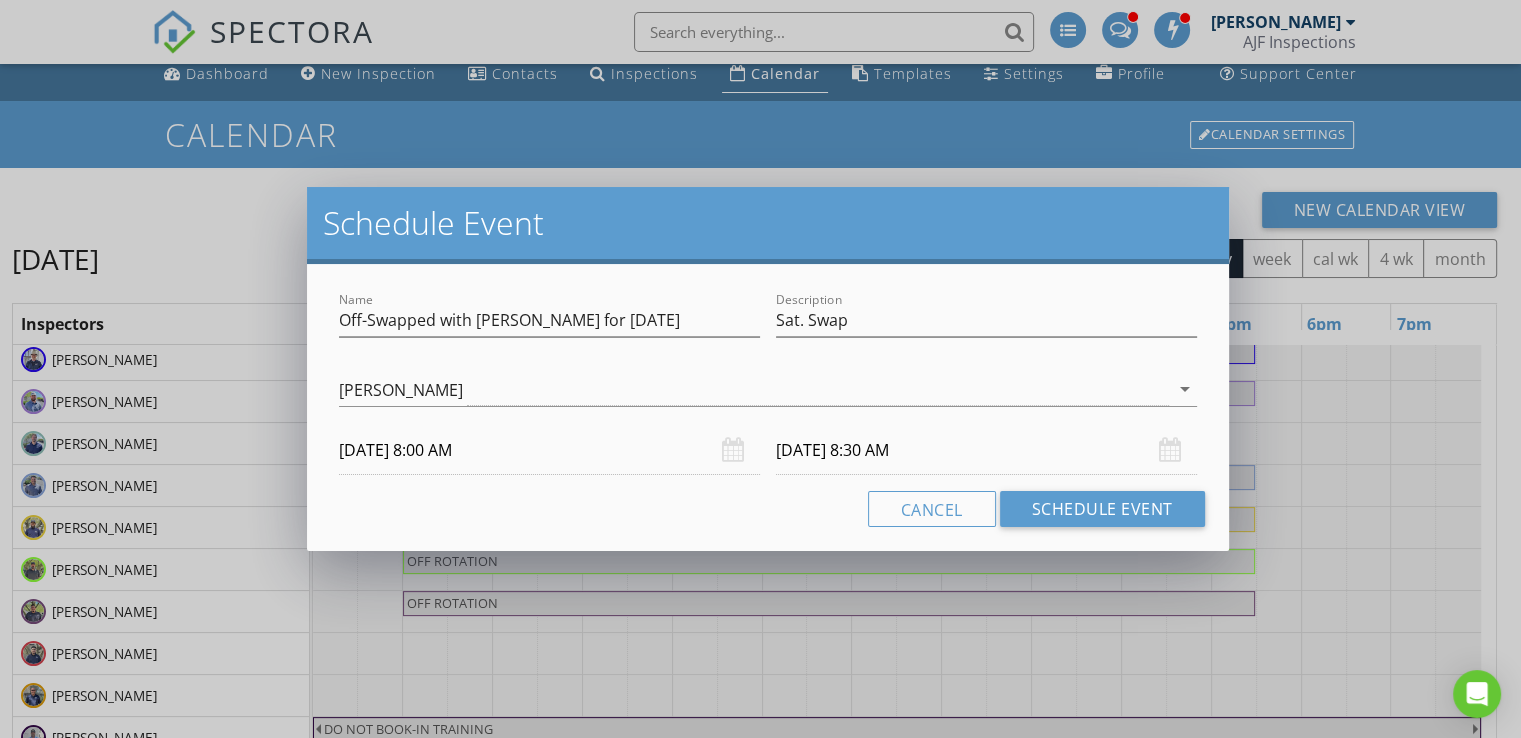 click on "[DATE] 8:30 AM" at bounding box center (986, 450) 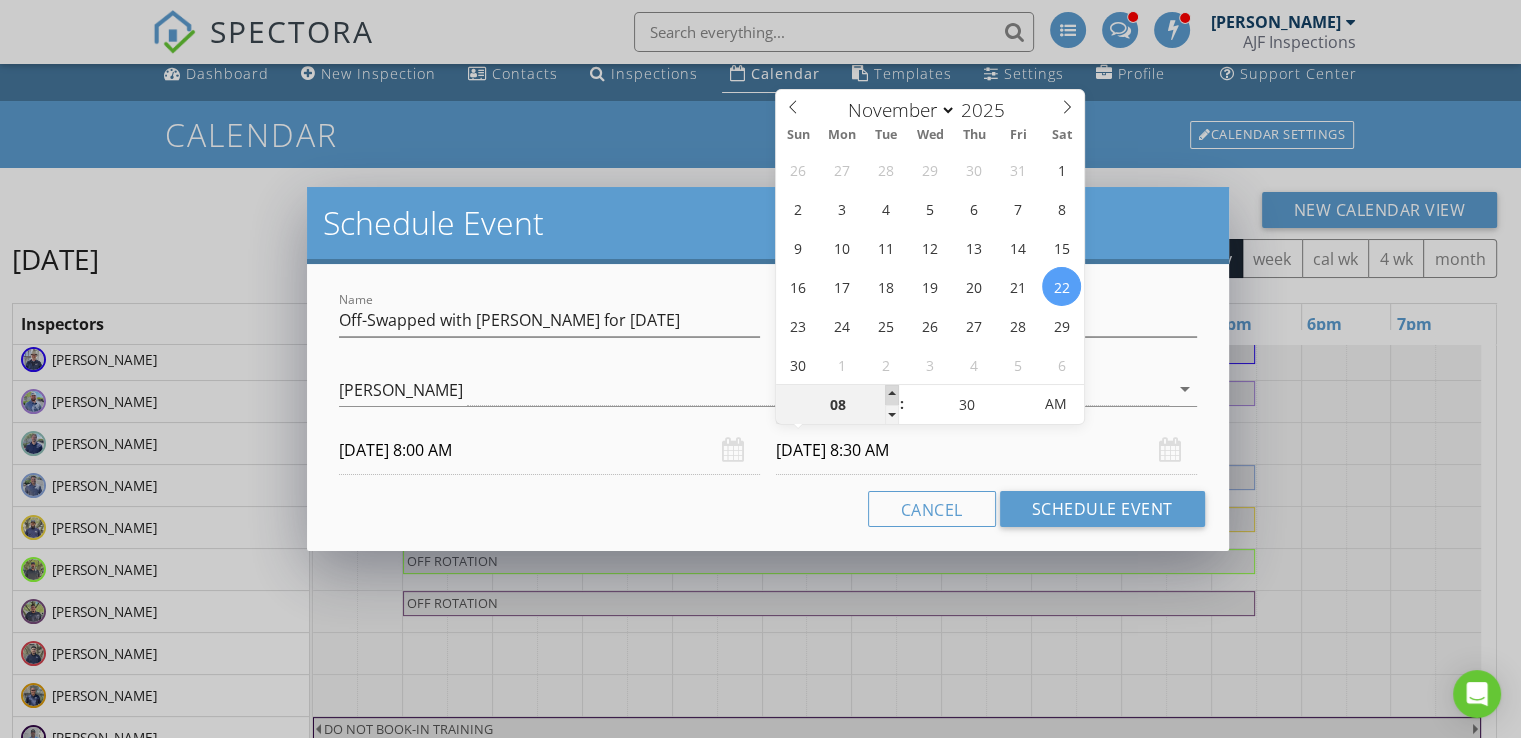 type on "09" 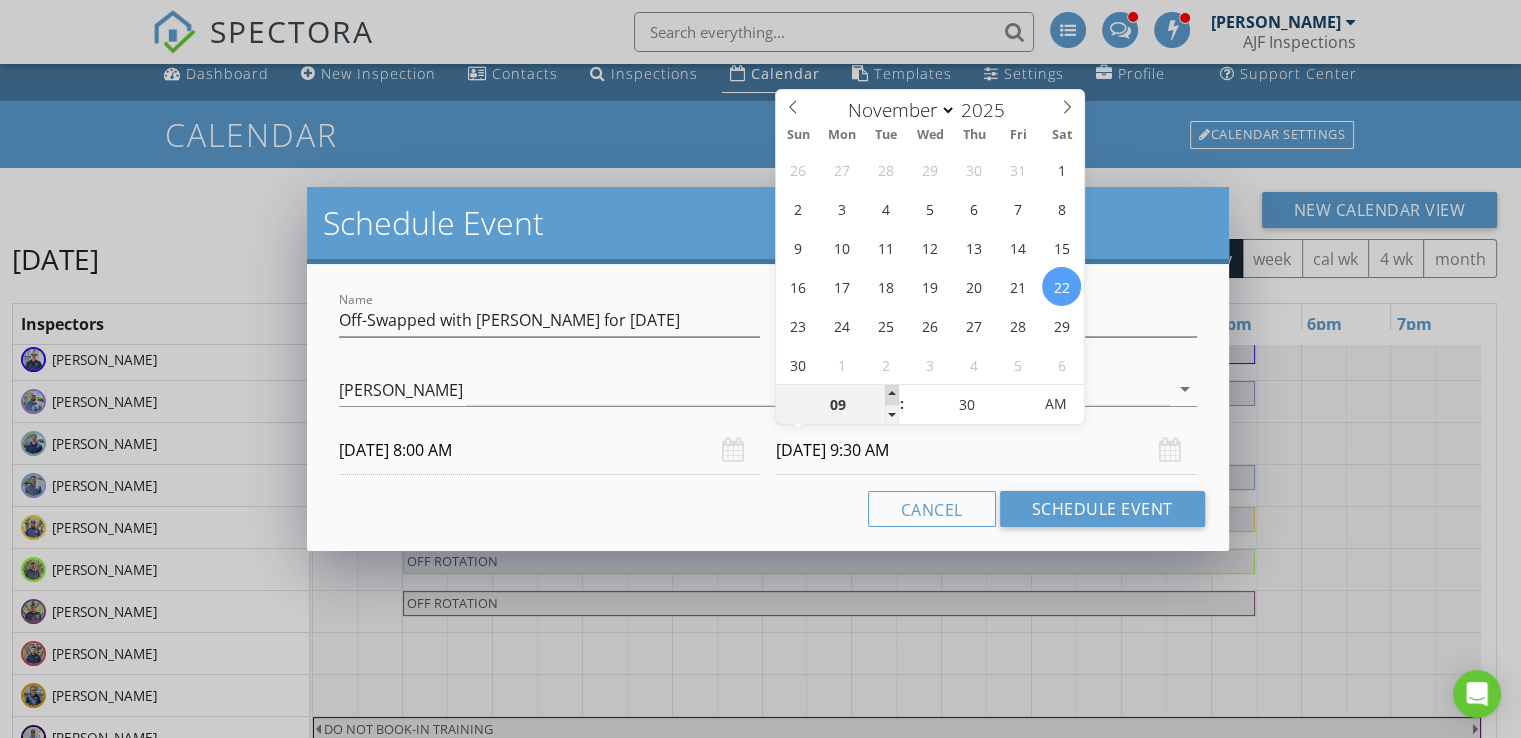 click at bounding box center (892, 395) 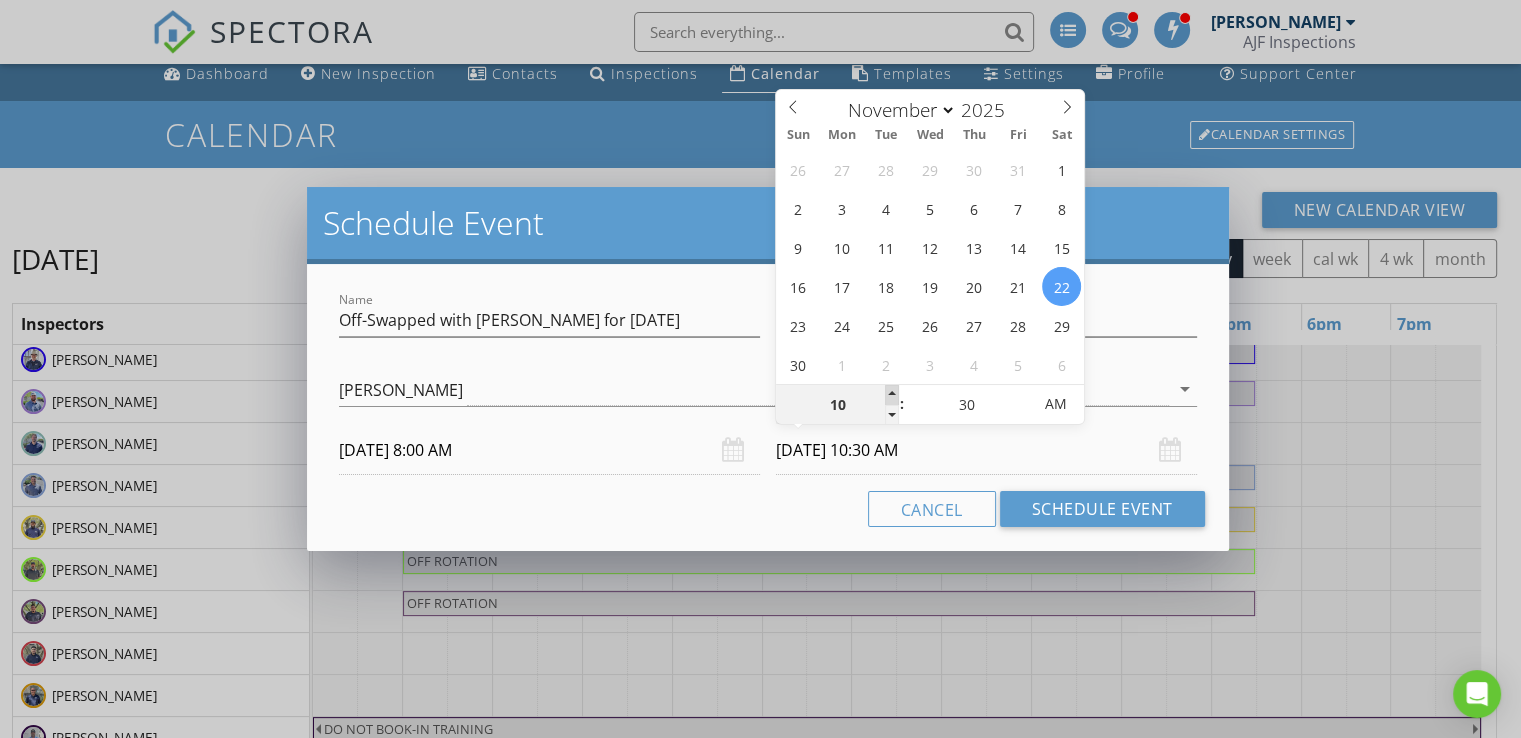 click at bounding box center (892, 395) 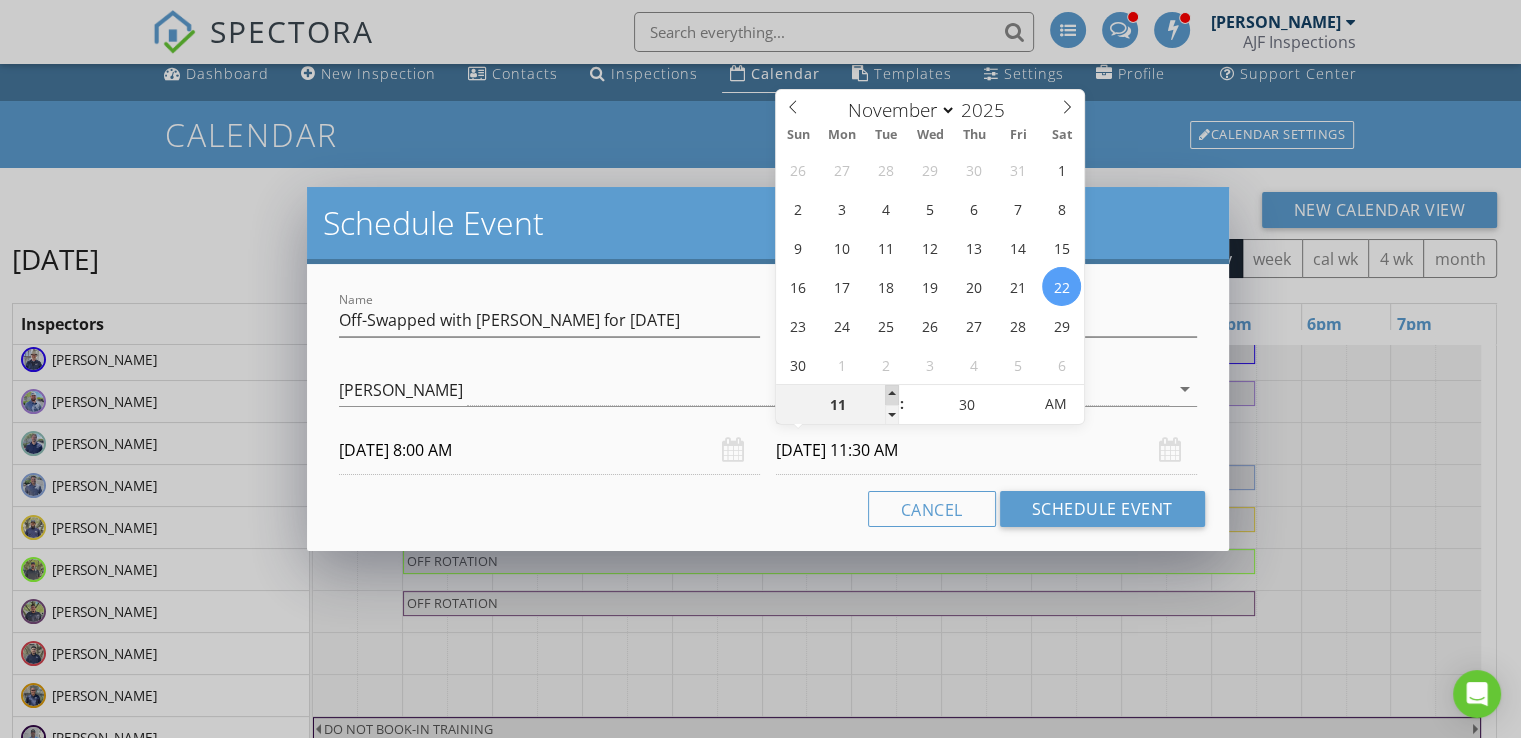 click at bounding box center (892, 395) 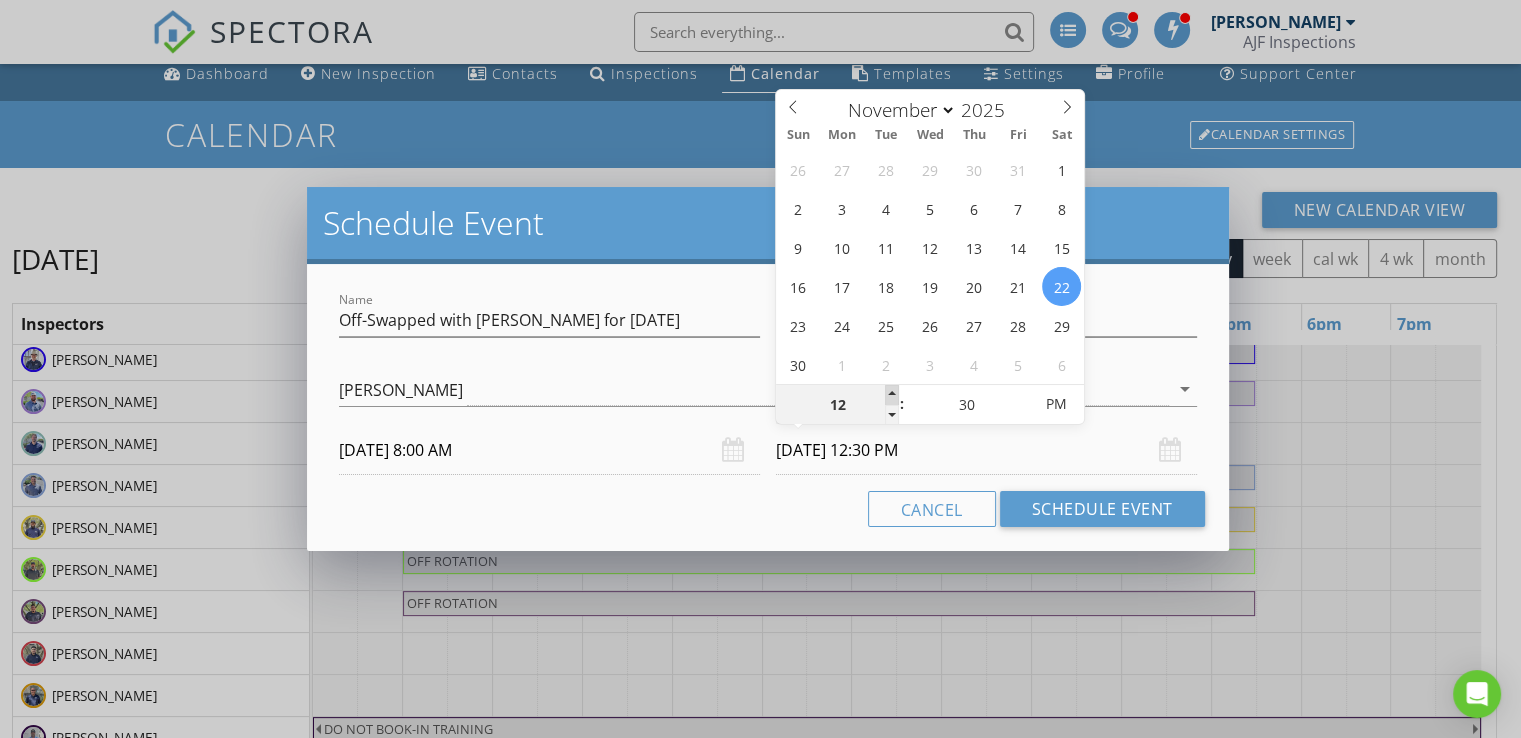 type on "01" 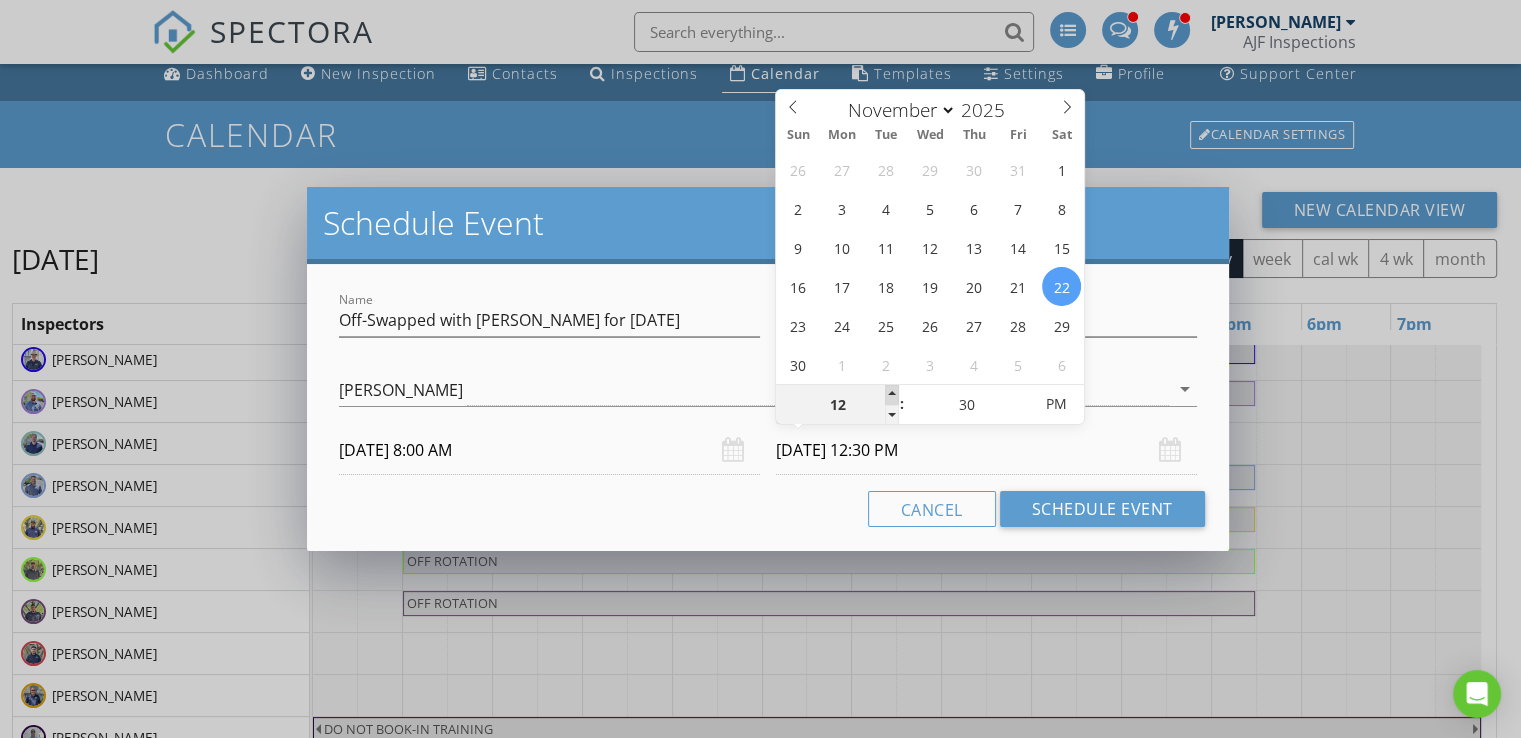 type on "[DATE] 1:30 PM" 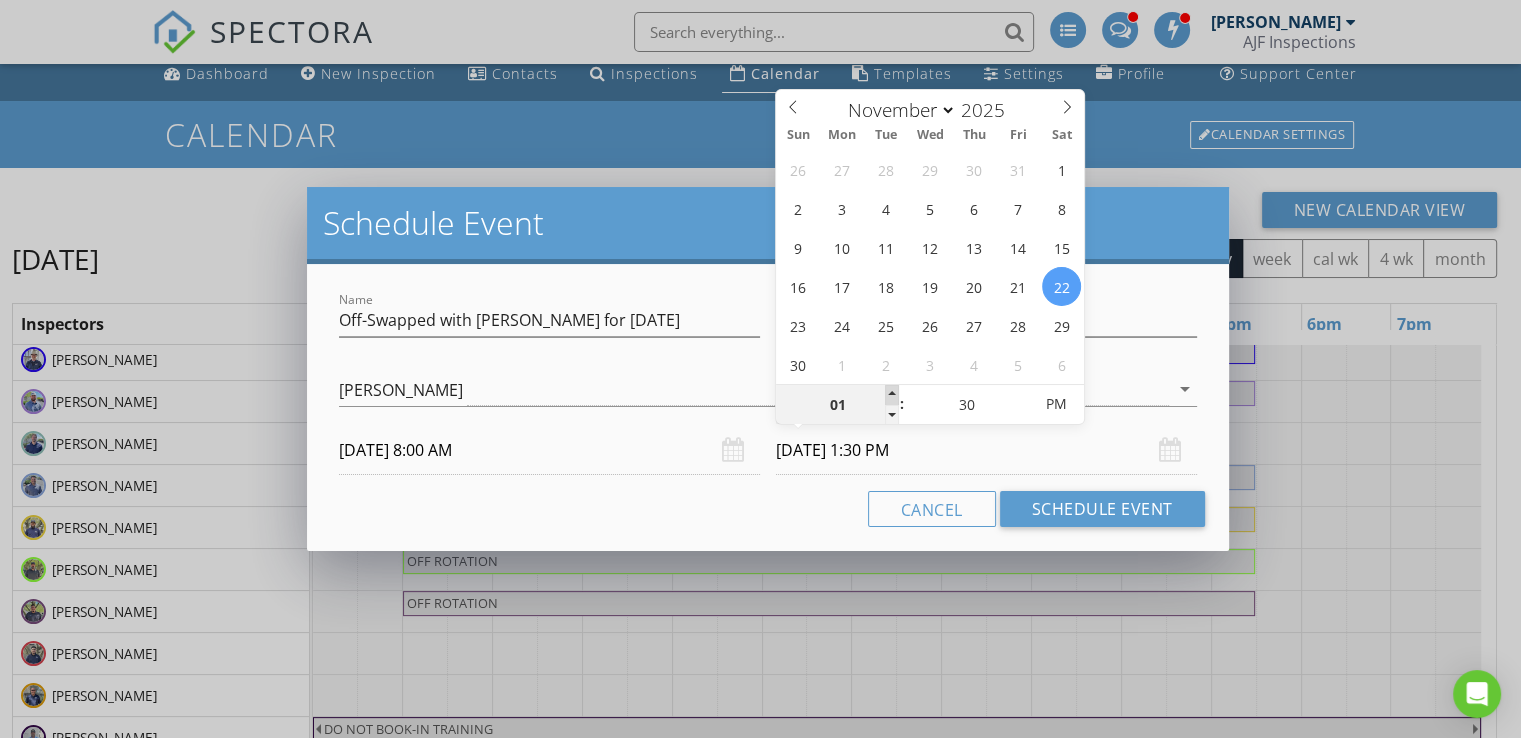 click at bounding box center (892, 395) 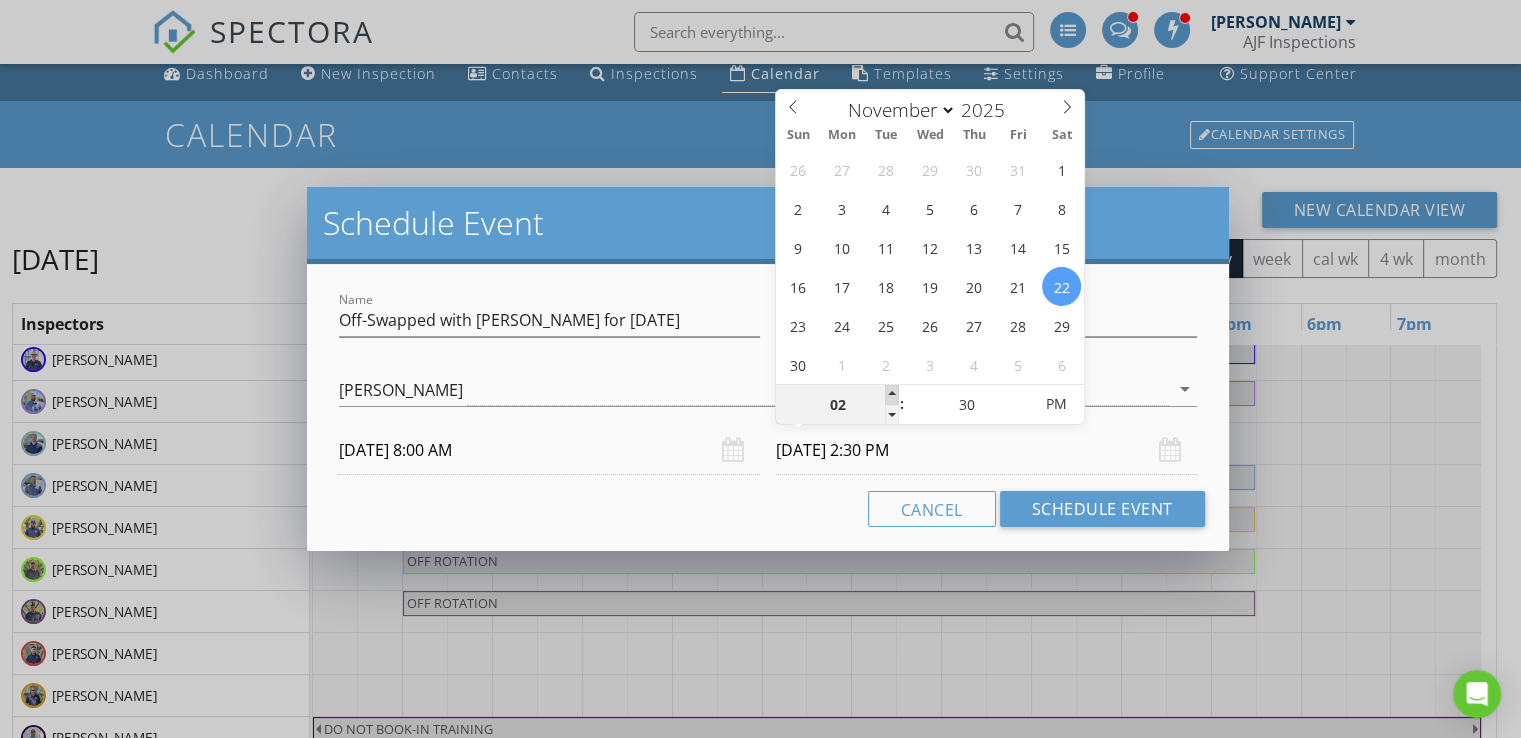 click at bounding box center (892, 395) 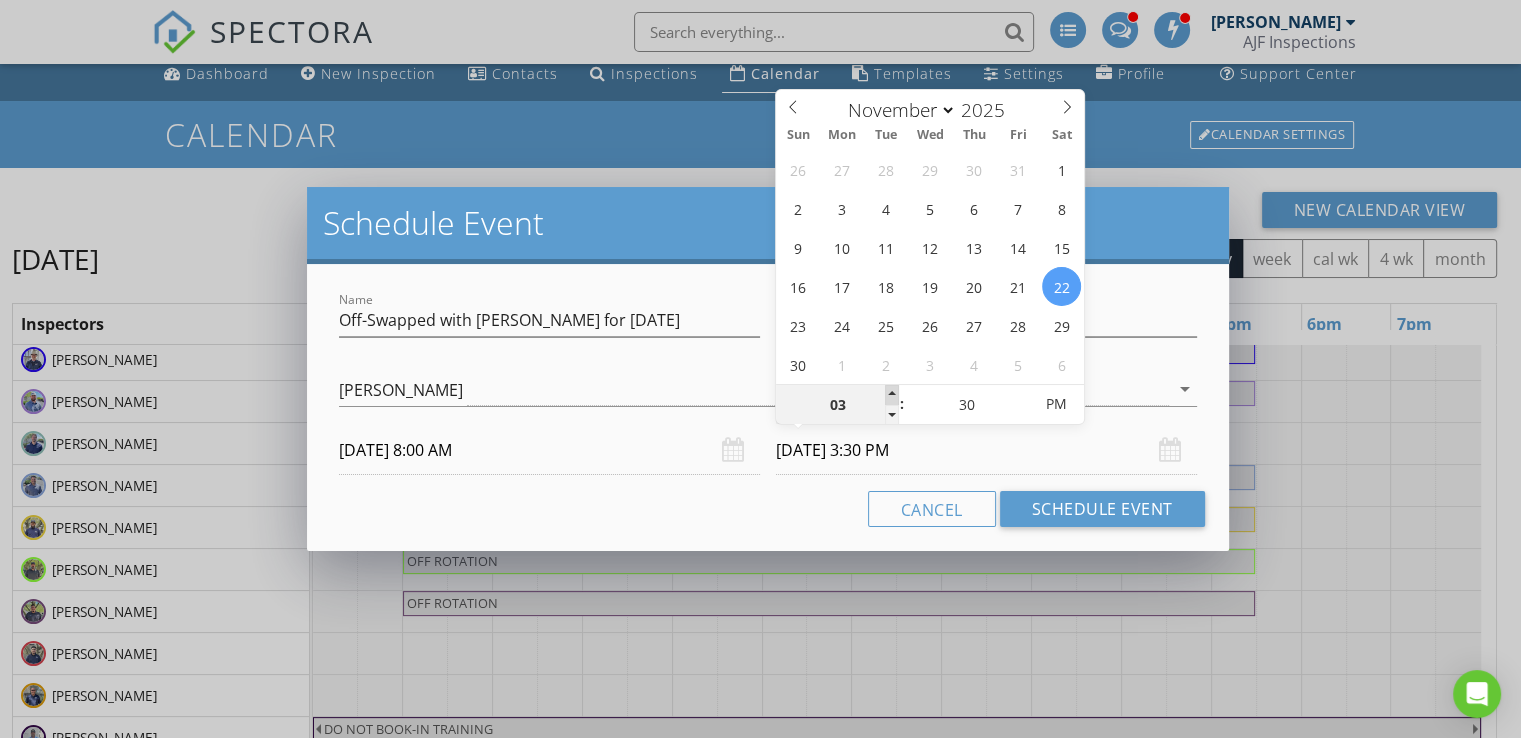 click at bounding box center (892, 395) 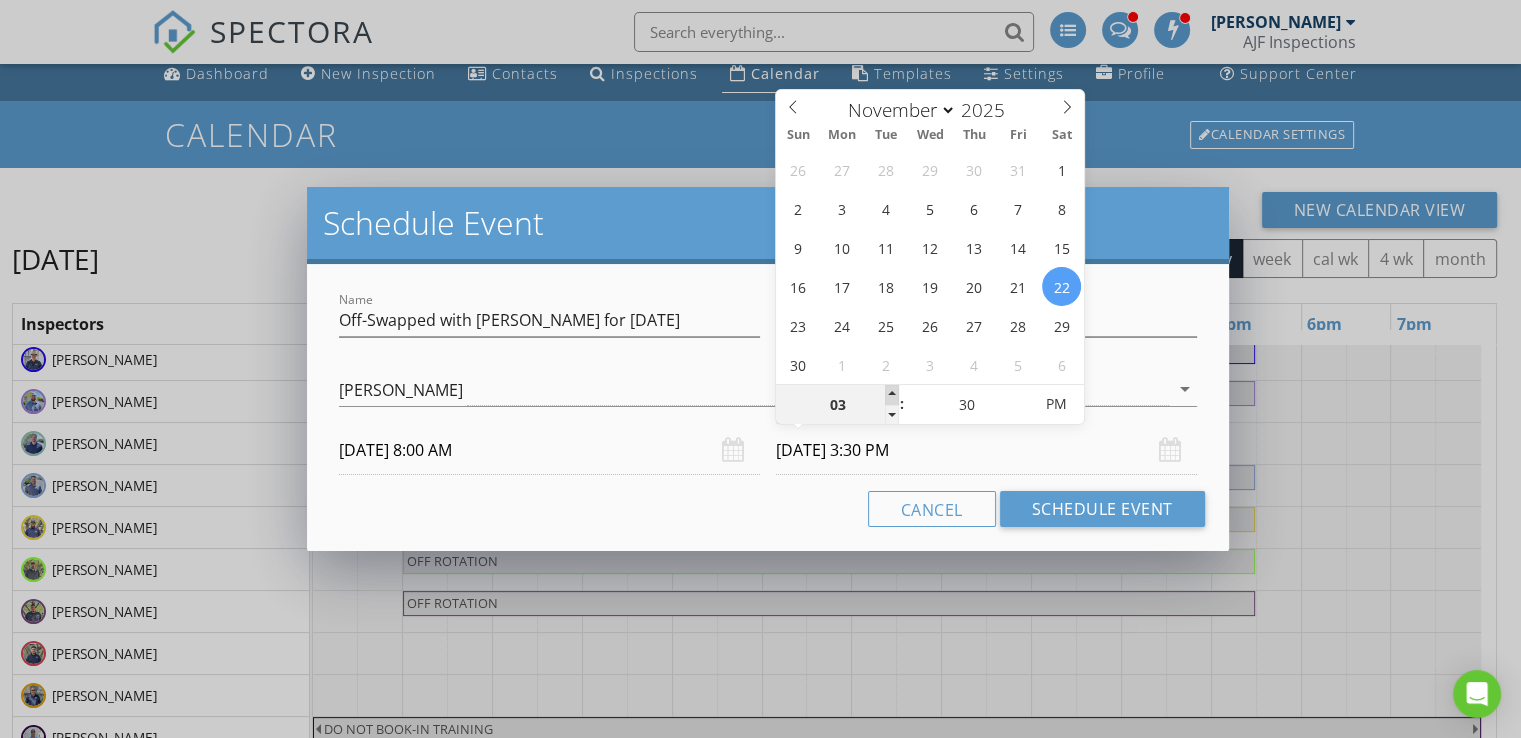 type on "04" 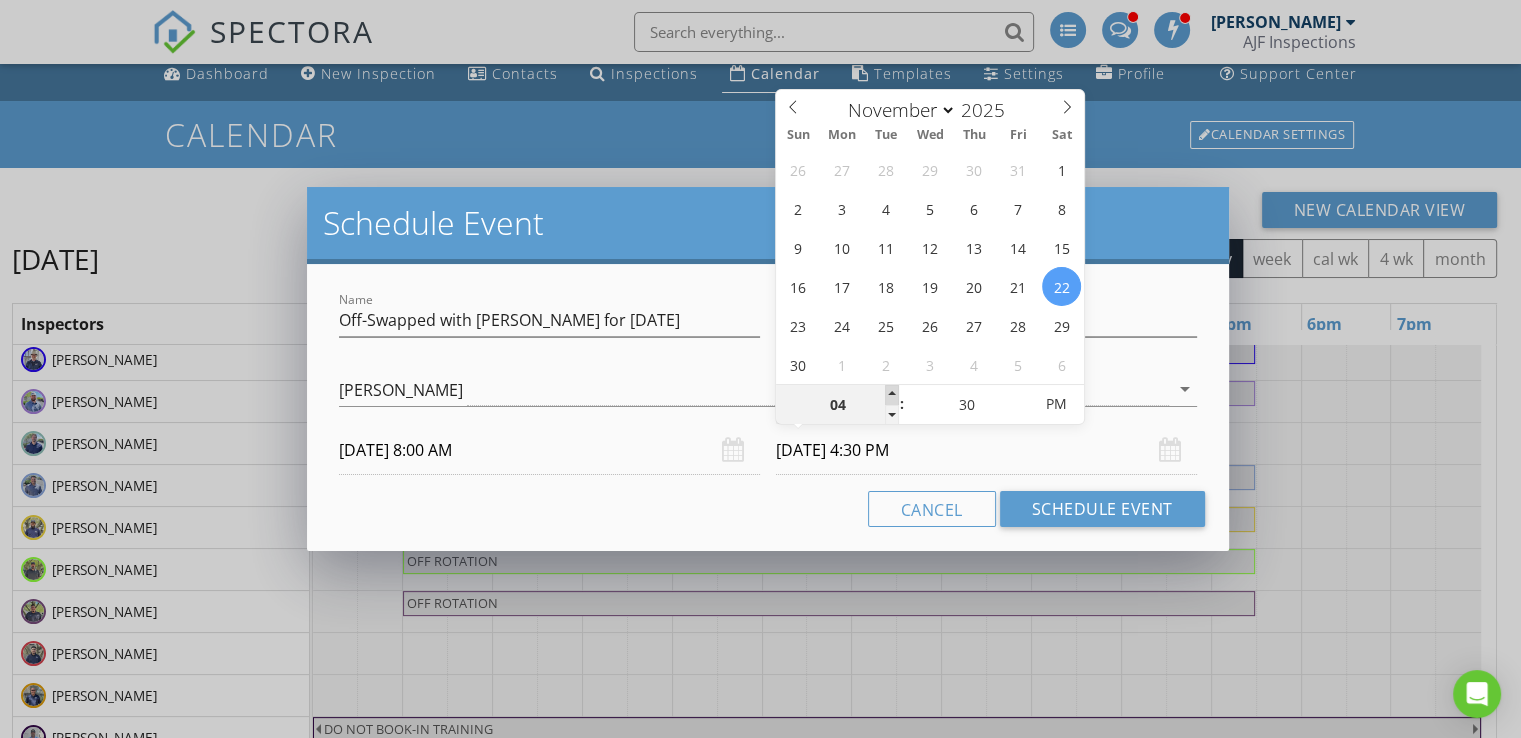 click at bounding box center [892, 395] 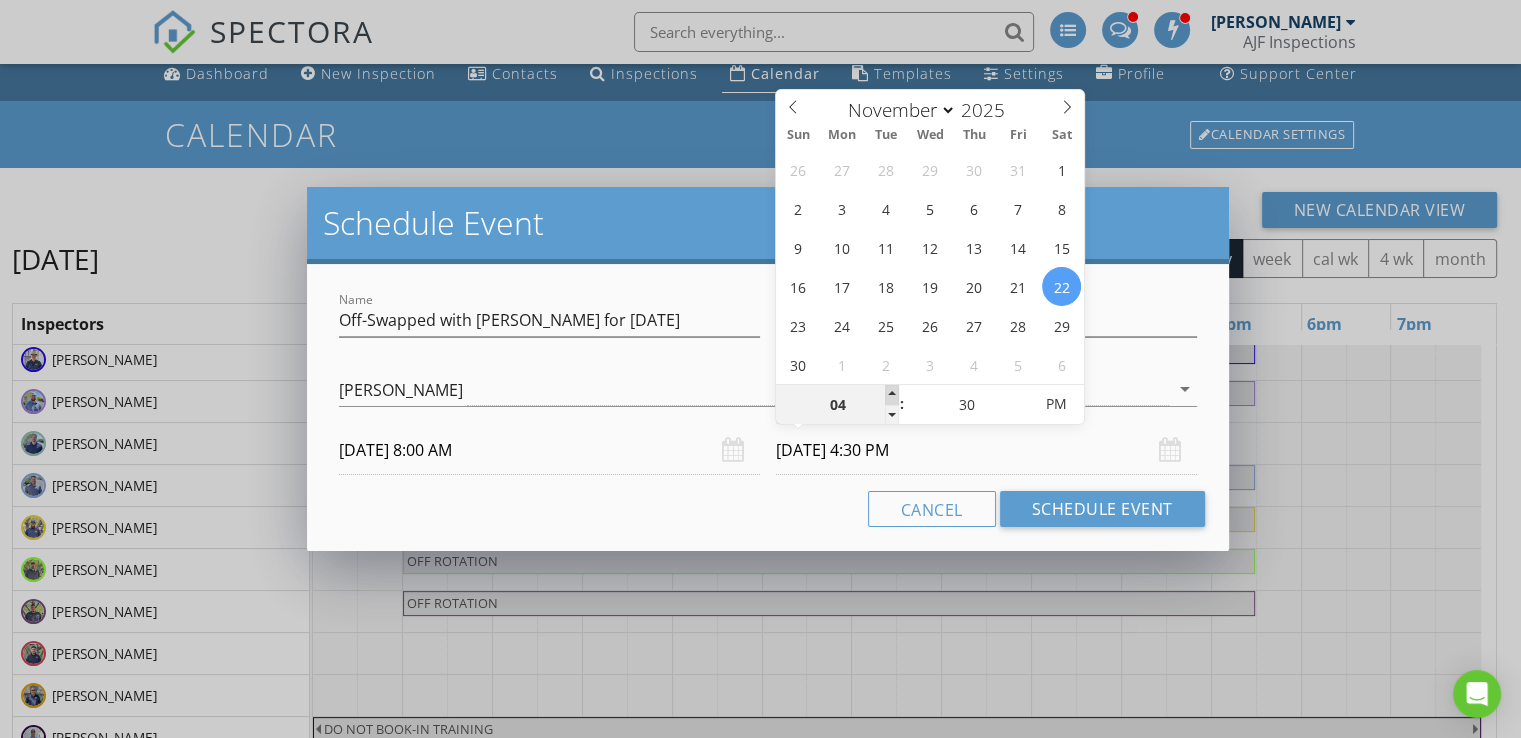 type on "05" 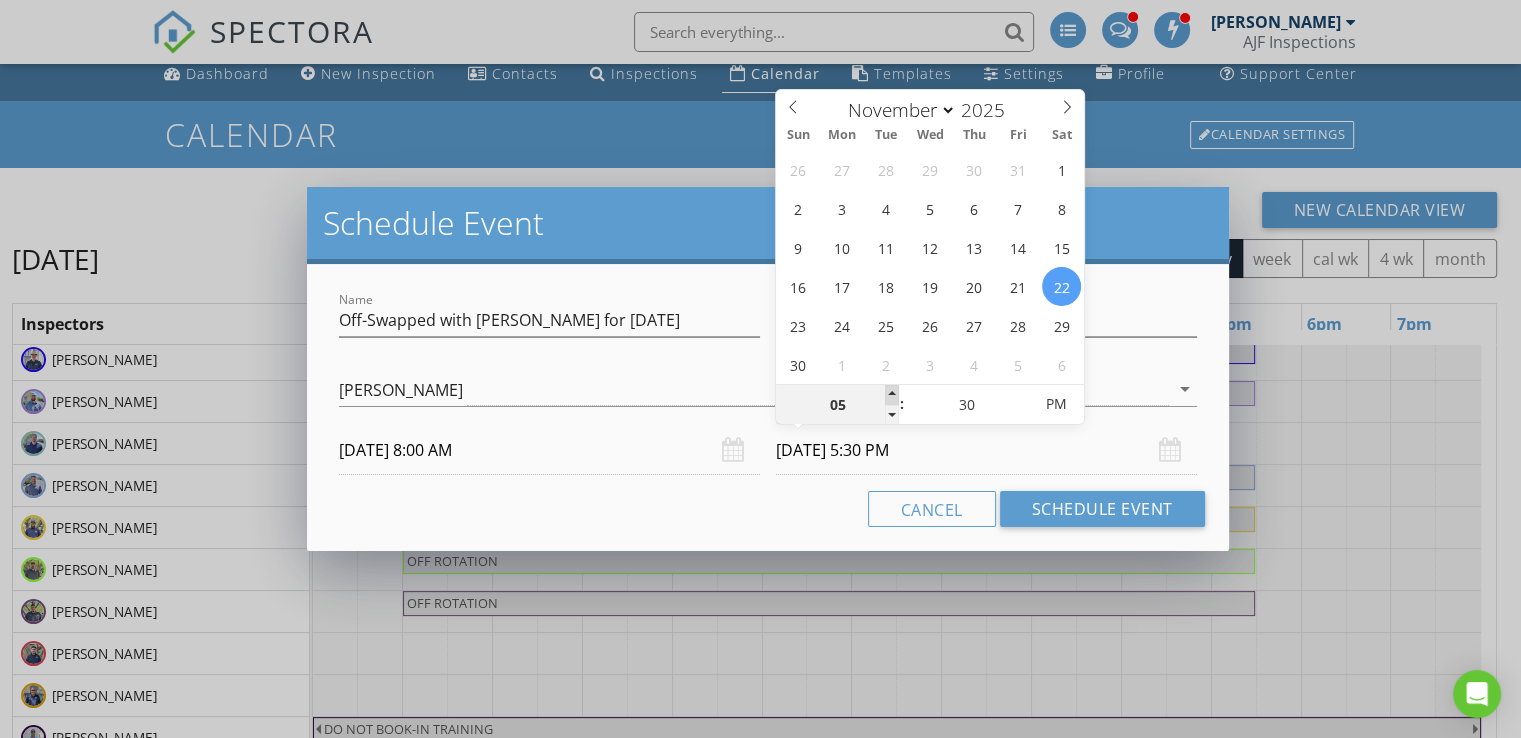 click at bounding box center (892, 395) 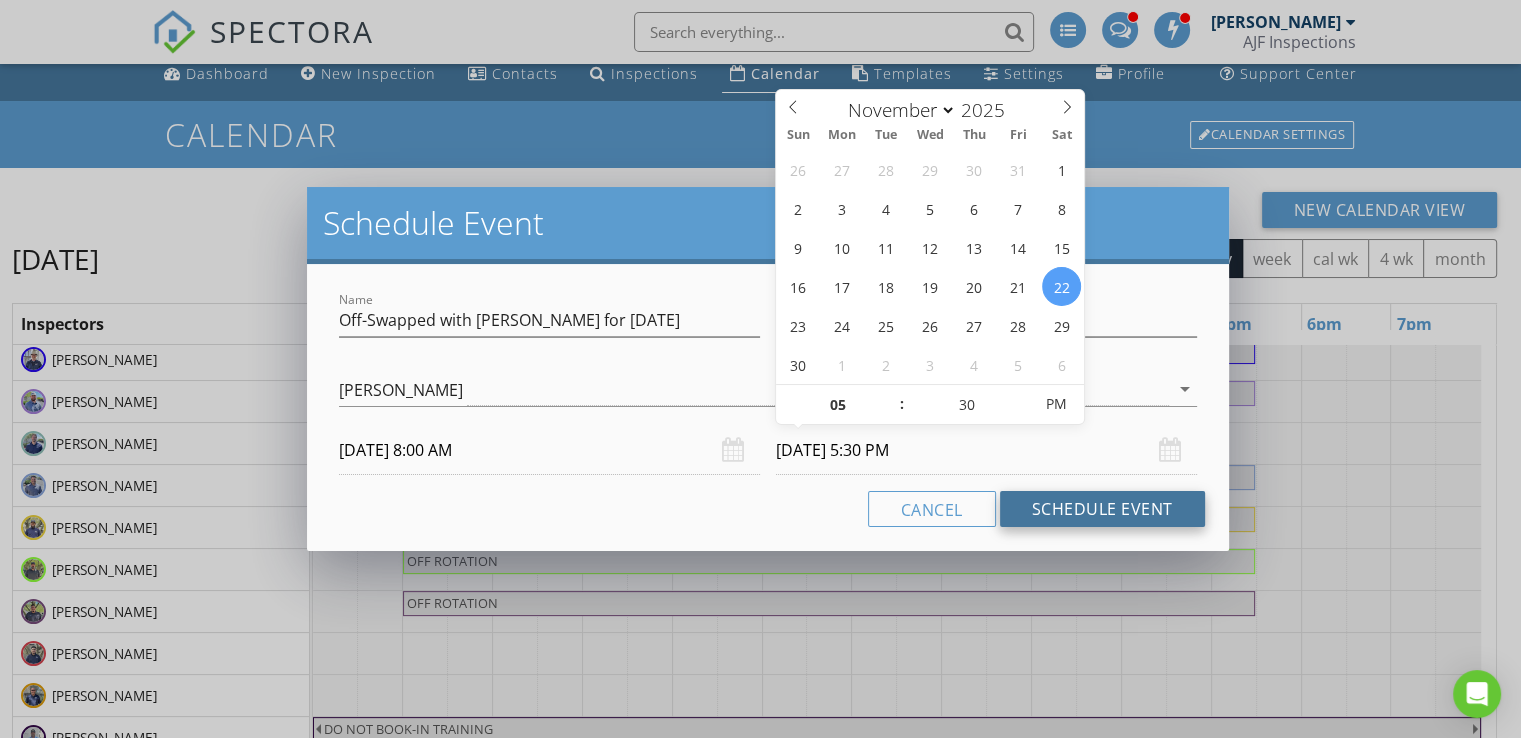 click on "Schedule Event" at bounding box center [1102, 509] 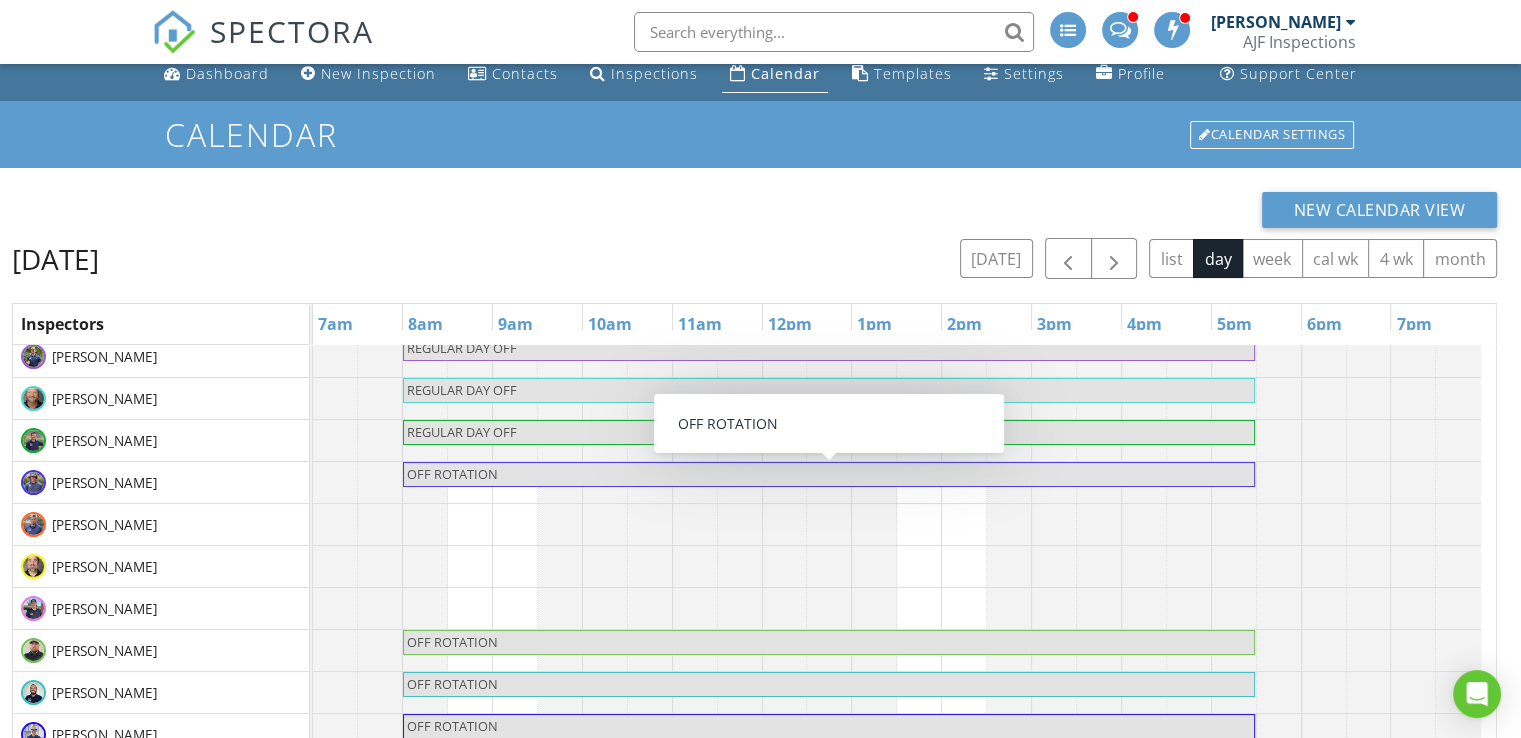 click on "OFF ROTATION" at bounding box center [829, 474] 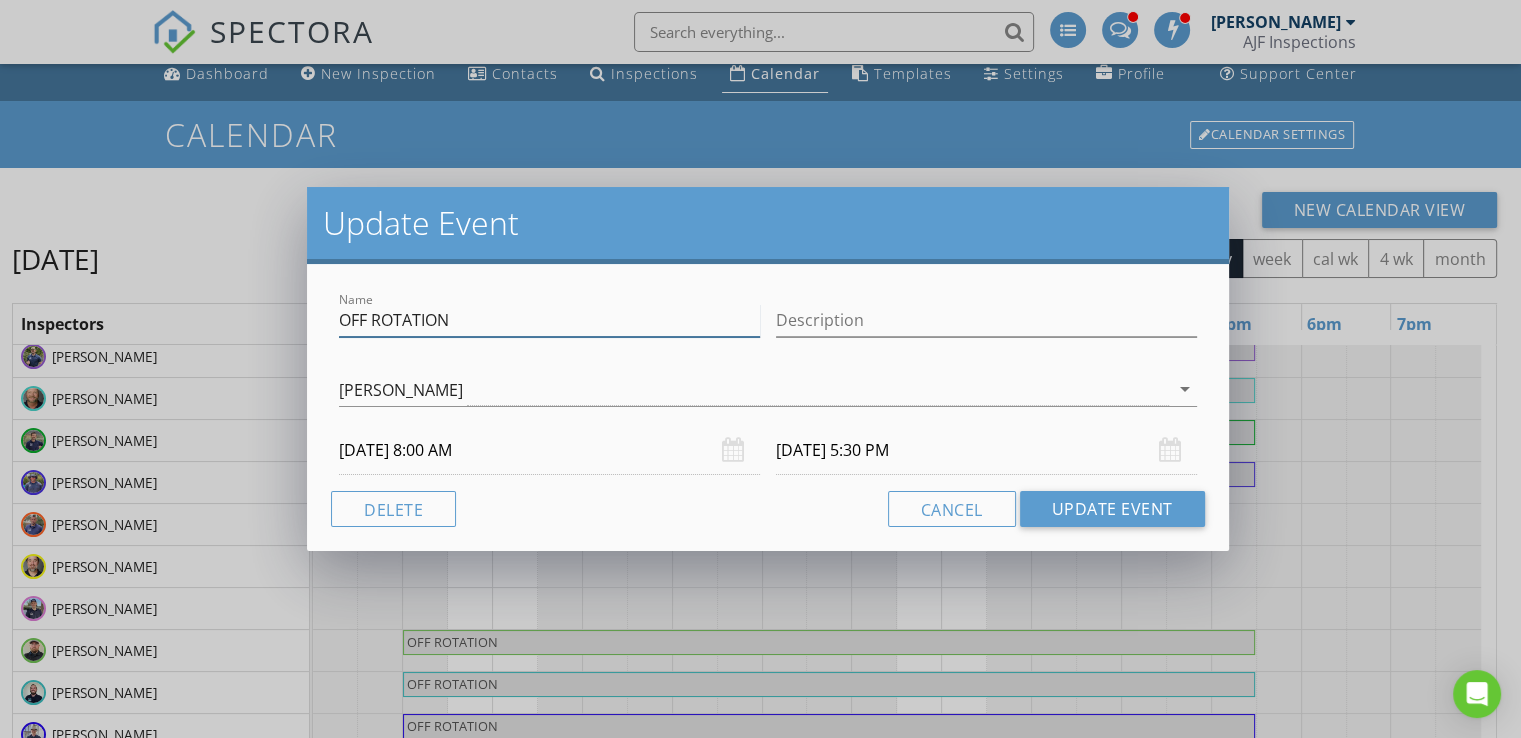 click on "OFF ROTATION" at bounding box center (549, 320) 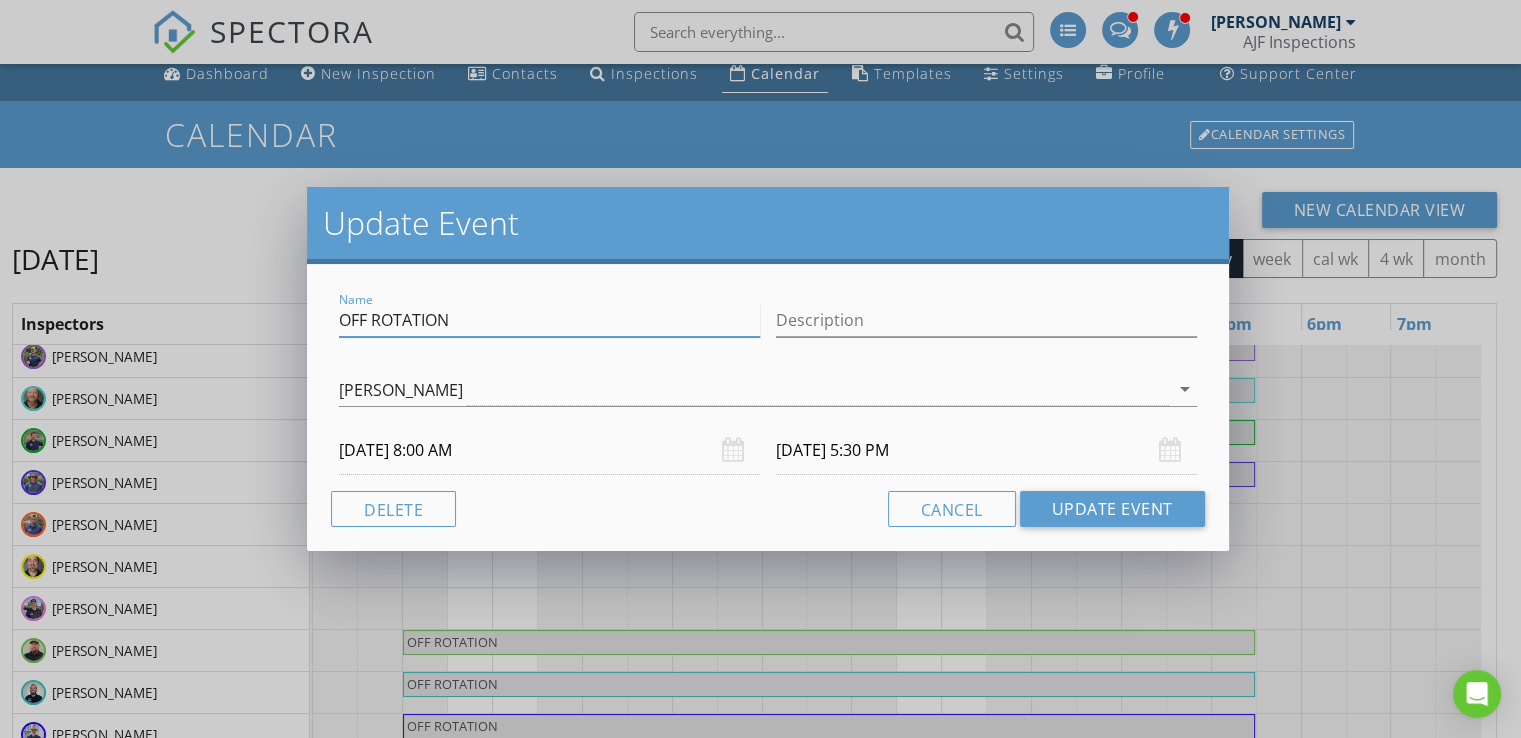 drag, startPoint x: 455, startPoint y: 314, endPoint x: 340, endPoint y: 318, distance: 115.06954 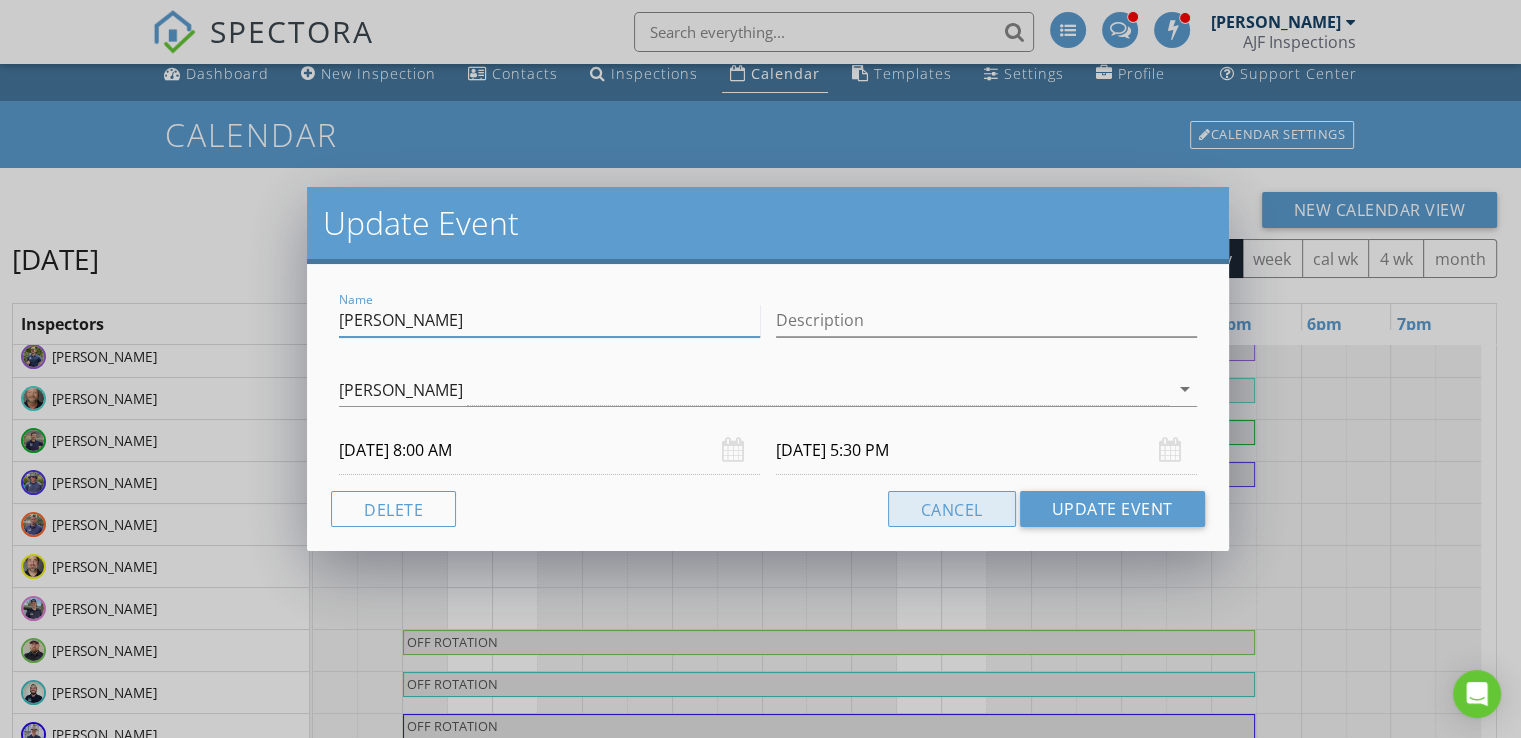 type on "[PERSON_NAME]" 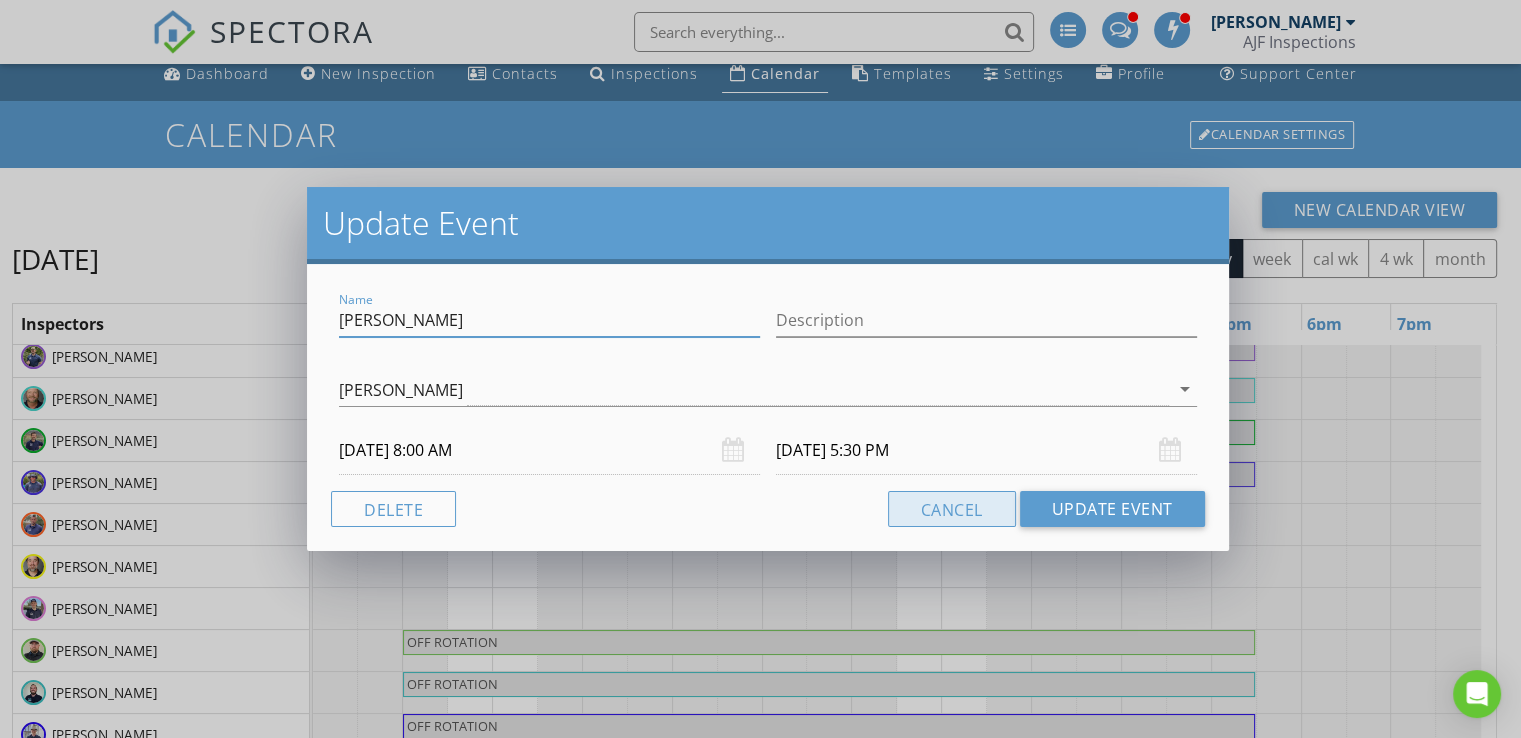 click on "Cancel" at bounding box center [952, 509] 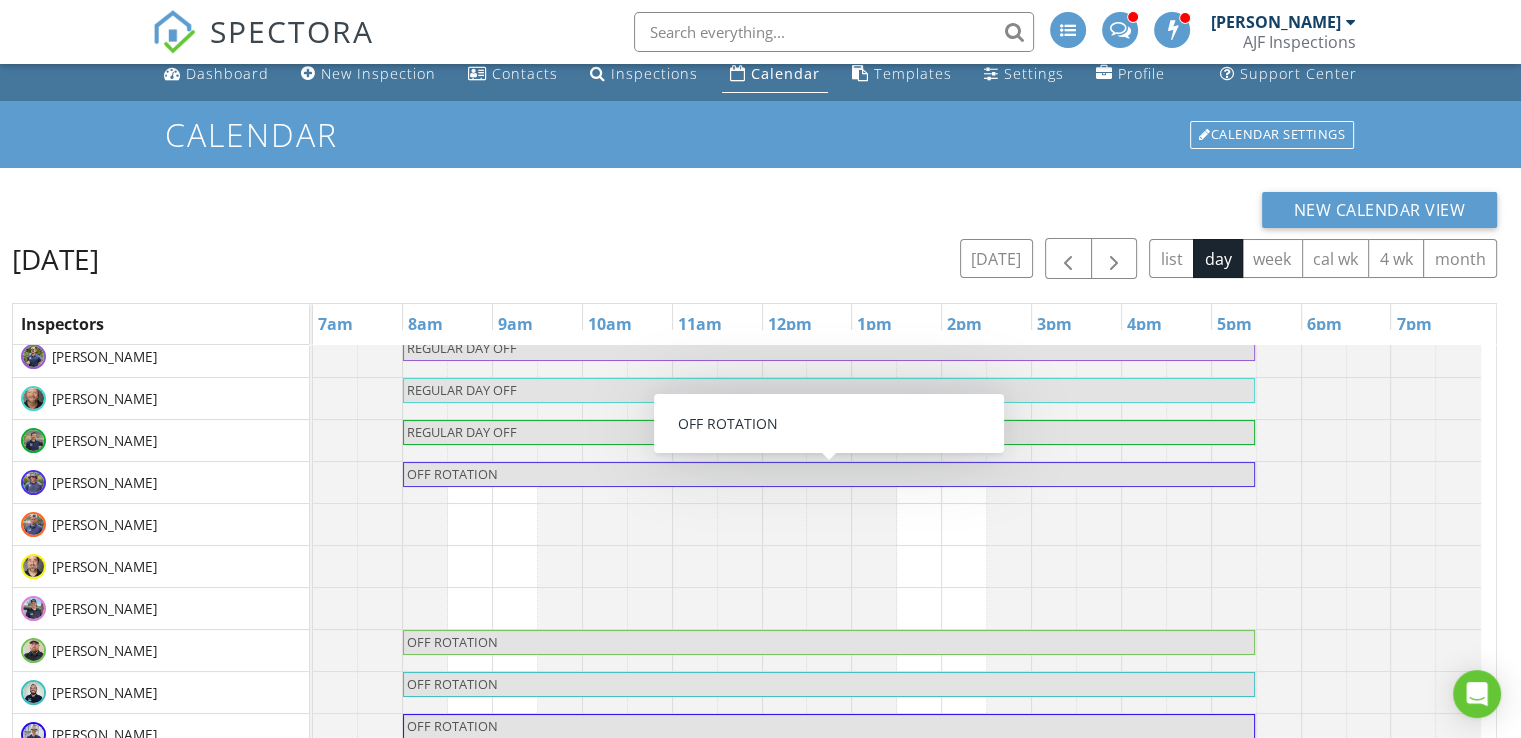 click on "OFF ROTATION" at bounding box center [829, 474] 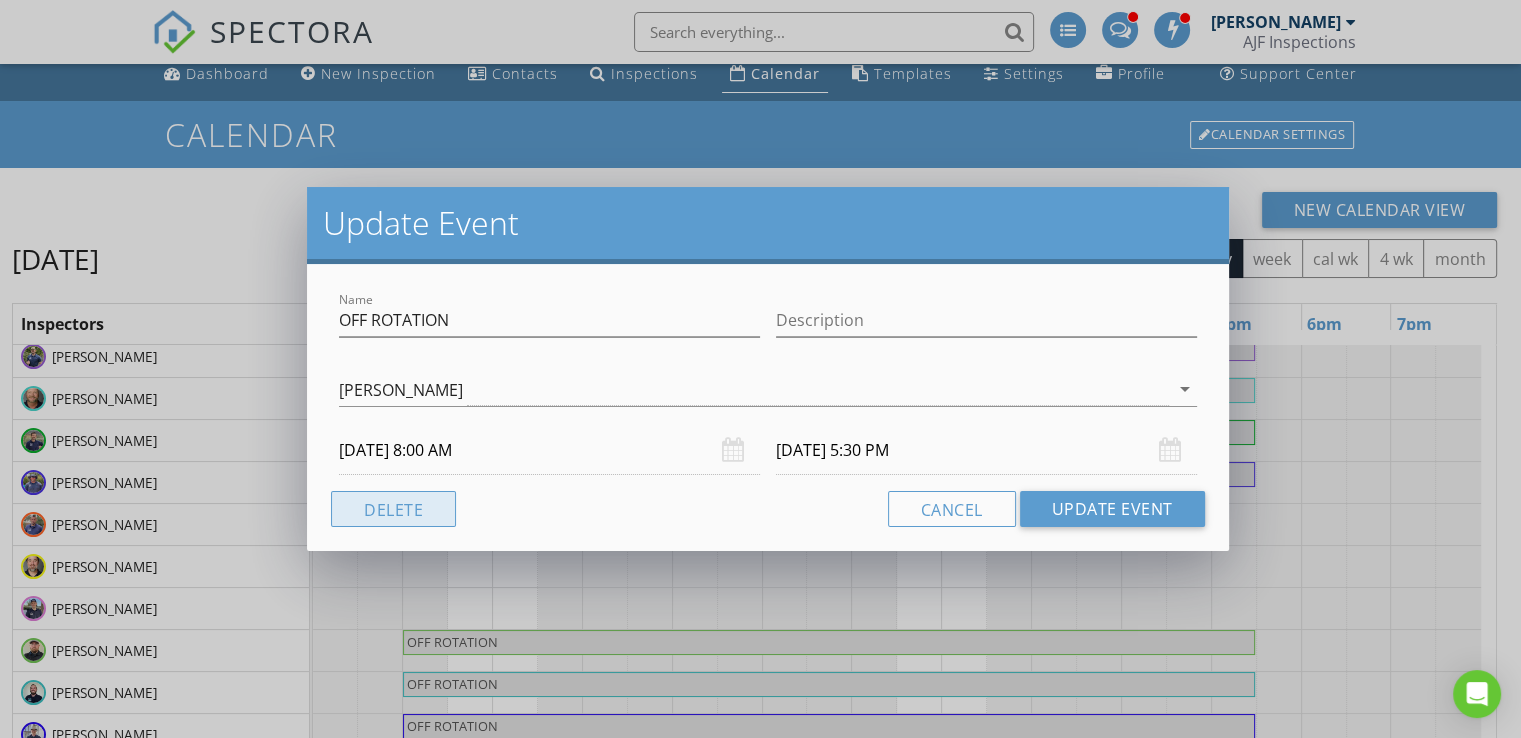click on "Delete" at bounding box center [393, 509] 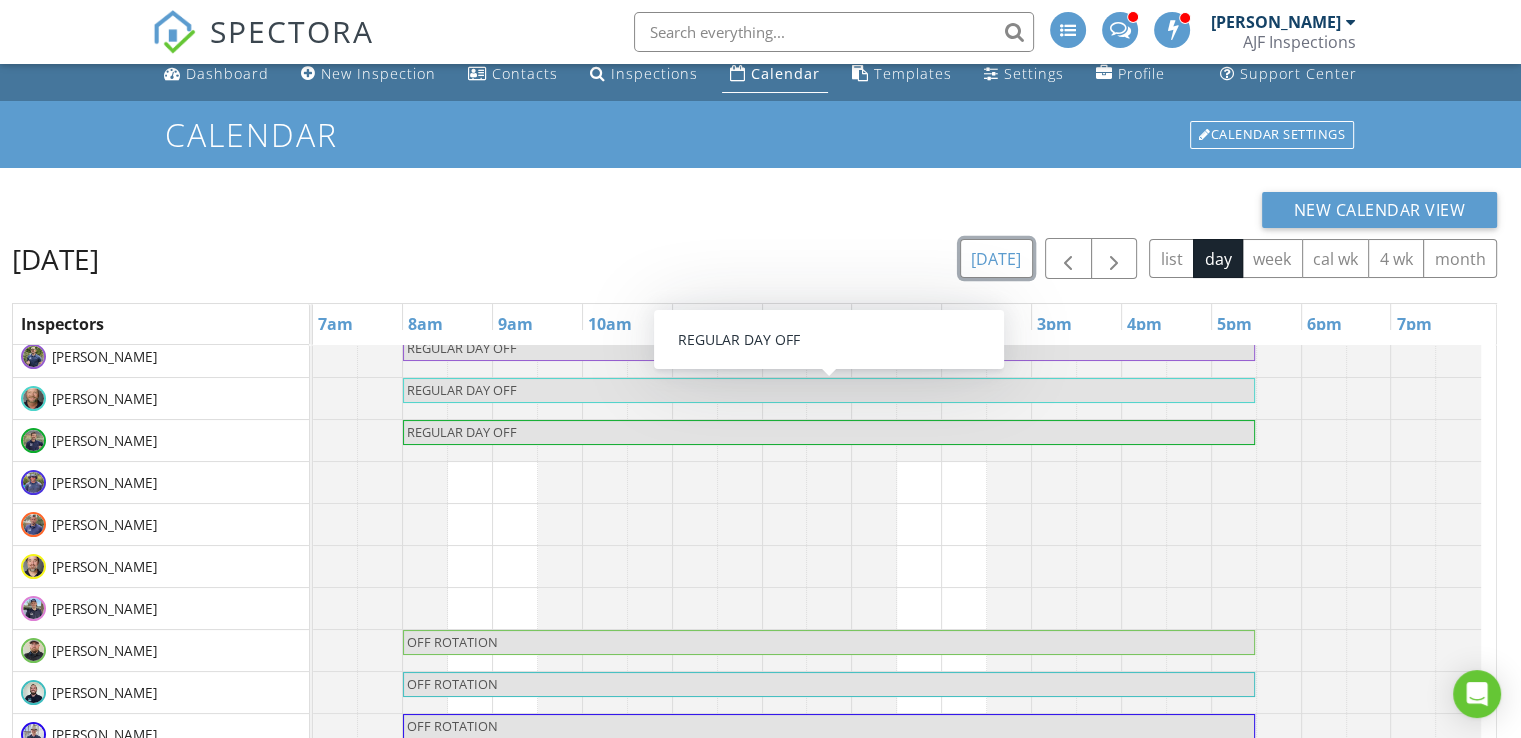 click on "[DATE]" at bounding box center [996, 258] 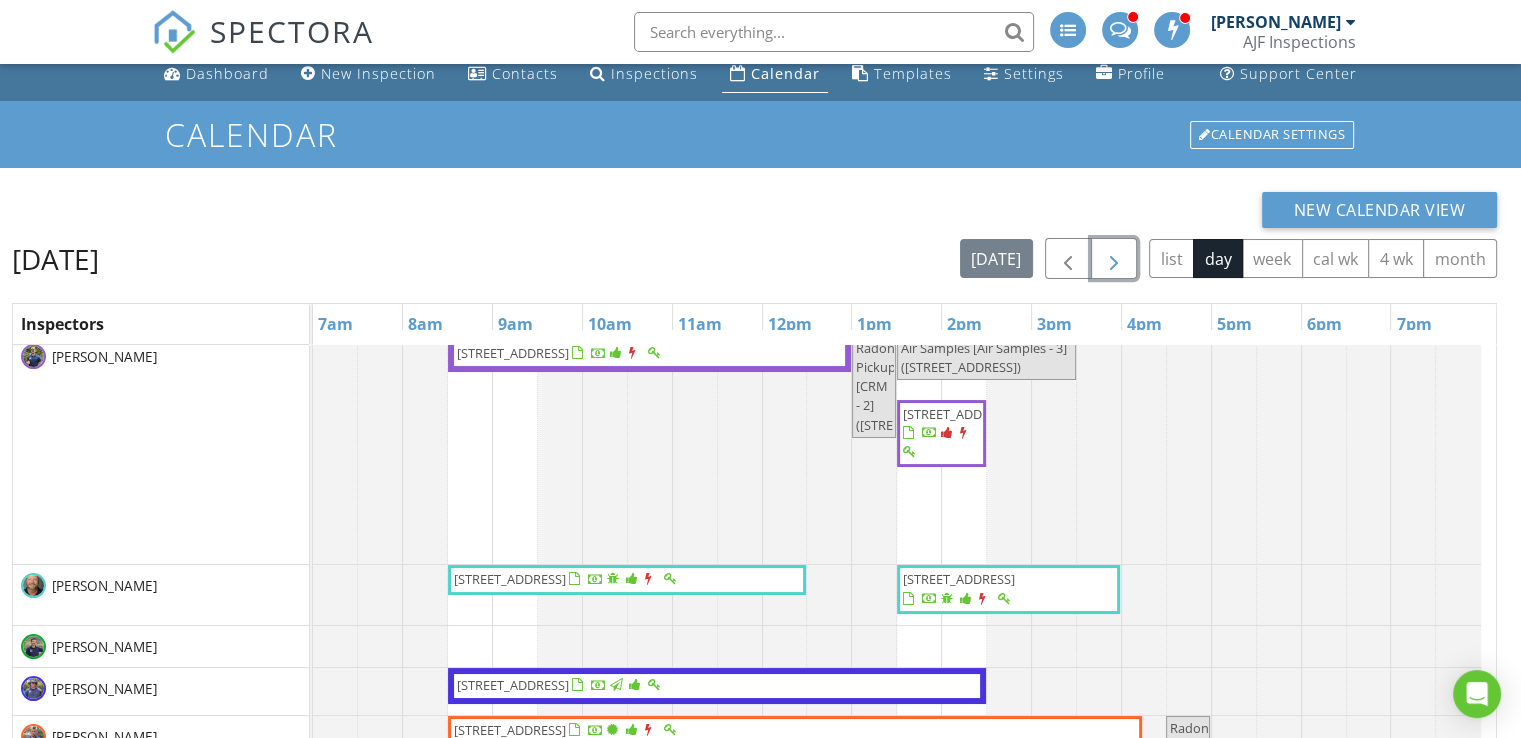 click at bounding box center [1114, 259] 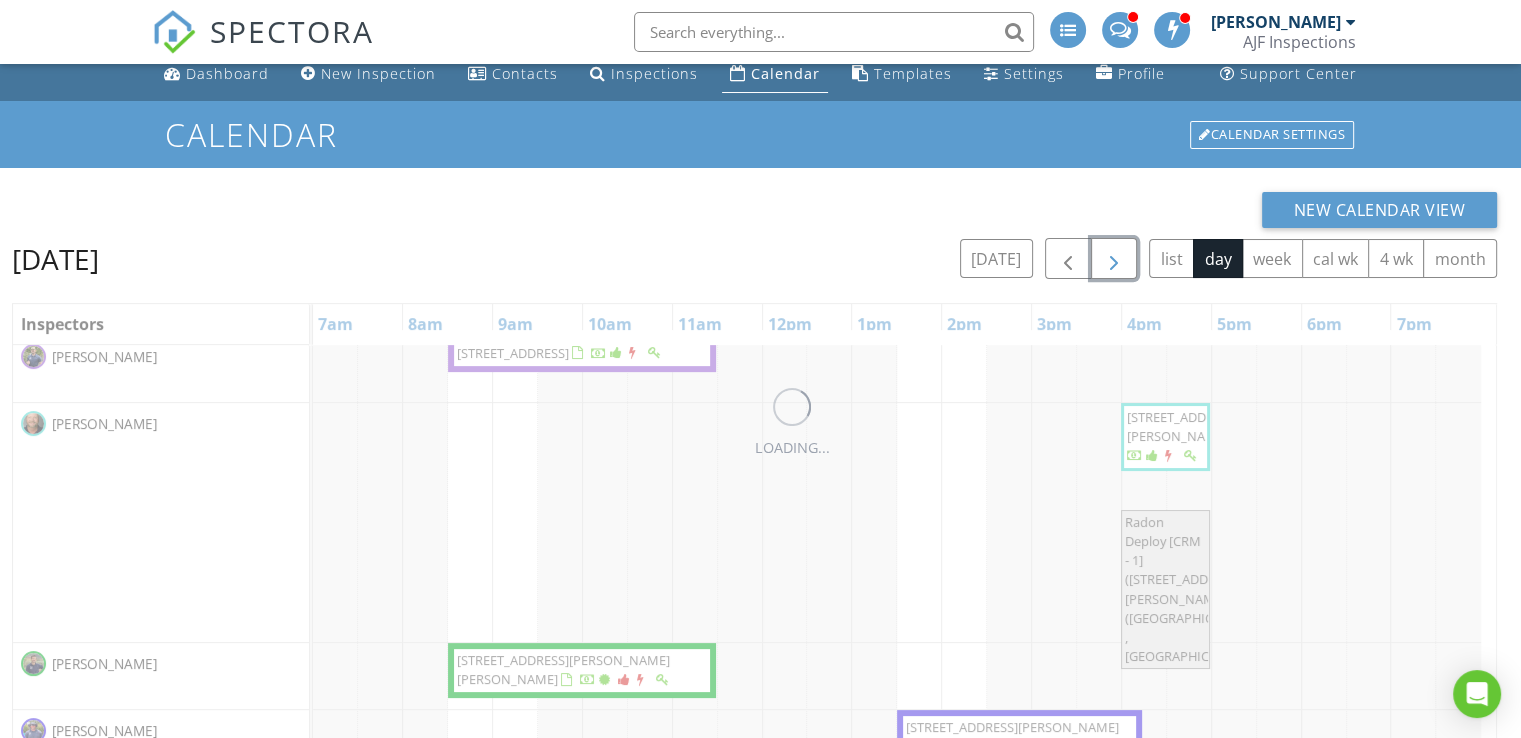 click at bounding box center (1114, 259) 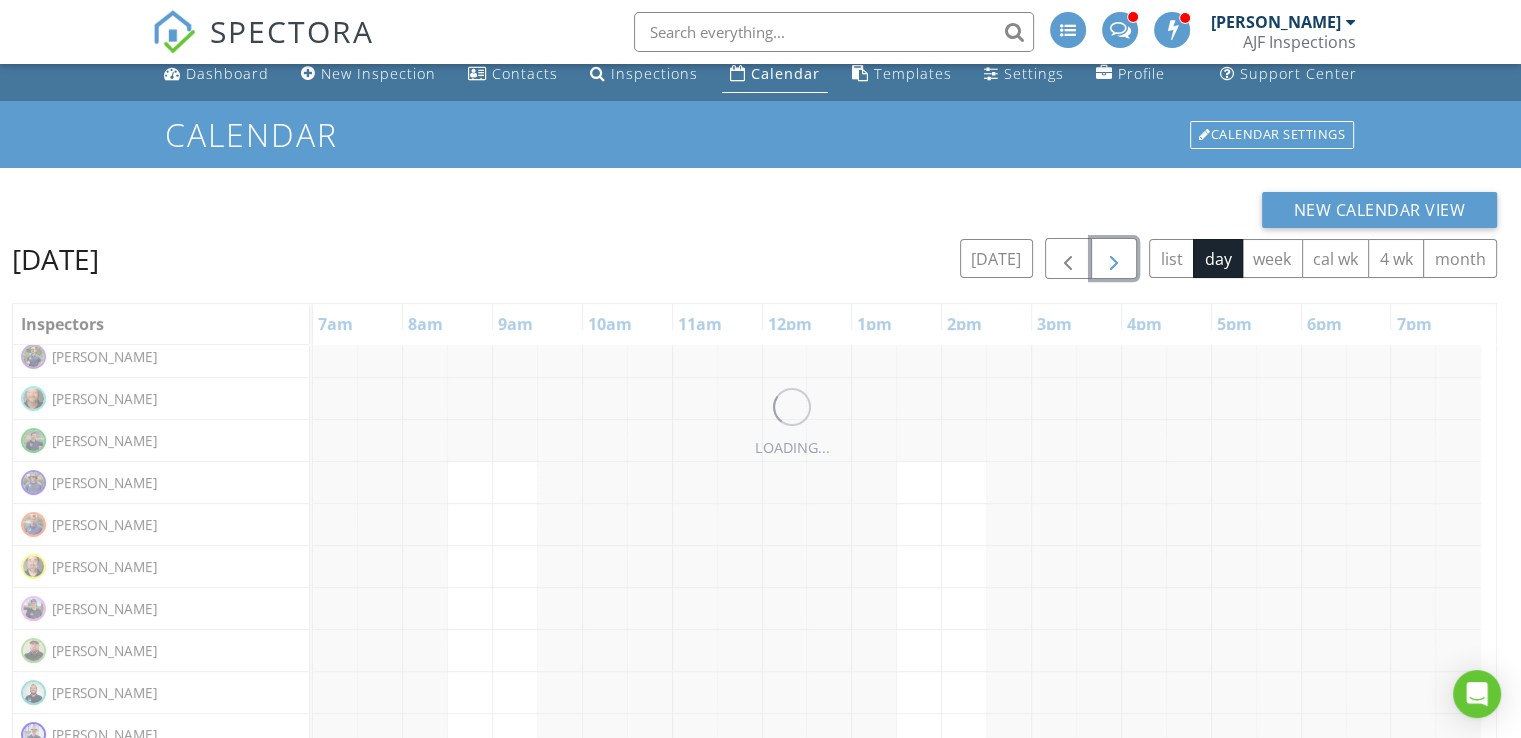 click at bounding box center [1114, 259] 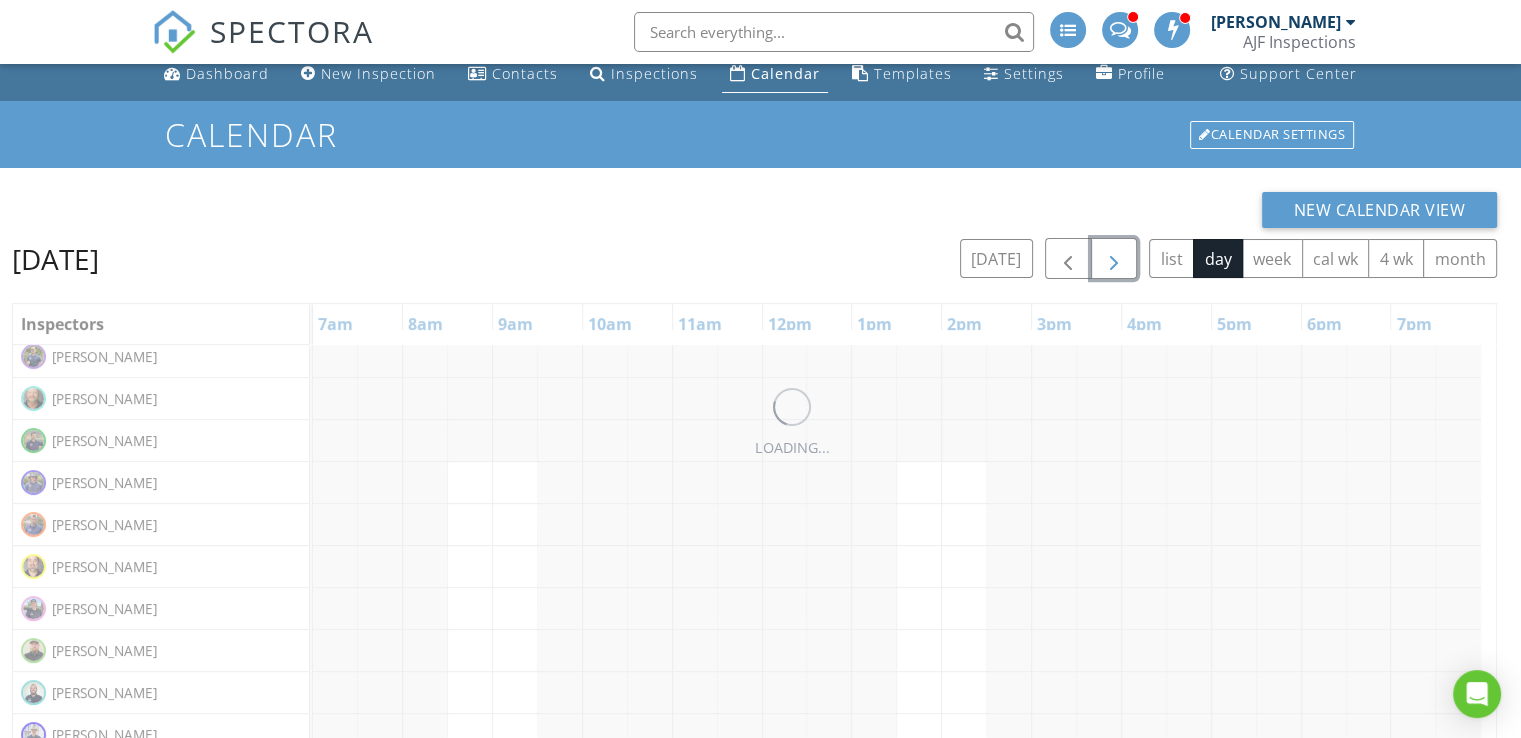 click at bounding box center [1114, 259] 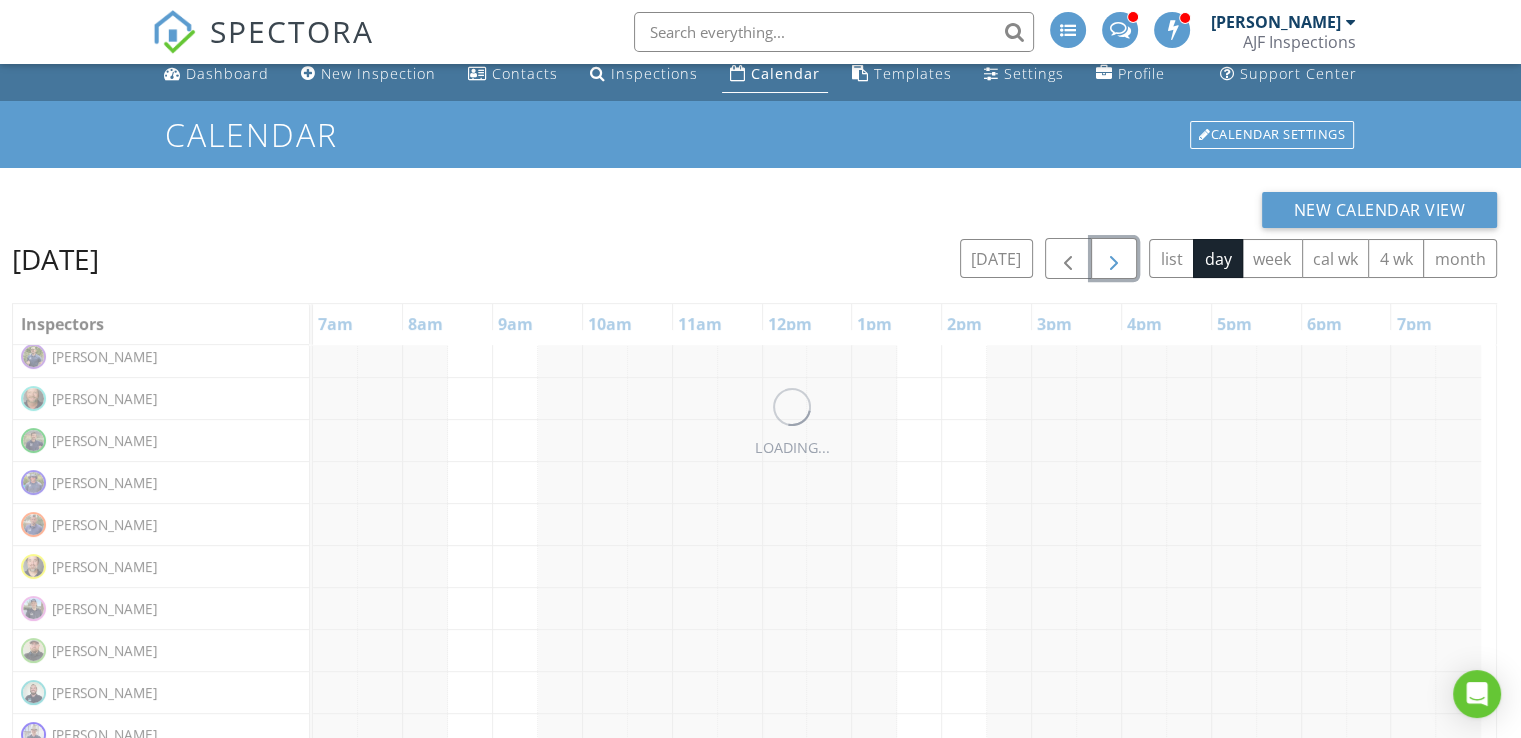 click at bounding box center (1114, 259) 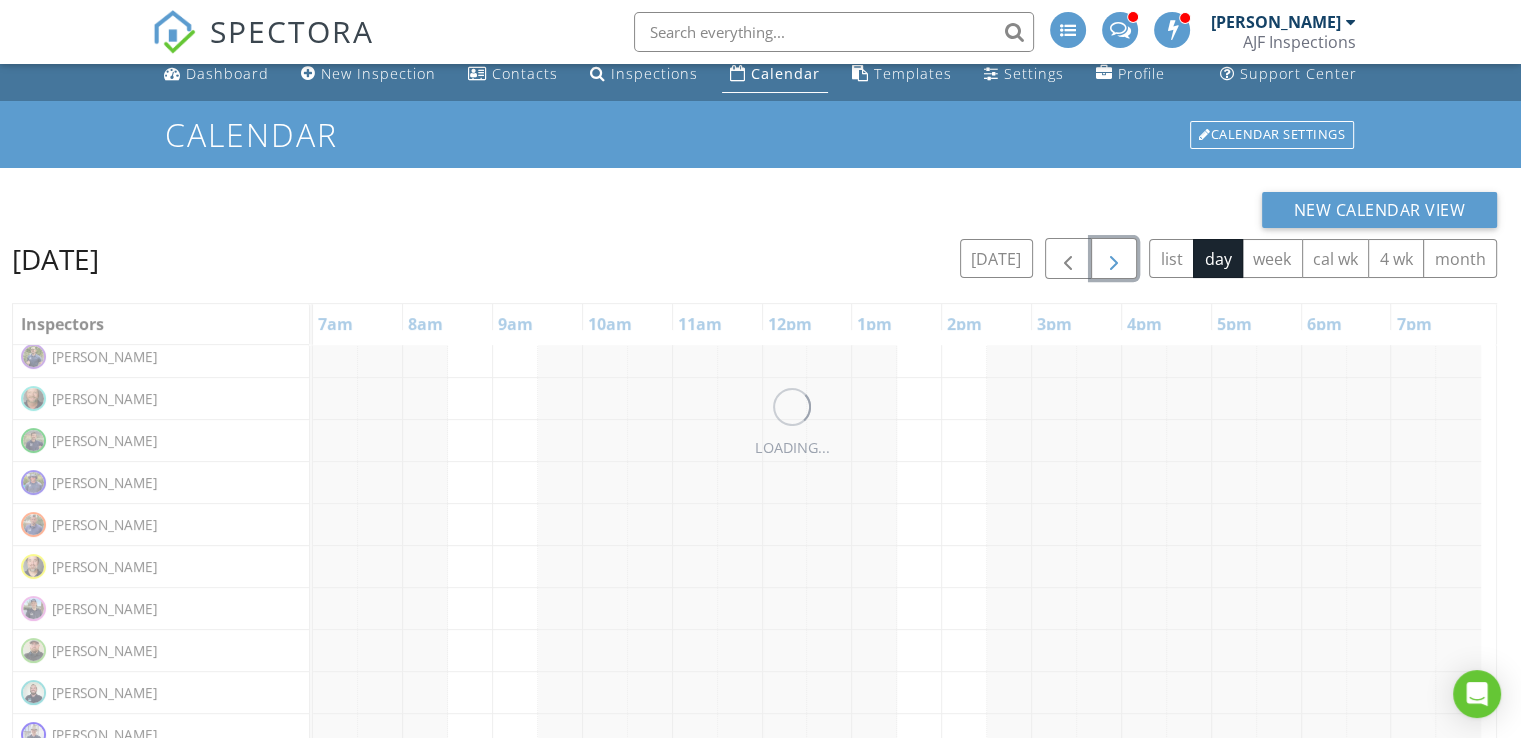 click at bounding box center [1114, 259] 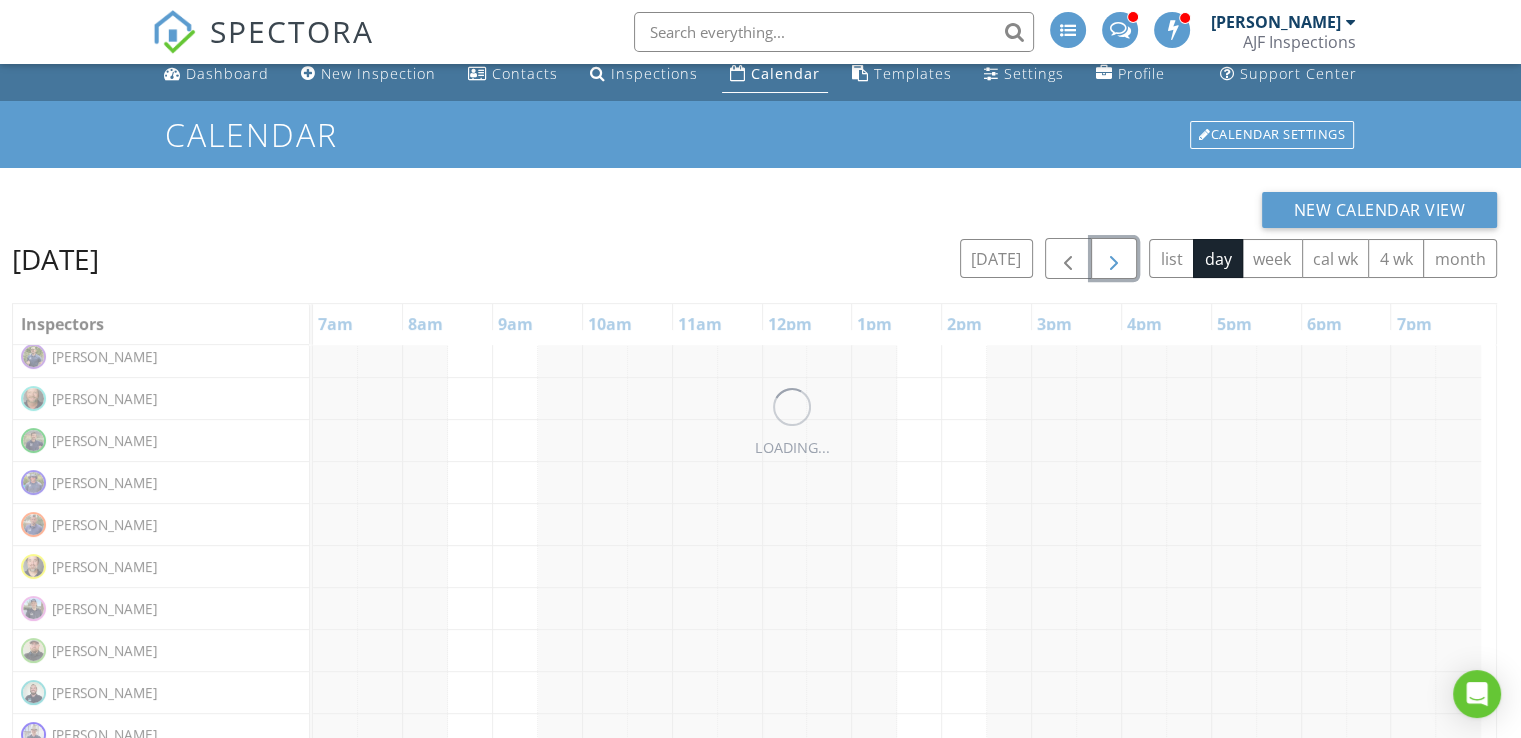 click at bounding box center [1114, 259] 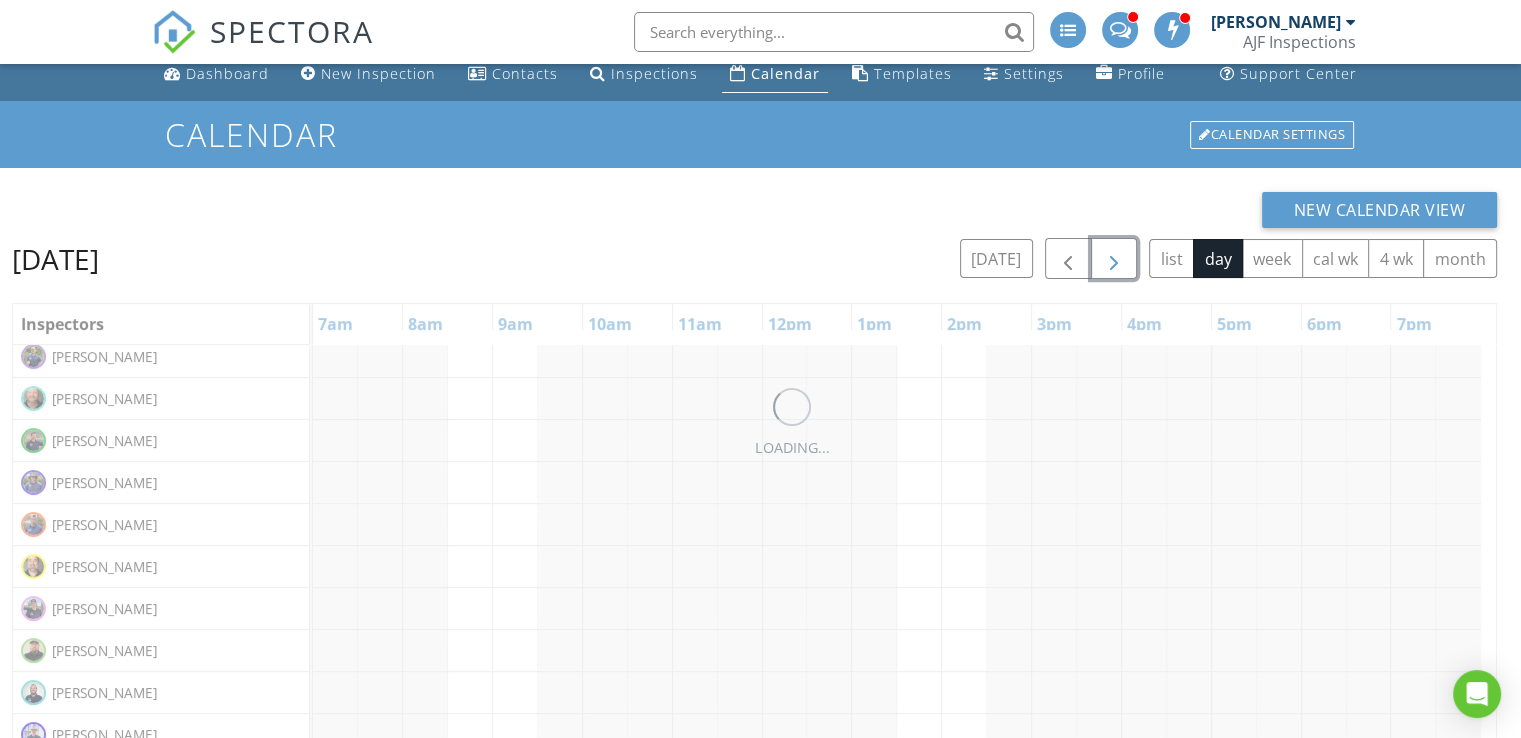 click at bounding box center [1114, 259] 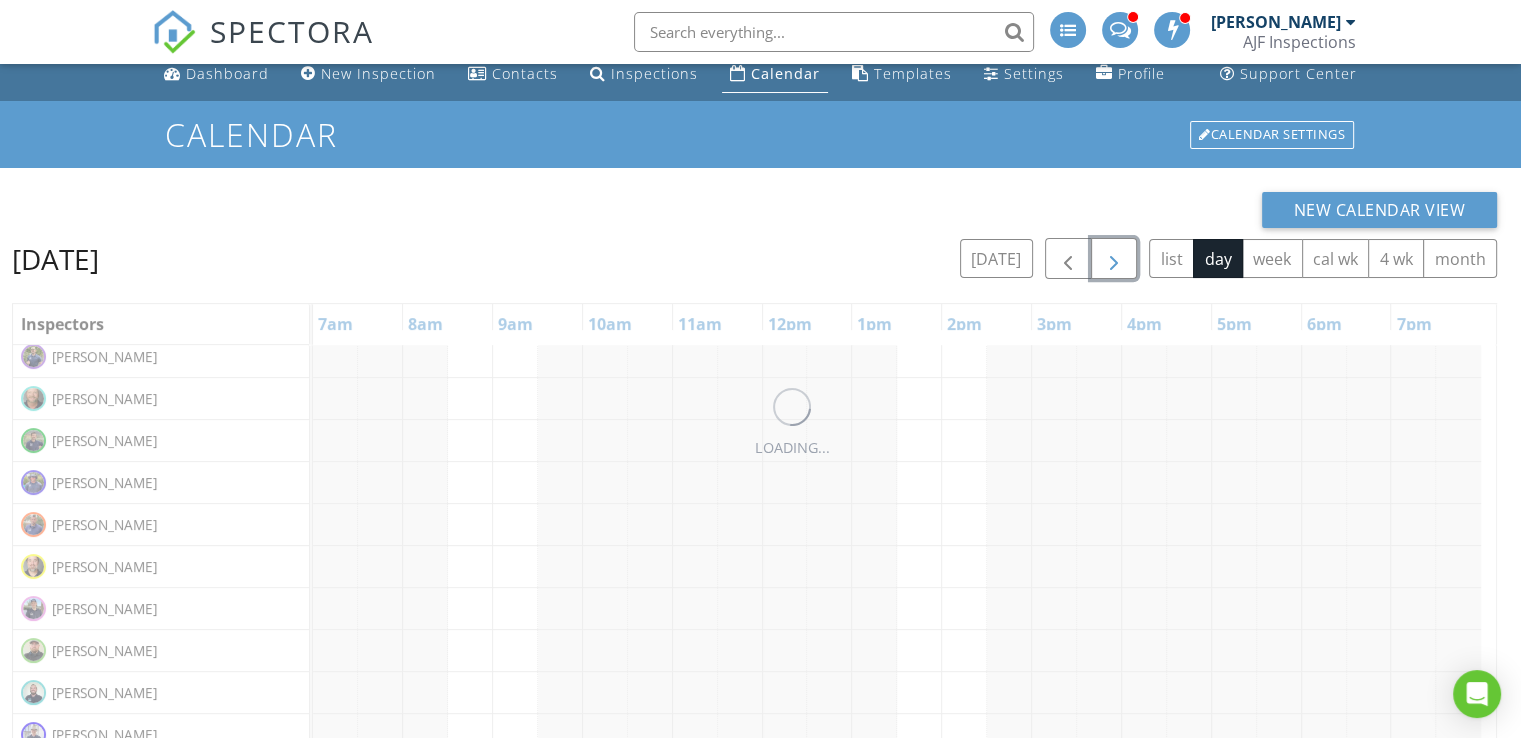 click at bounding box center (1114, 259) 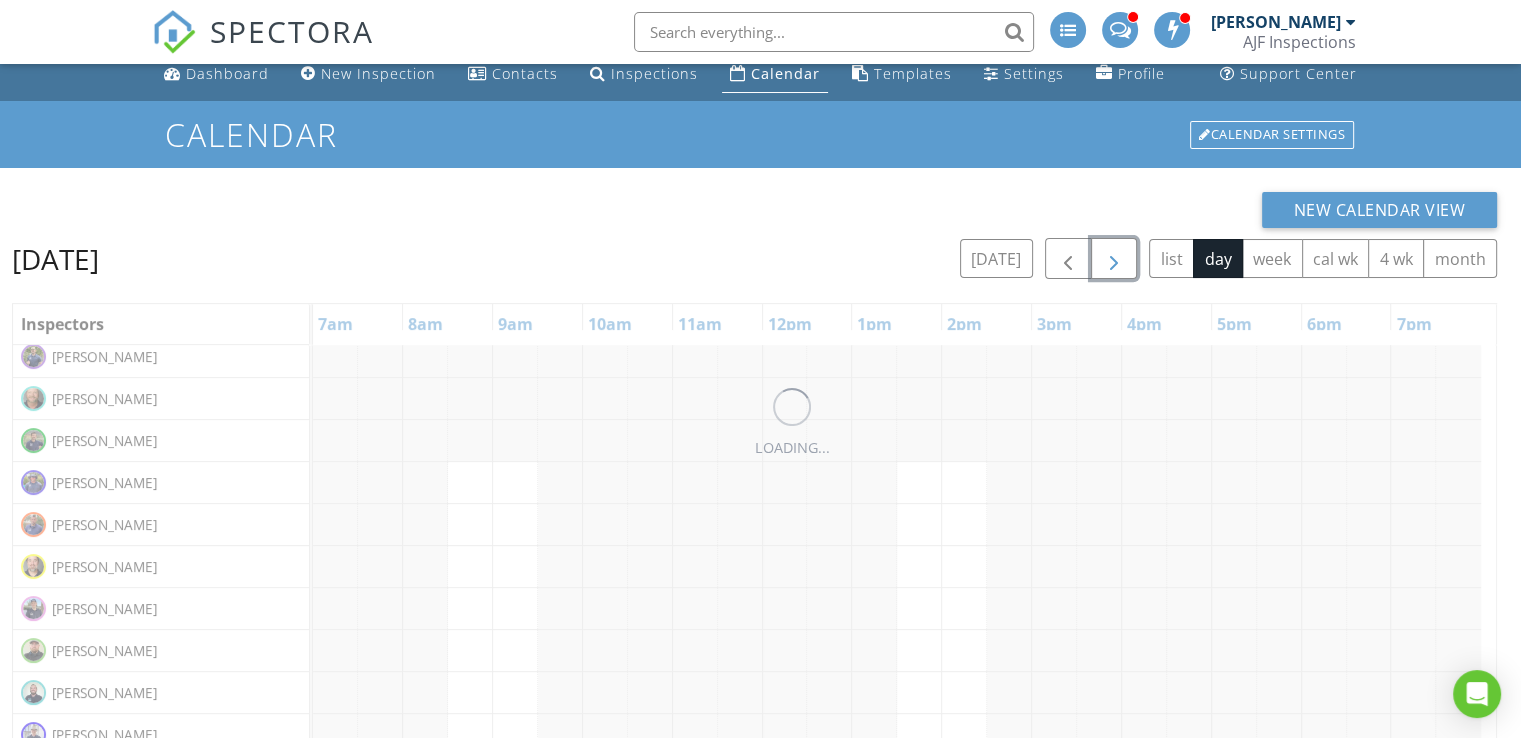 click at bounding box center (1114, 259) 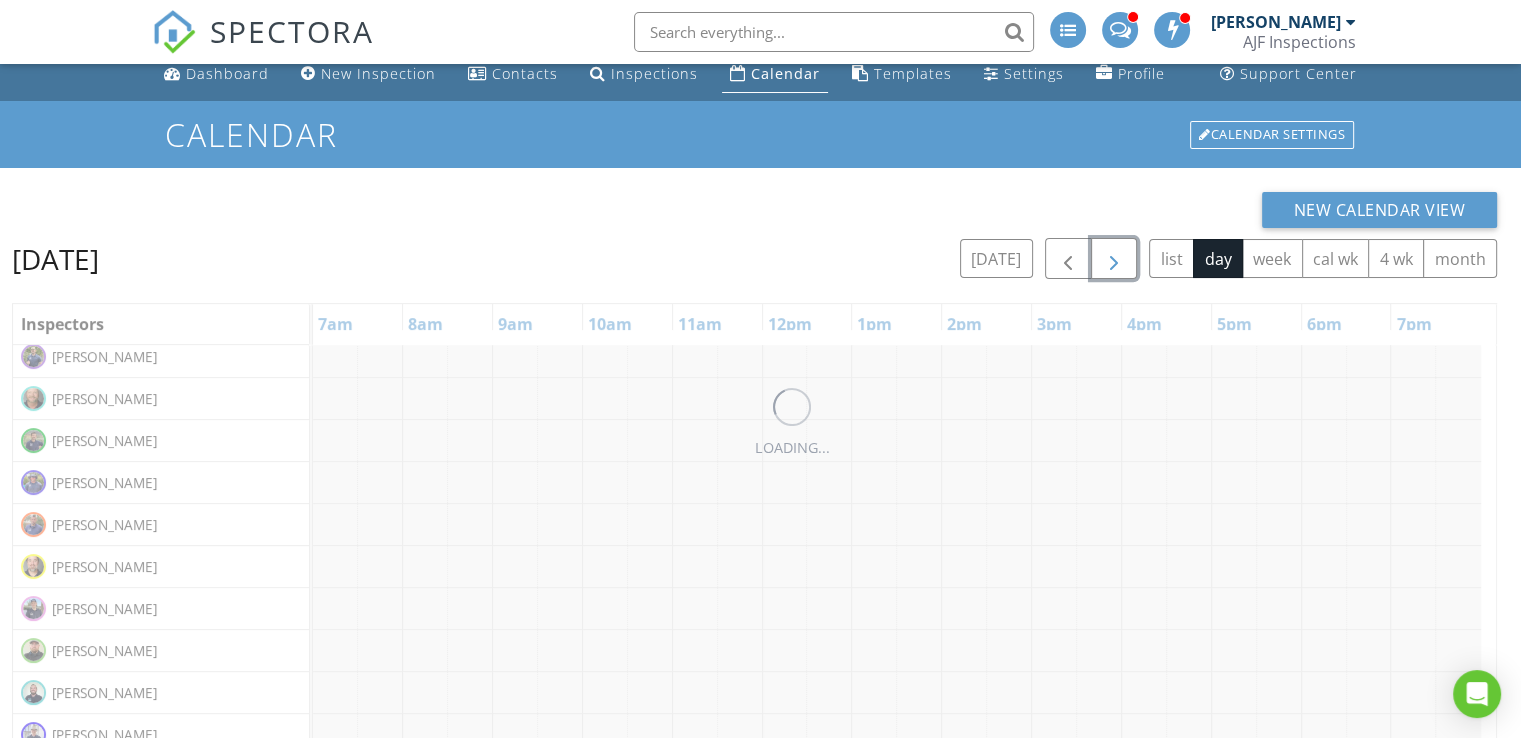 click at bounding box center [1114, 259] 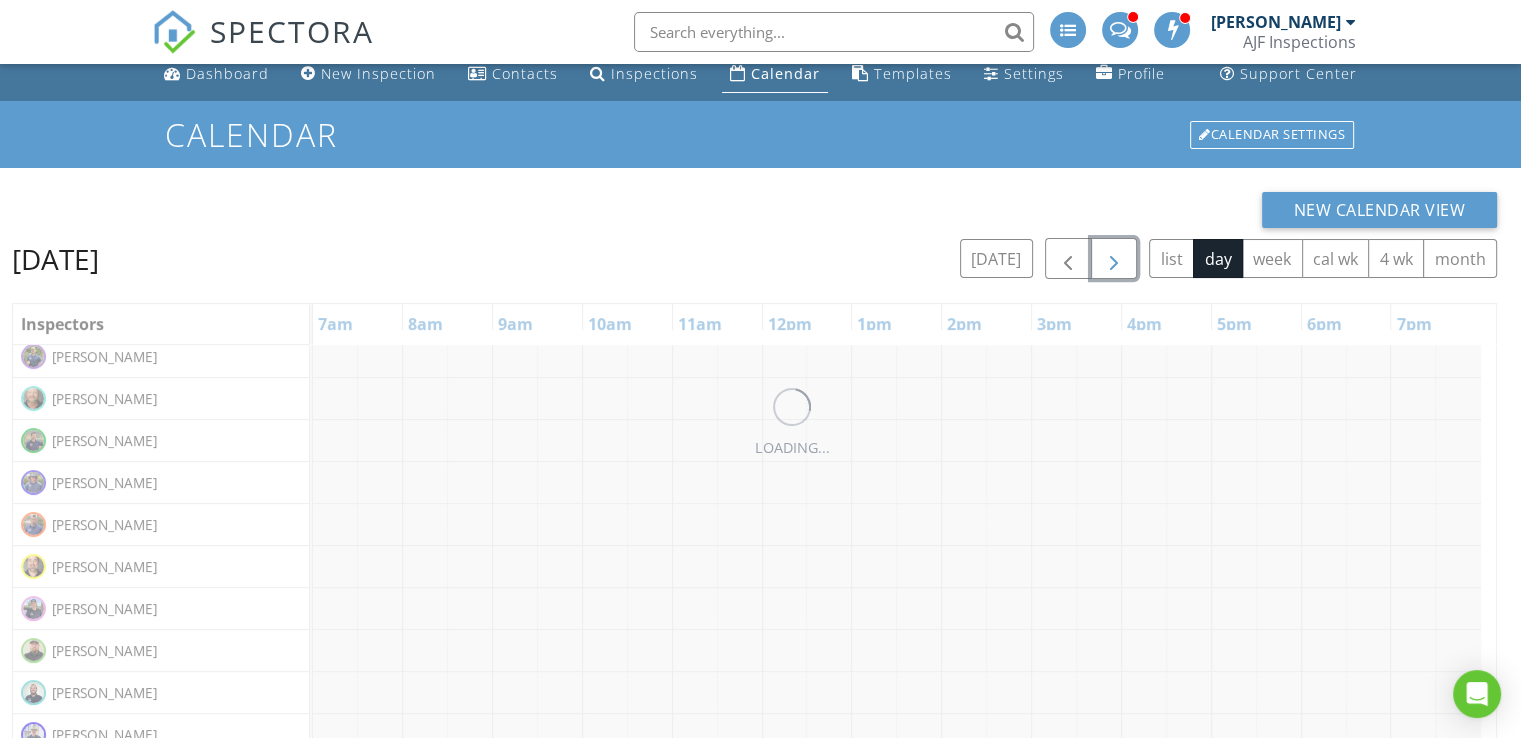 click at bounding box center [1114, 259] 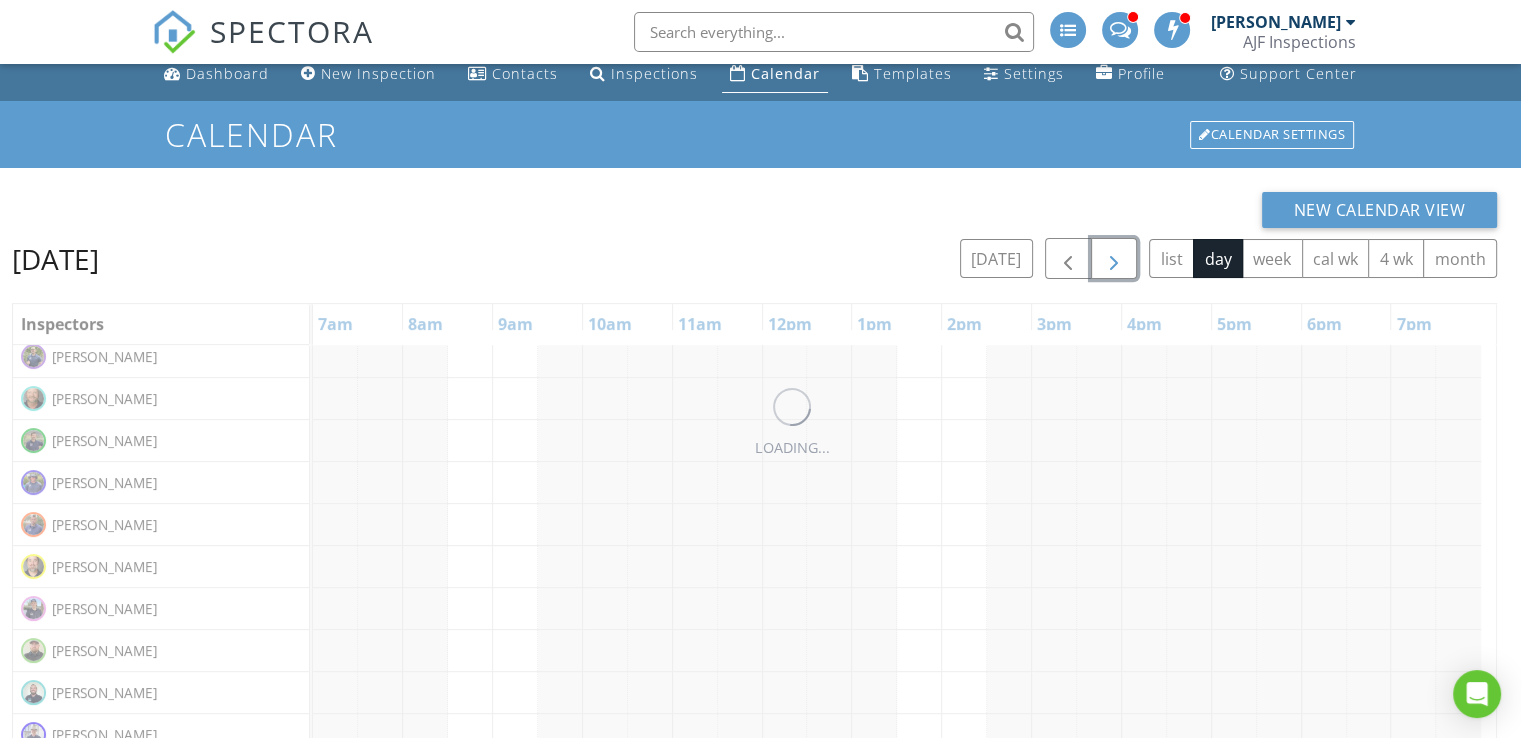 click at bounding box center (1114, 259) 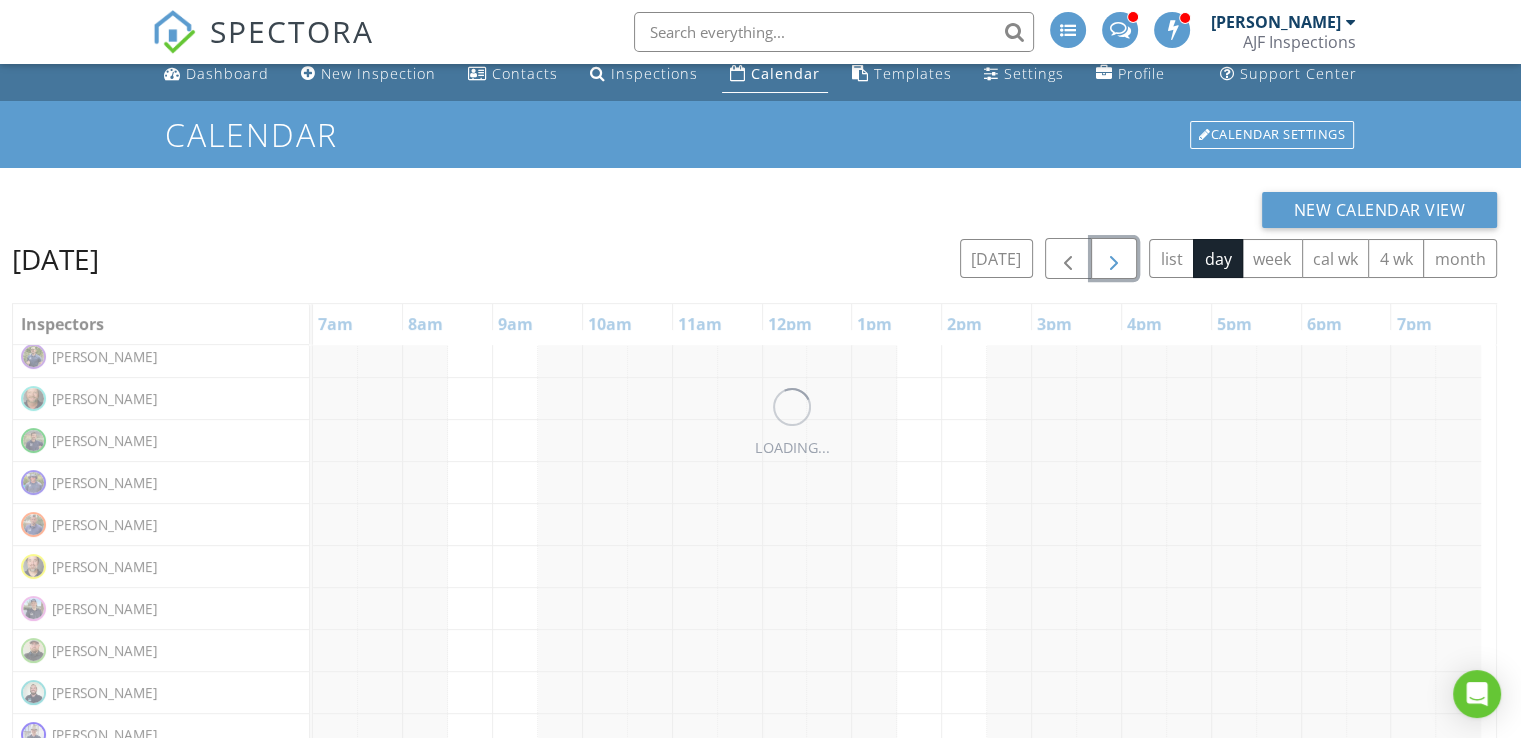 click at bounding box center [1114, 259] 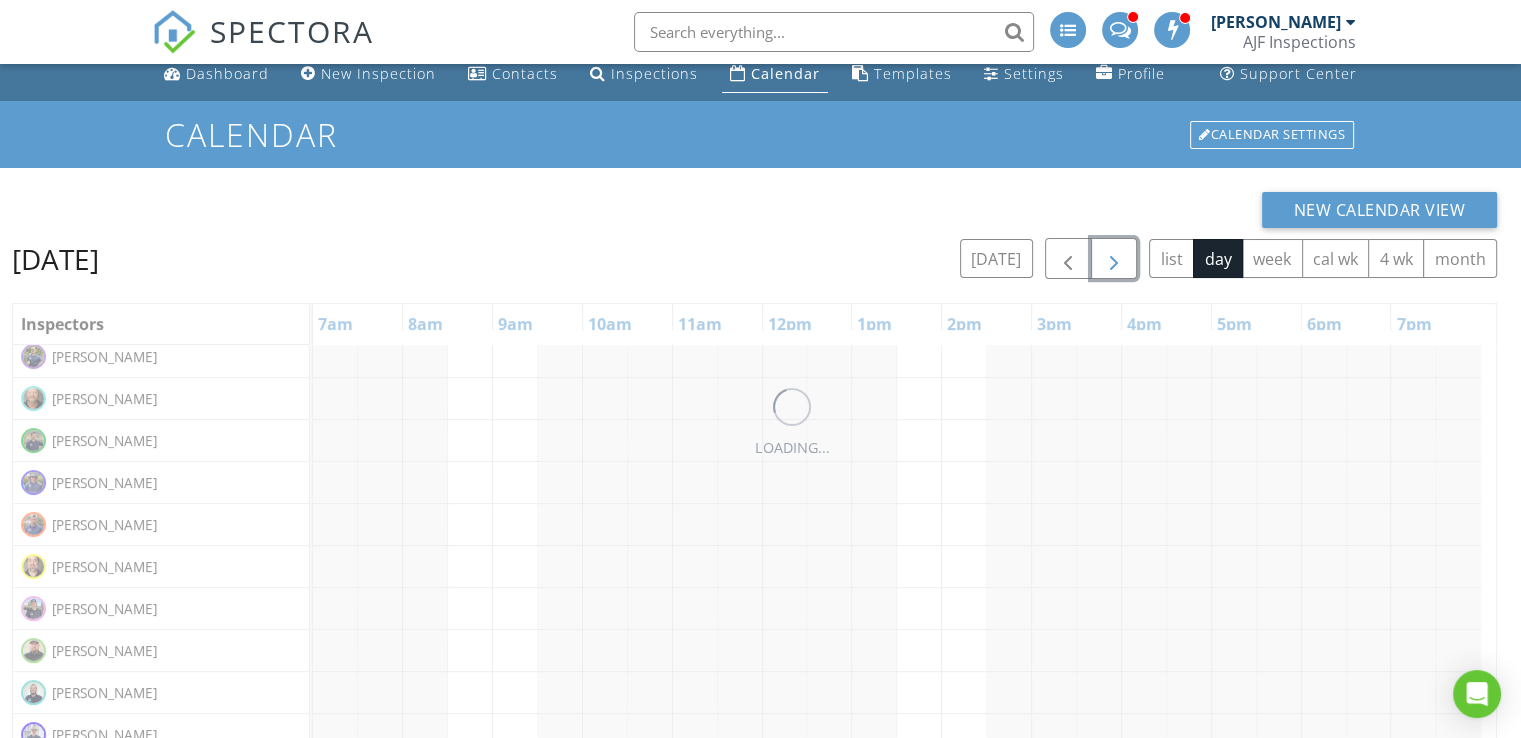 click at bounding box center (1114, 259) 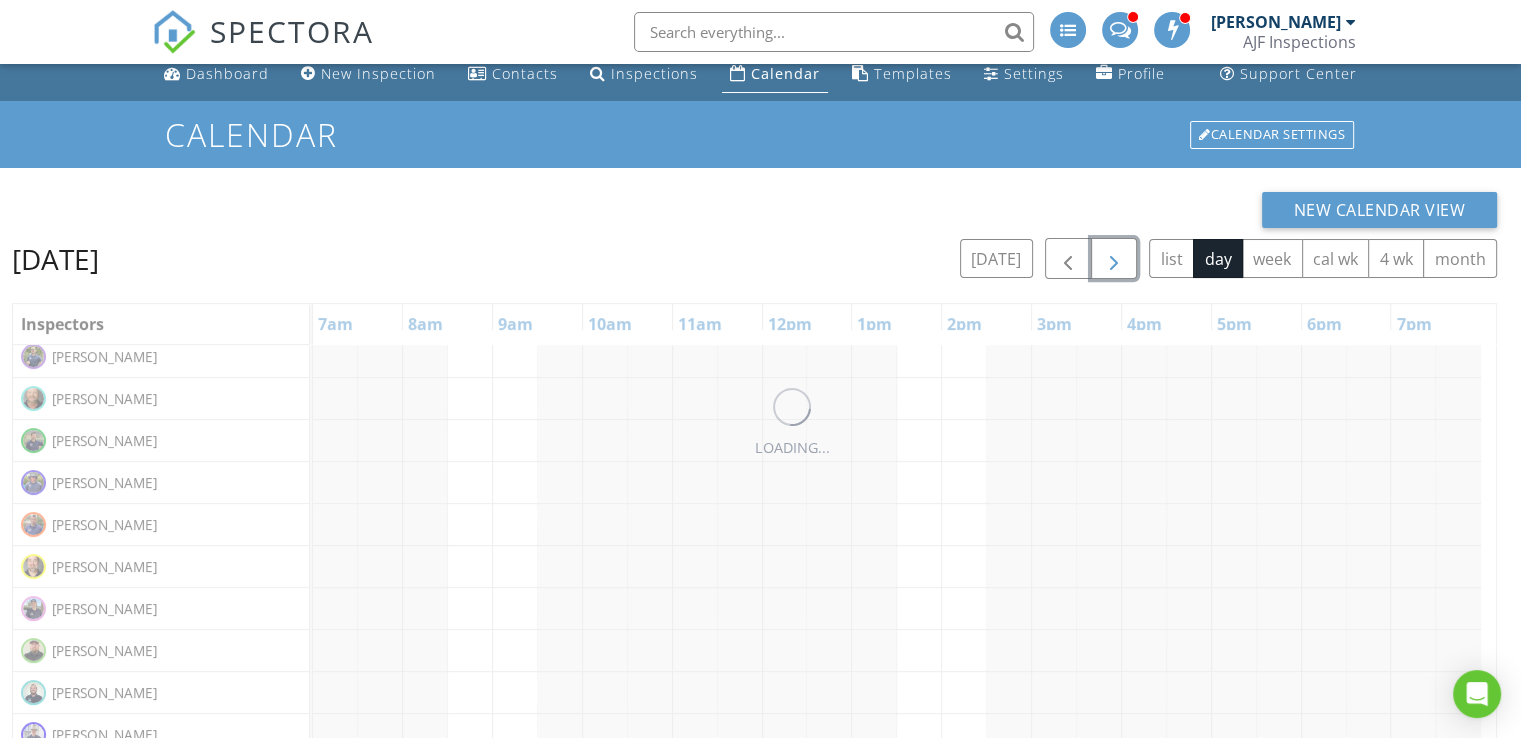 click at bounding box center (1114, 259) 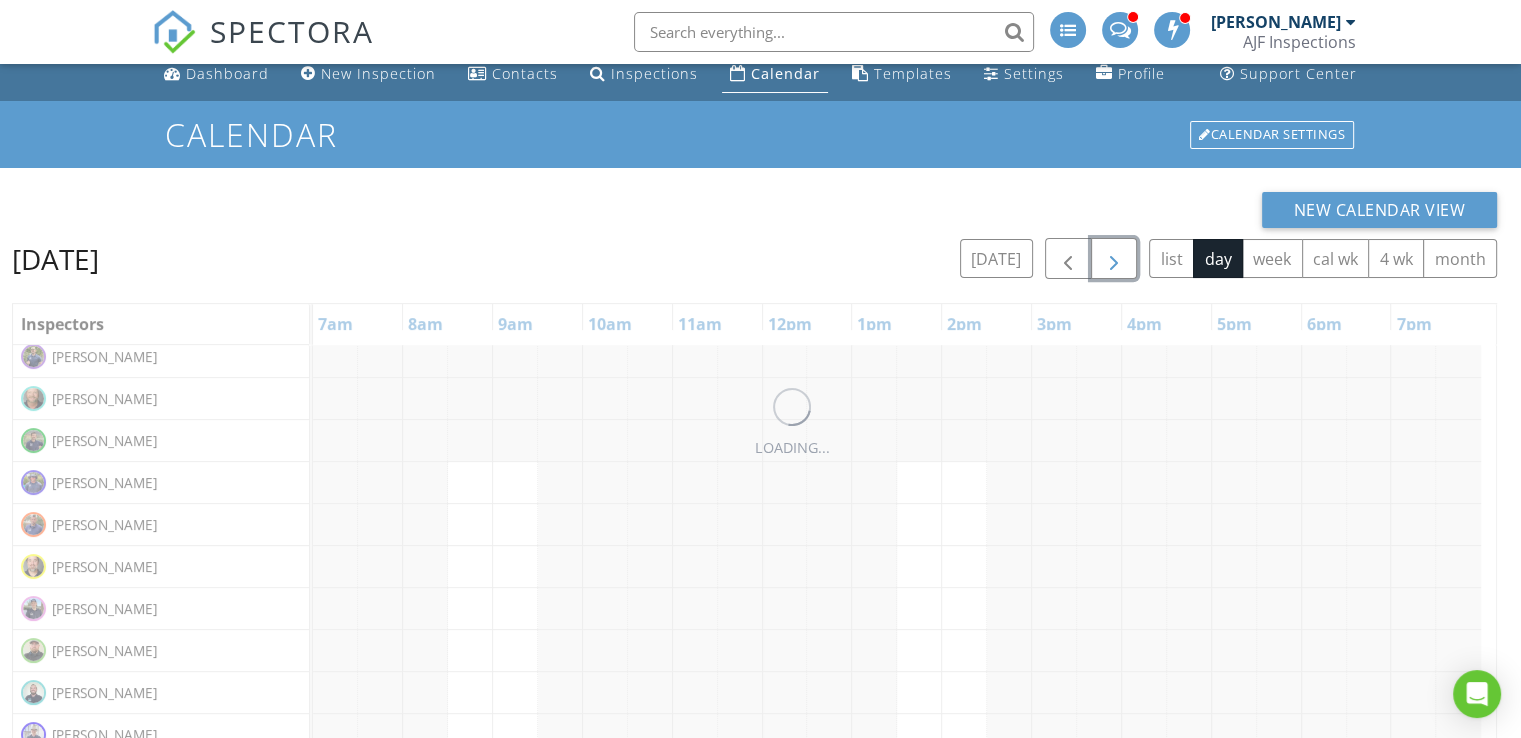 click at bounding box center [1114, 259] 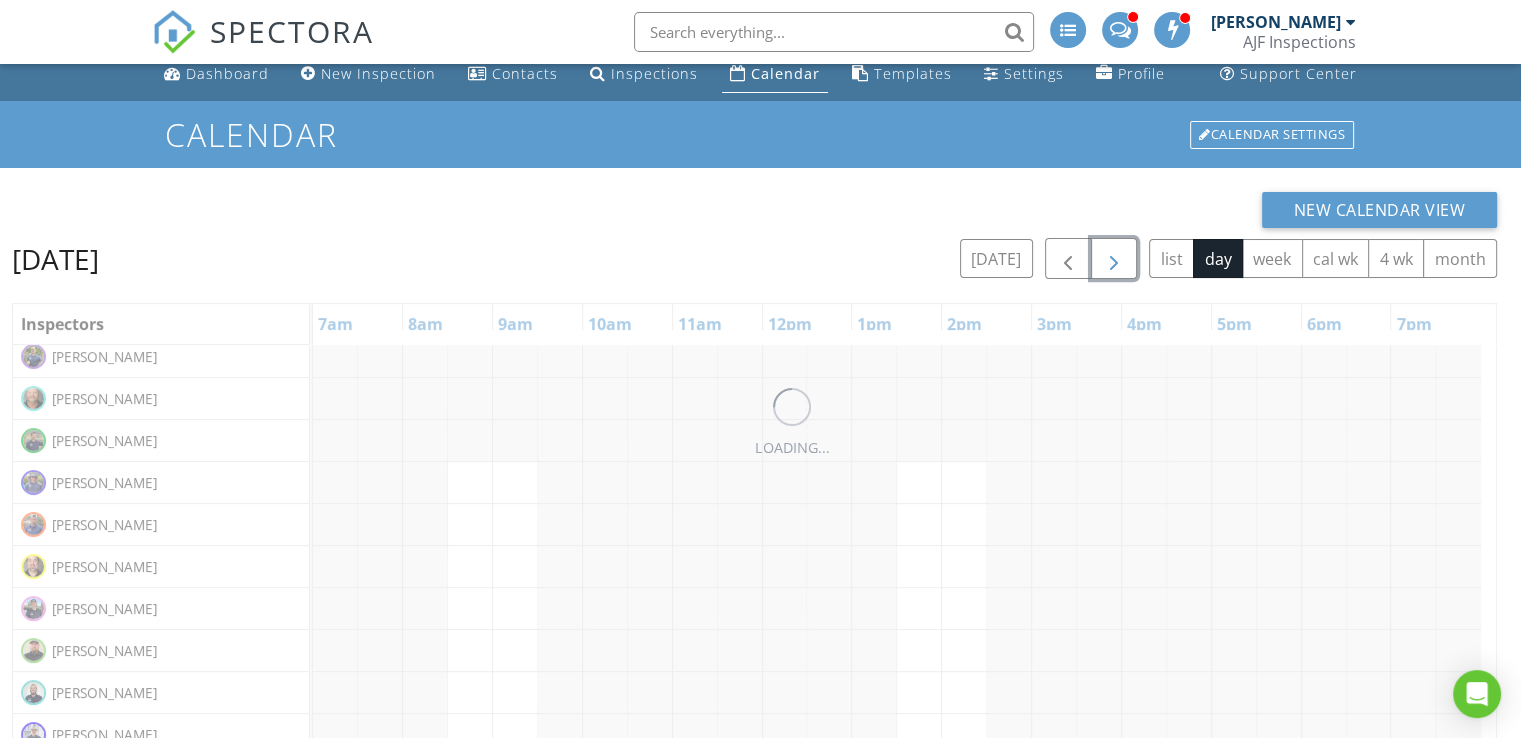click at bounding box center [1114, 259] 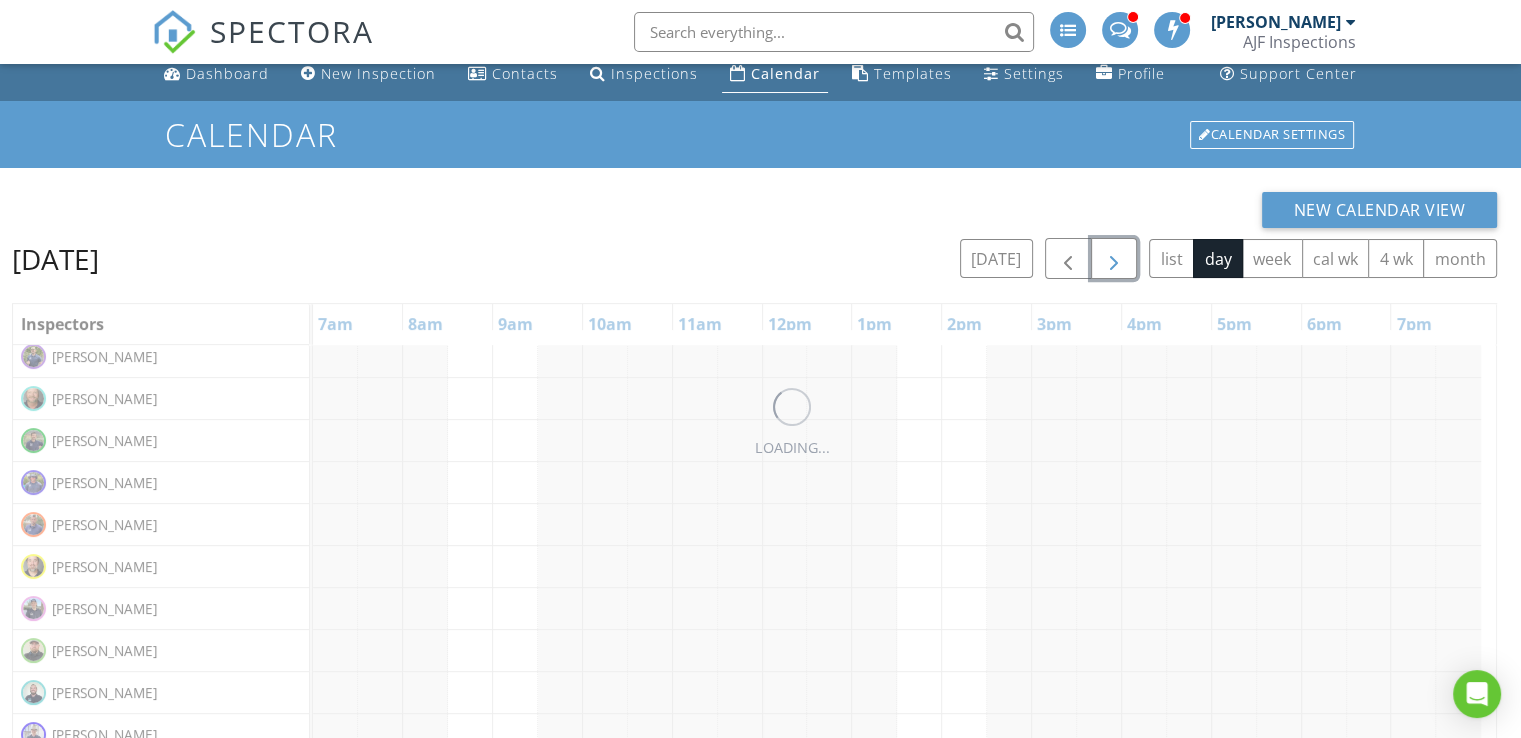 click at bounding box center (1114, 259) 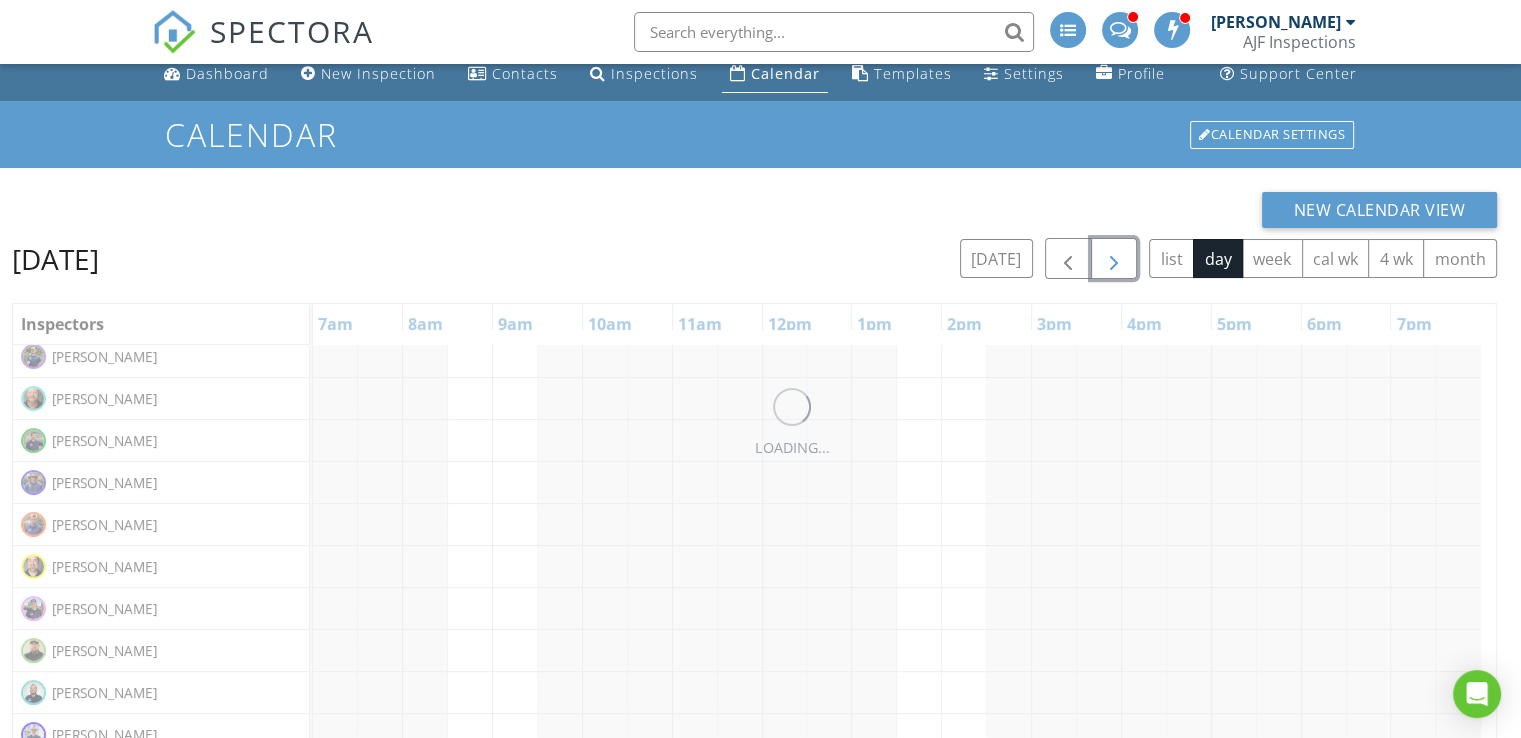 click at bounding box center (1114, 259) 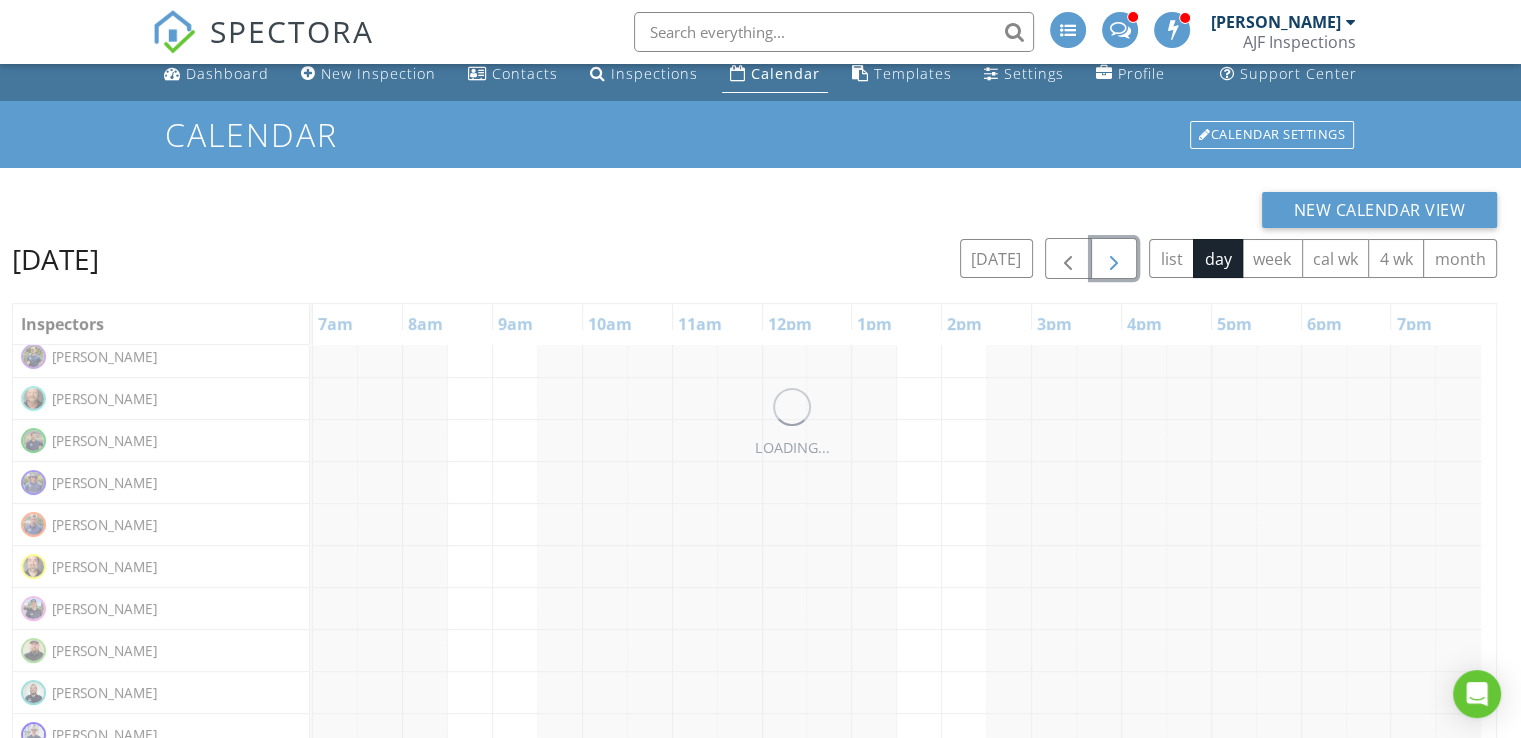 click at bounding box center [1114, 259] 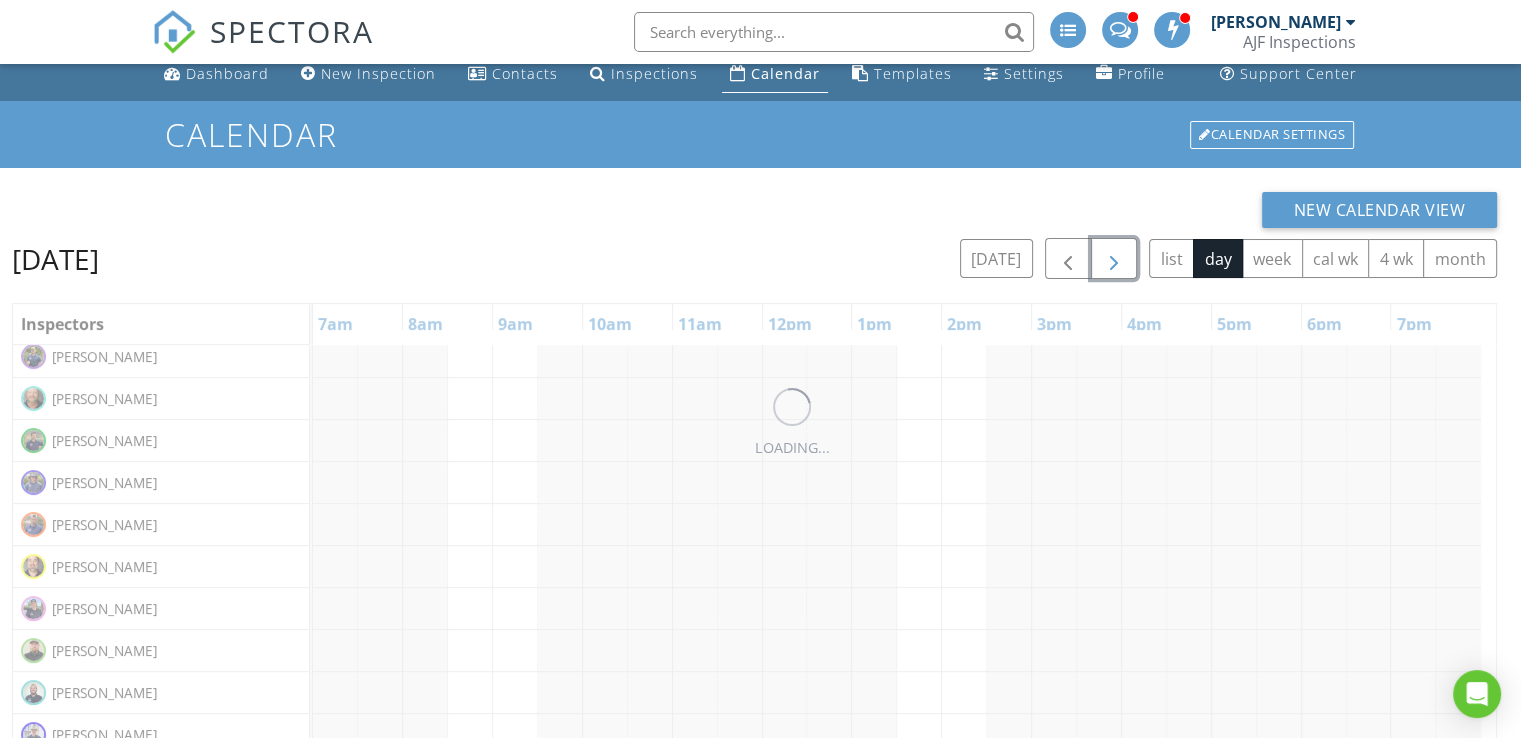 click at bounding box center [1114, 259] 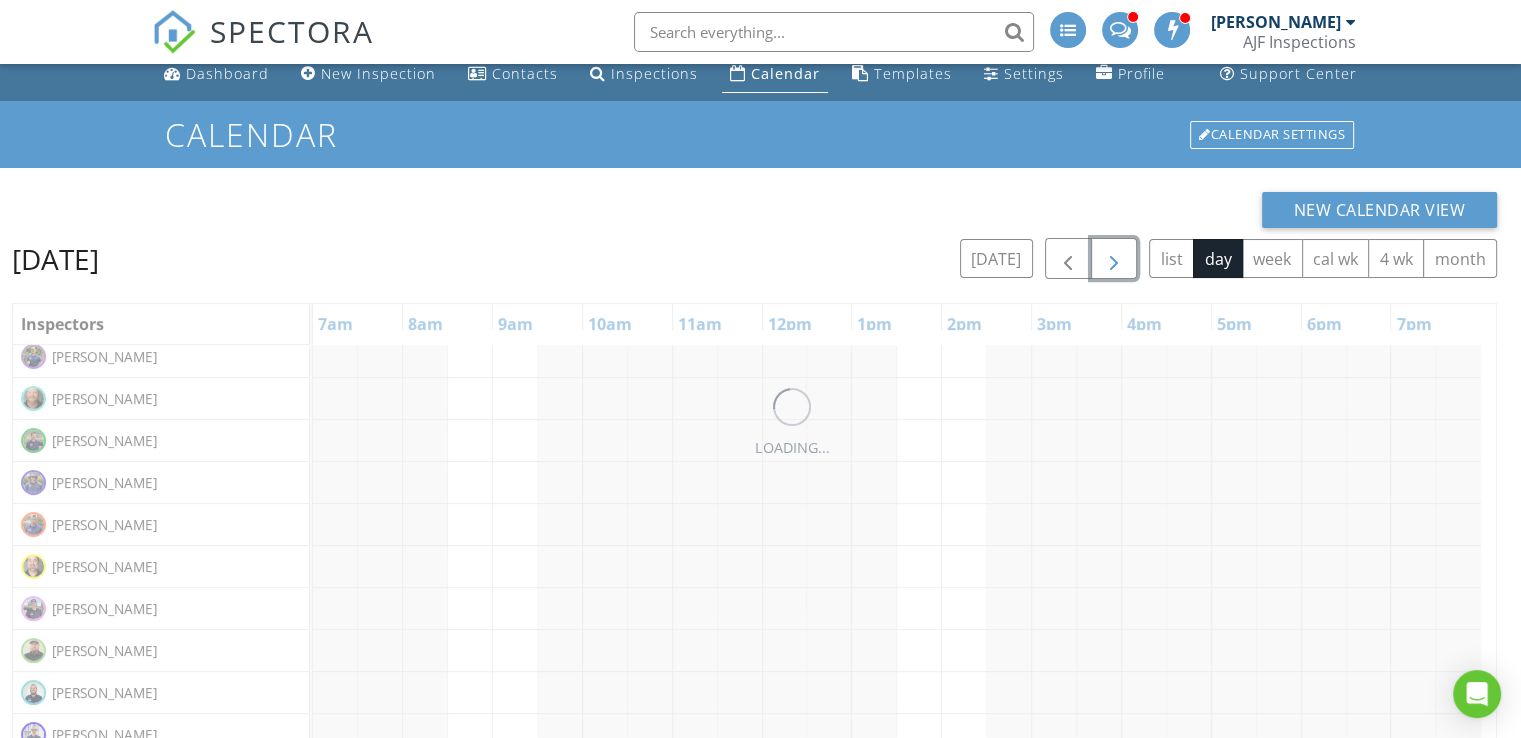 click at bounding box center (1114, 259) 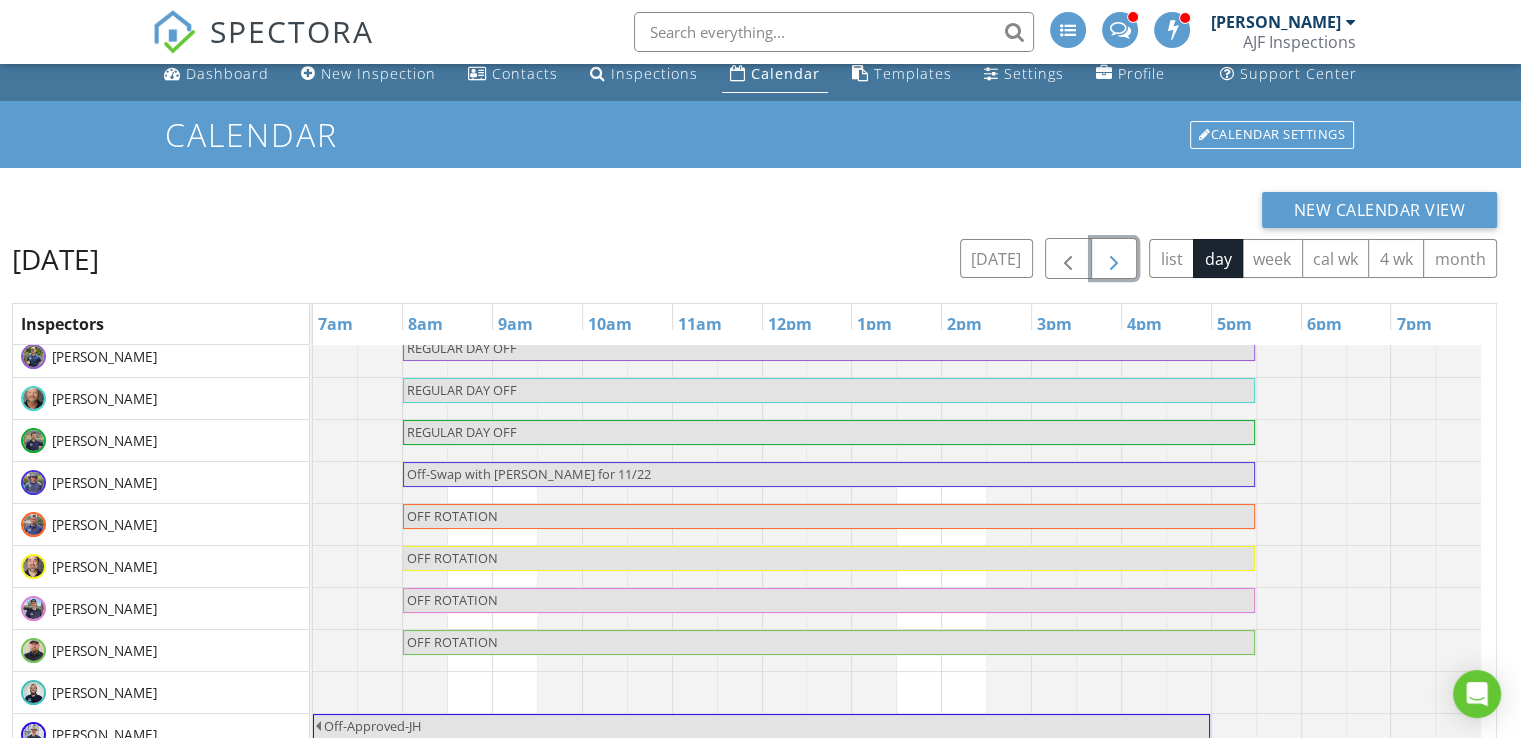 scroll, scrollTop: 28, scrollLeft: 0, axis: vertical 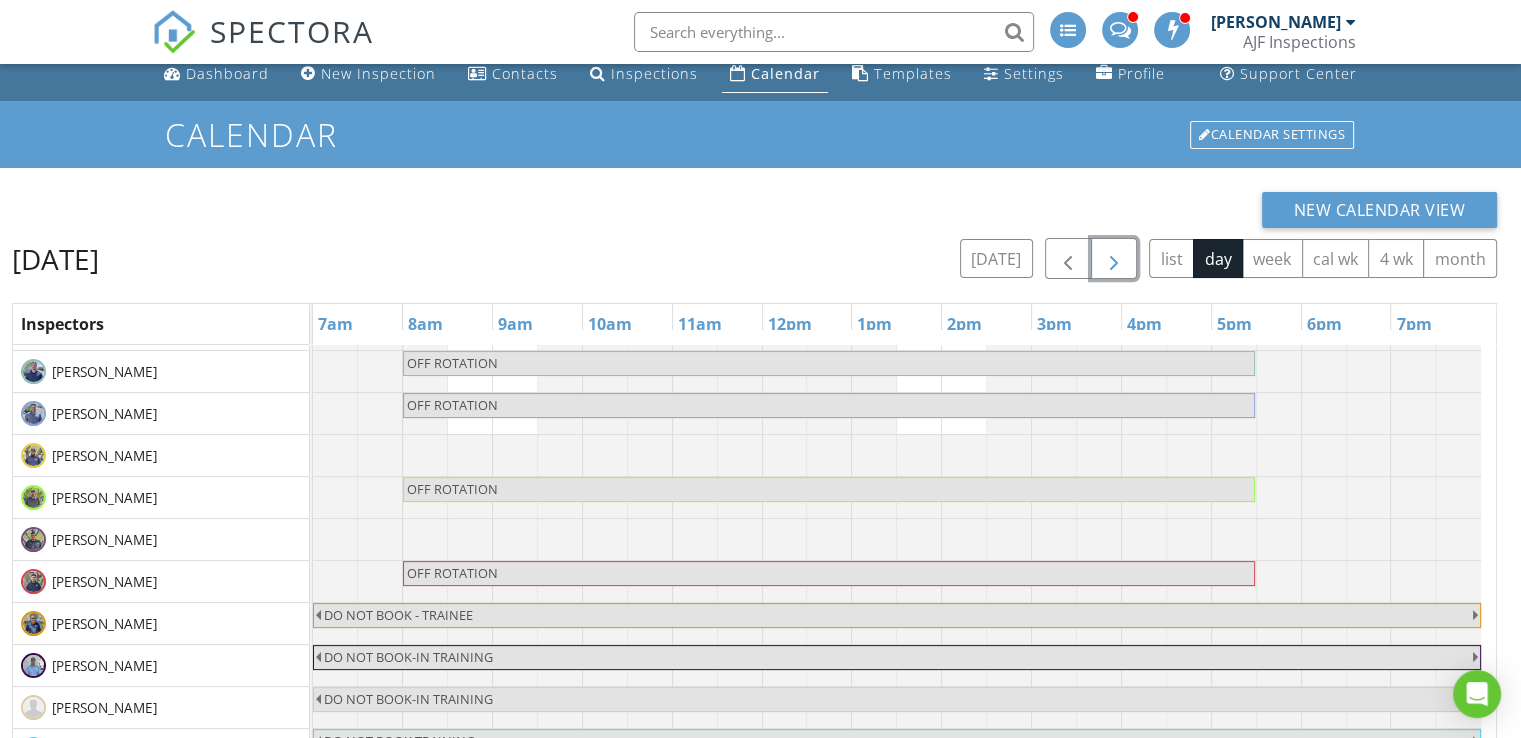 click on "OFF ROTATION" at bounding box center [829, 573] 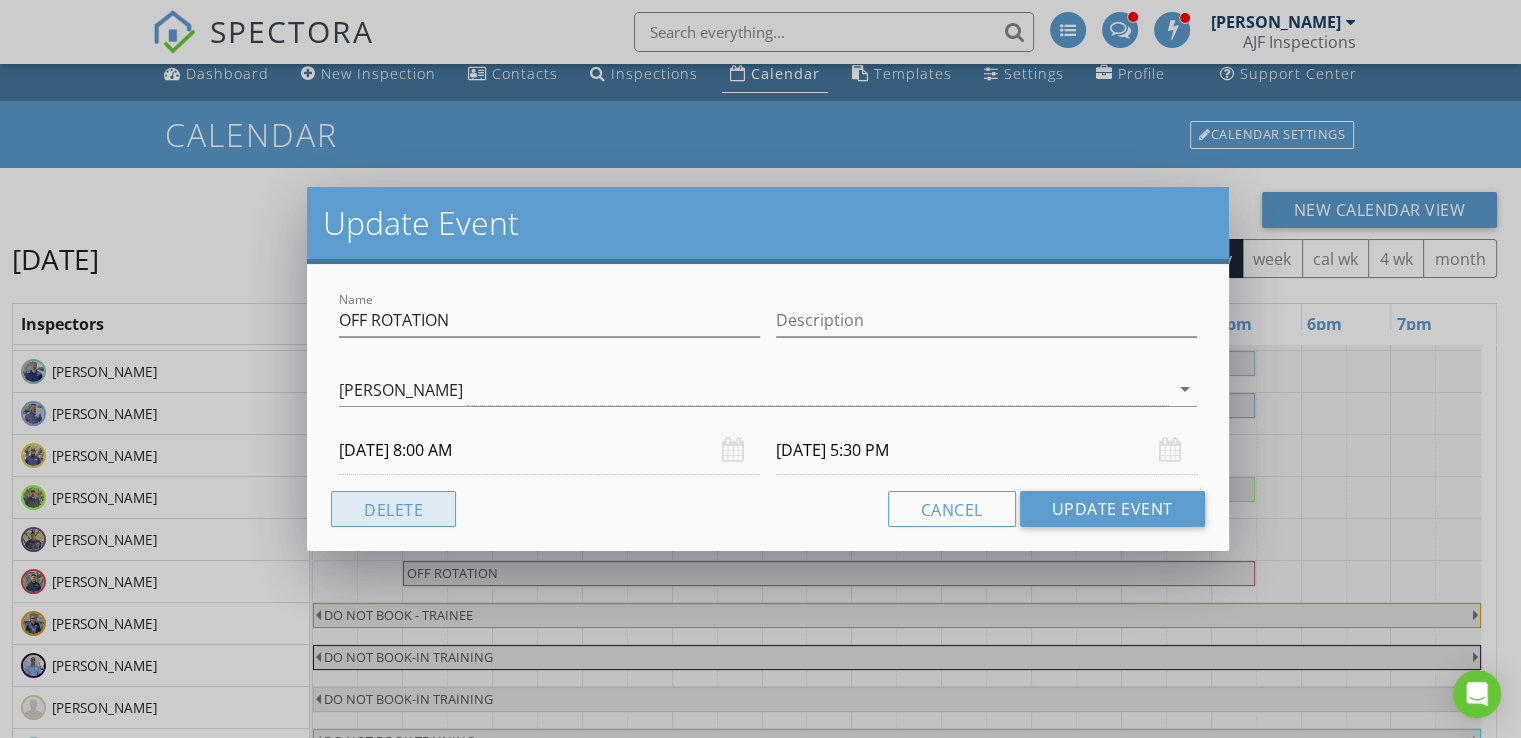 click on "Delete" at bounding box center [393, 509] 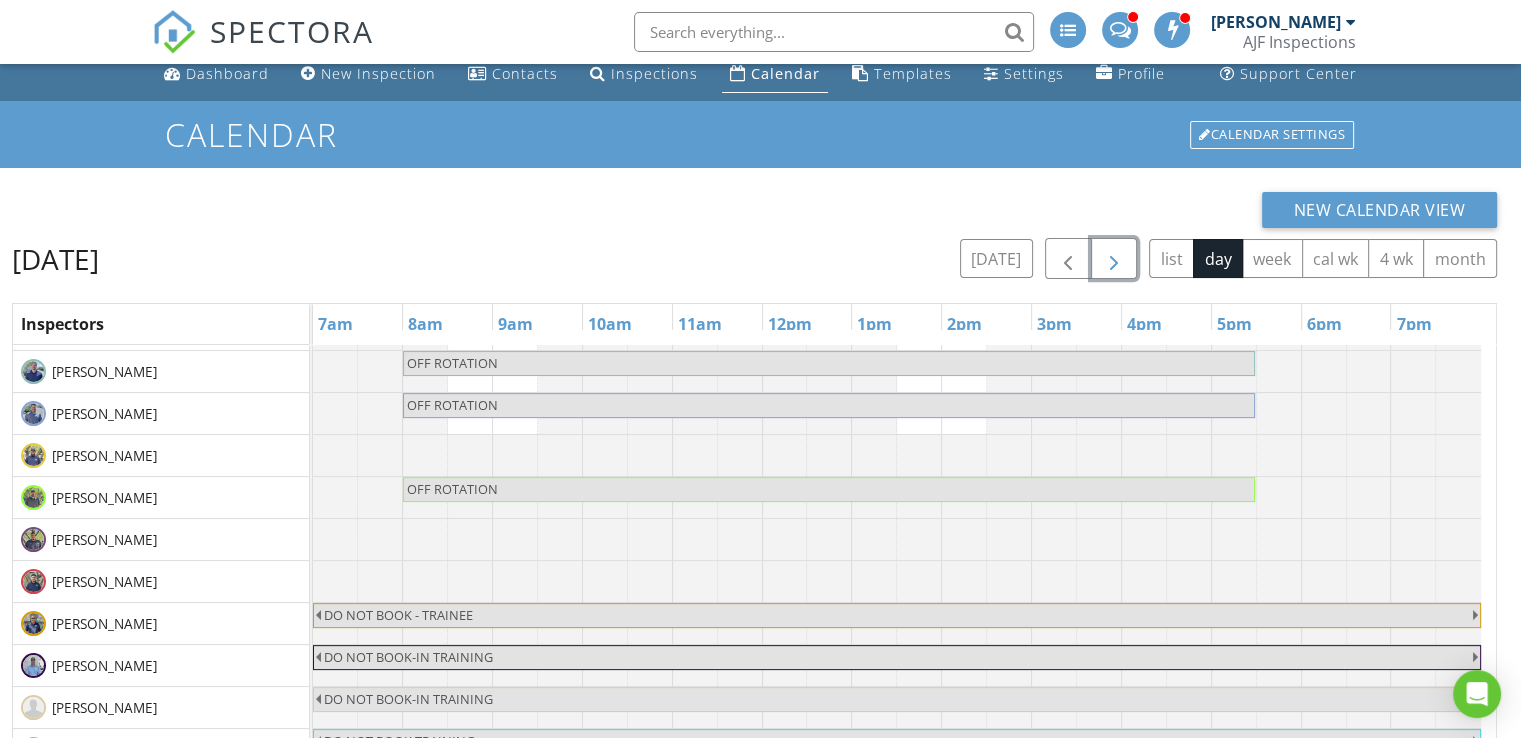 click at bounding box center [1114, 259] 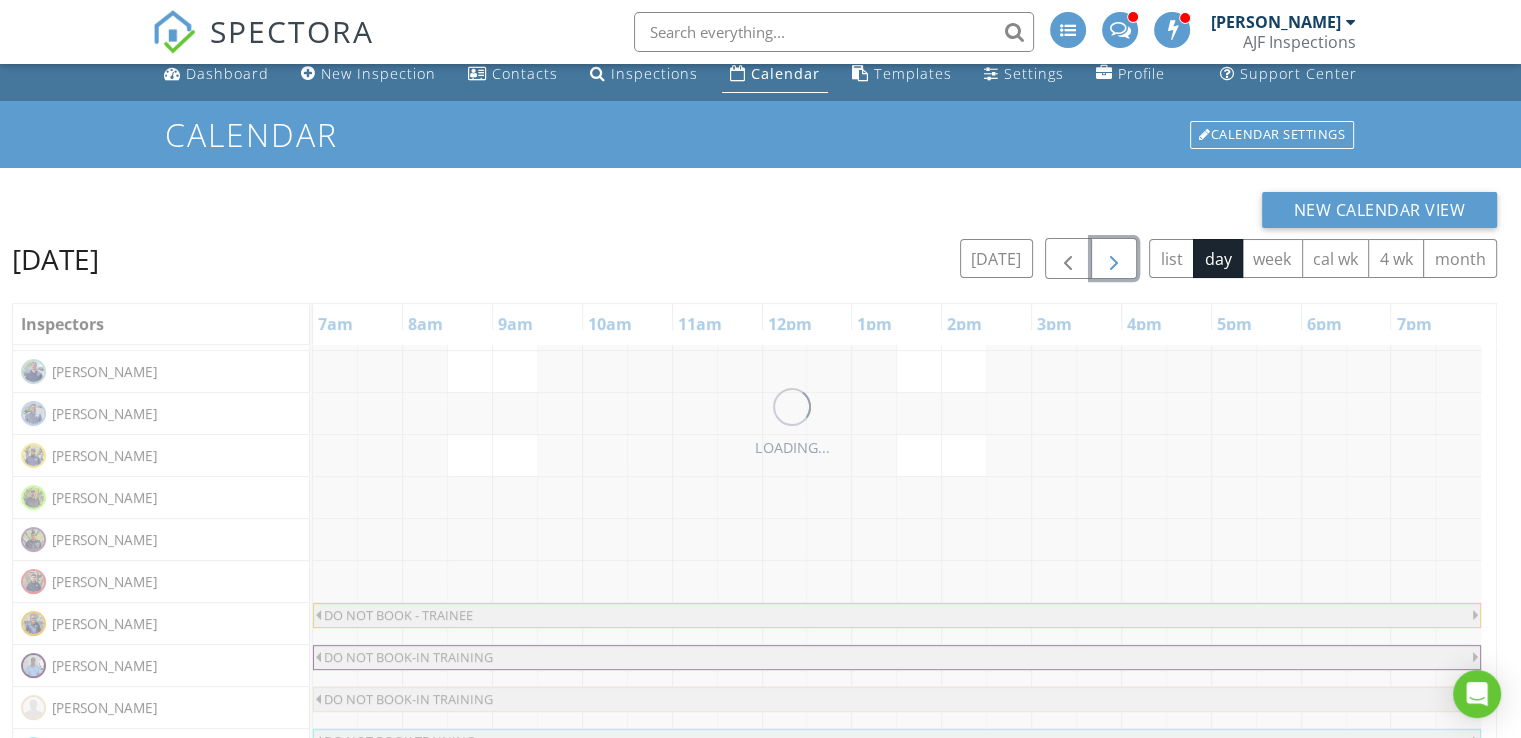 click at bounding box center (1114, 259) 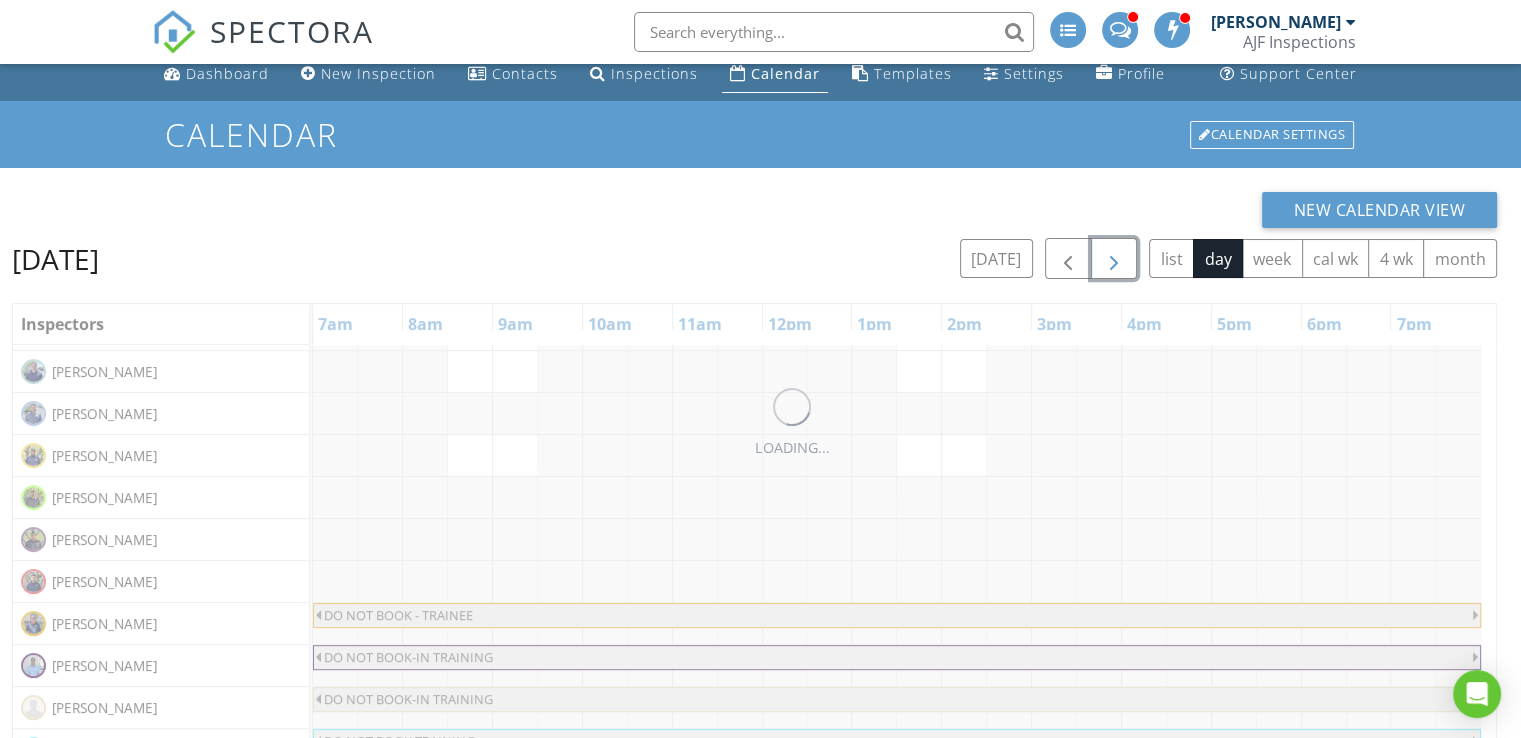 click at bounding box center [1114, 259] 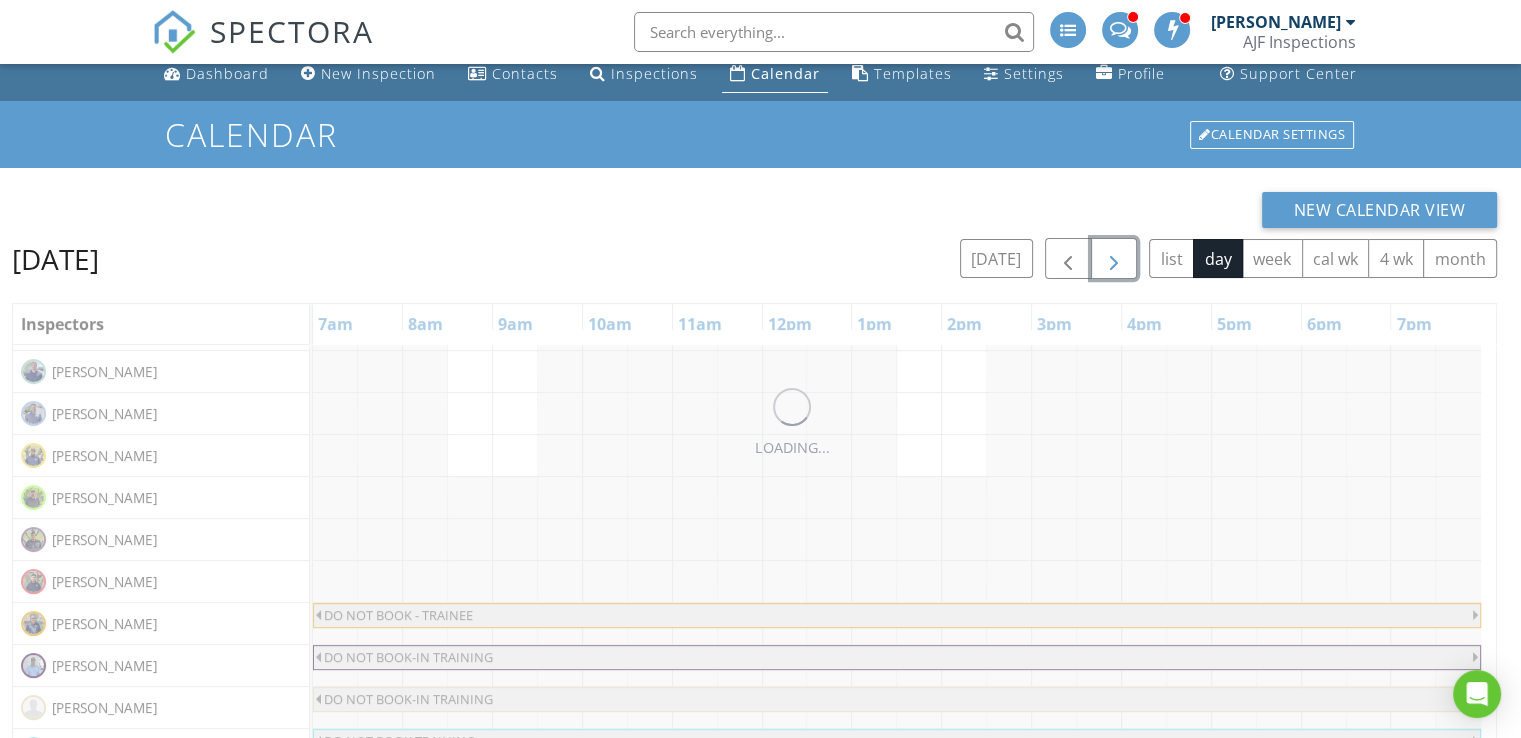 click at bounding box center (1114, 259) 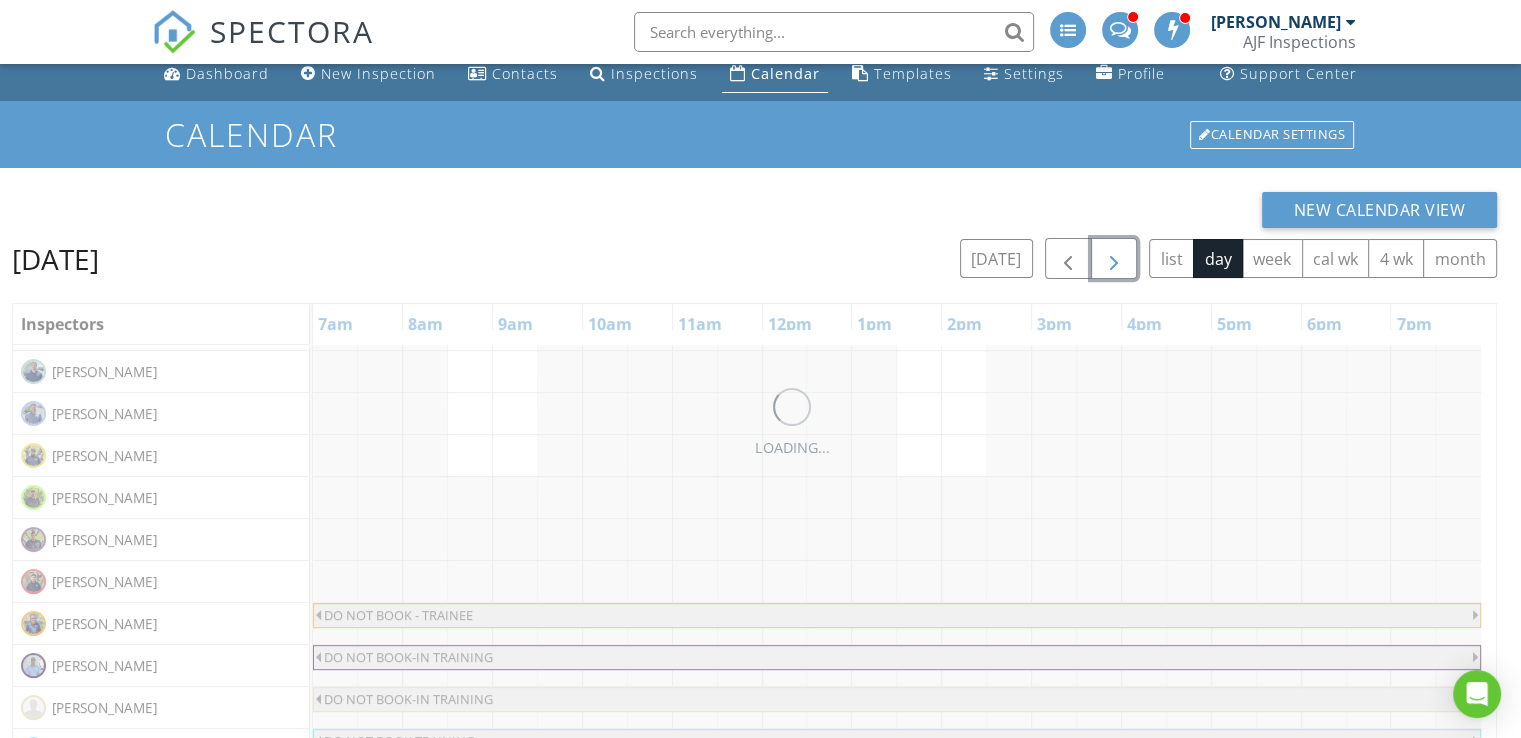 click at bounding box center (1114, 259) 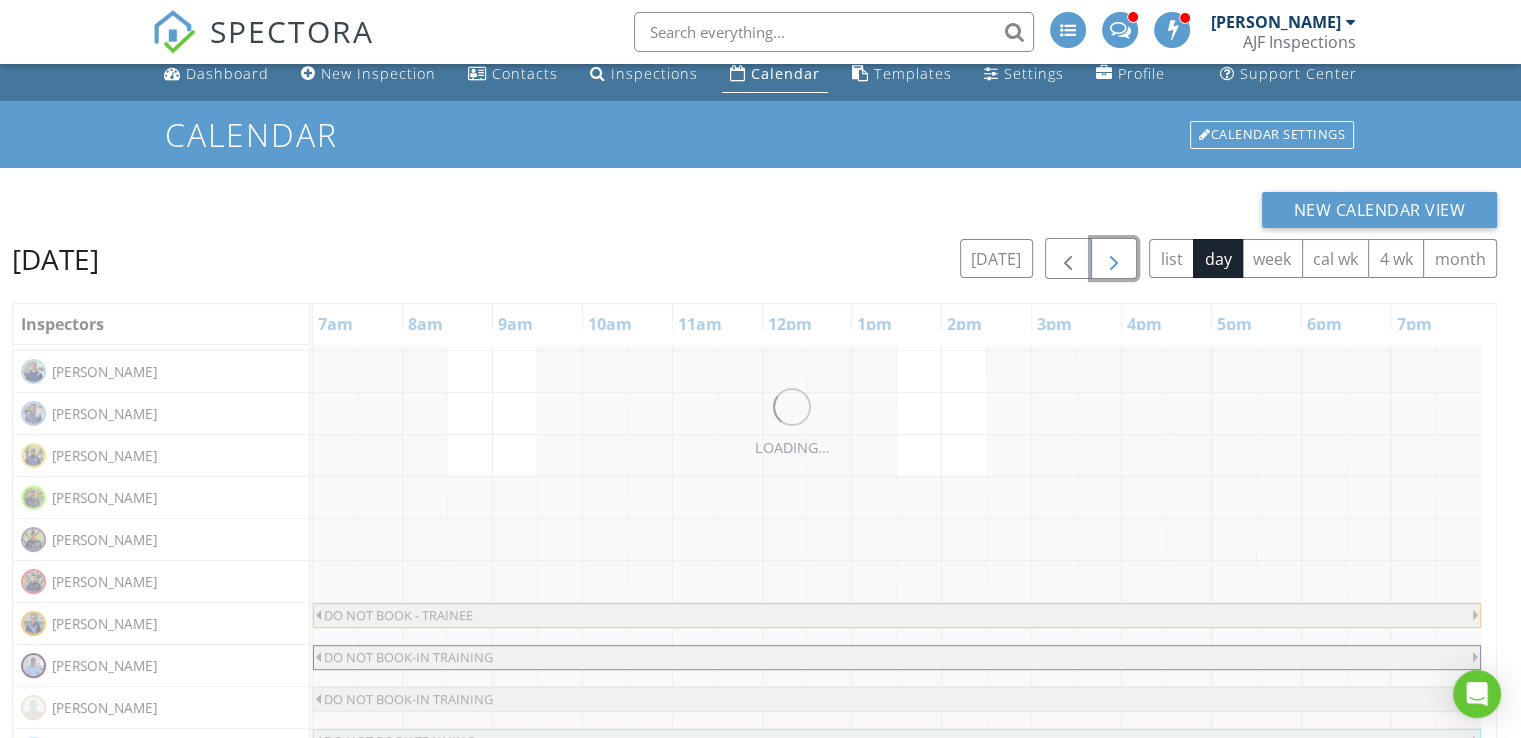 click at bounding box center (1114, 259) 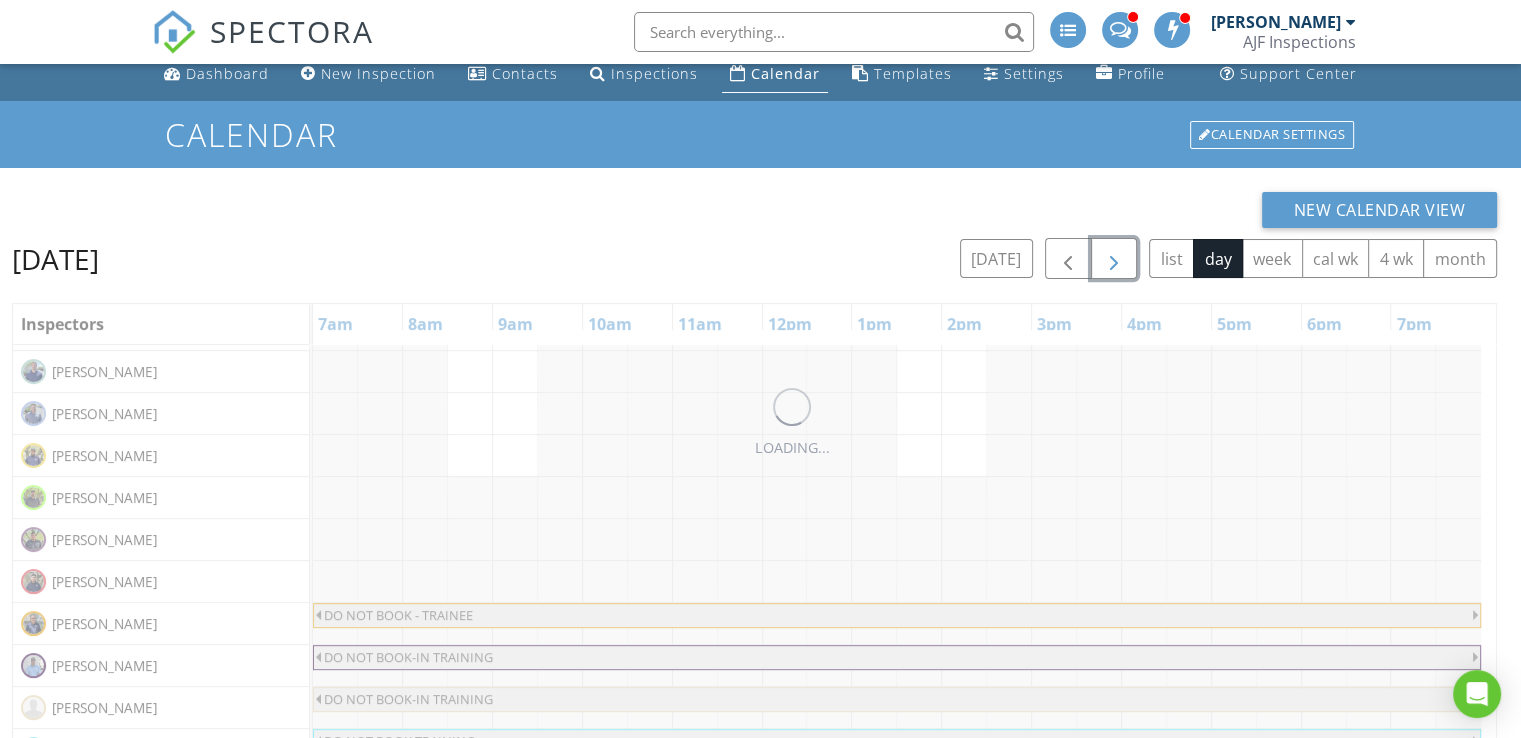 click at bounding box center (1114, 259) 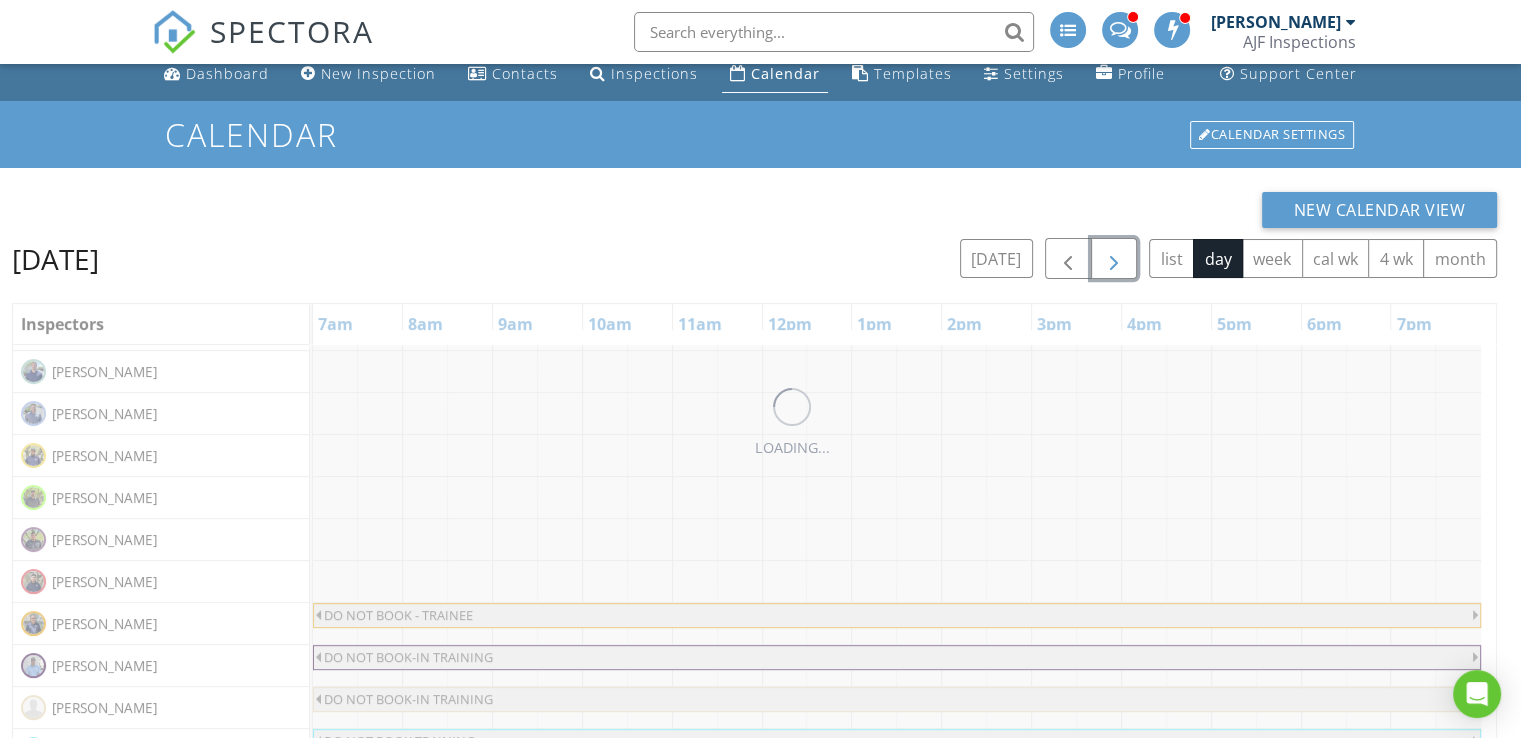 click at bounding box center (1114, 259) 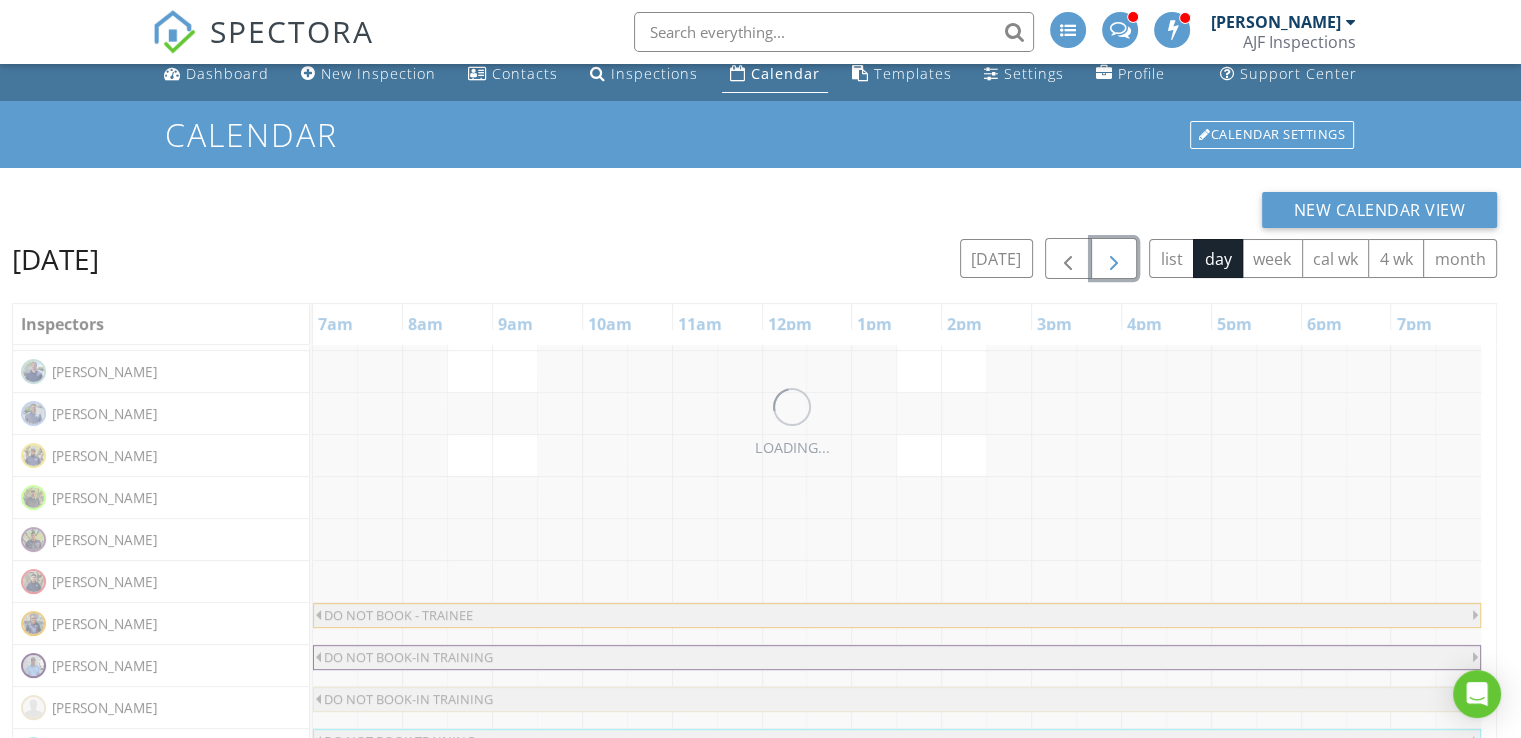 click at bounding box center [1114, 259] 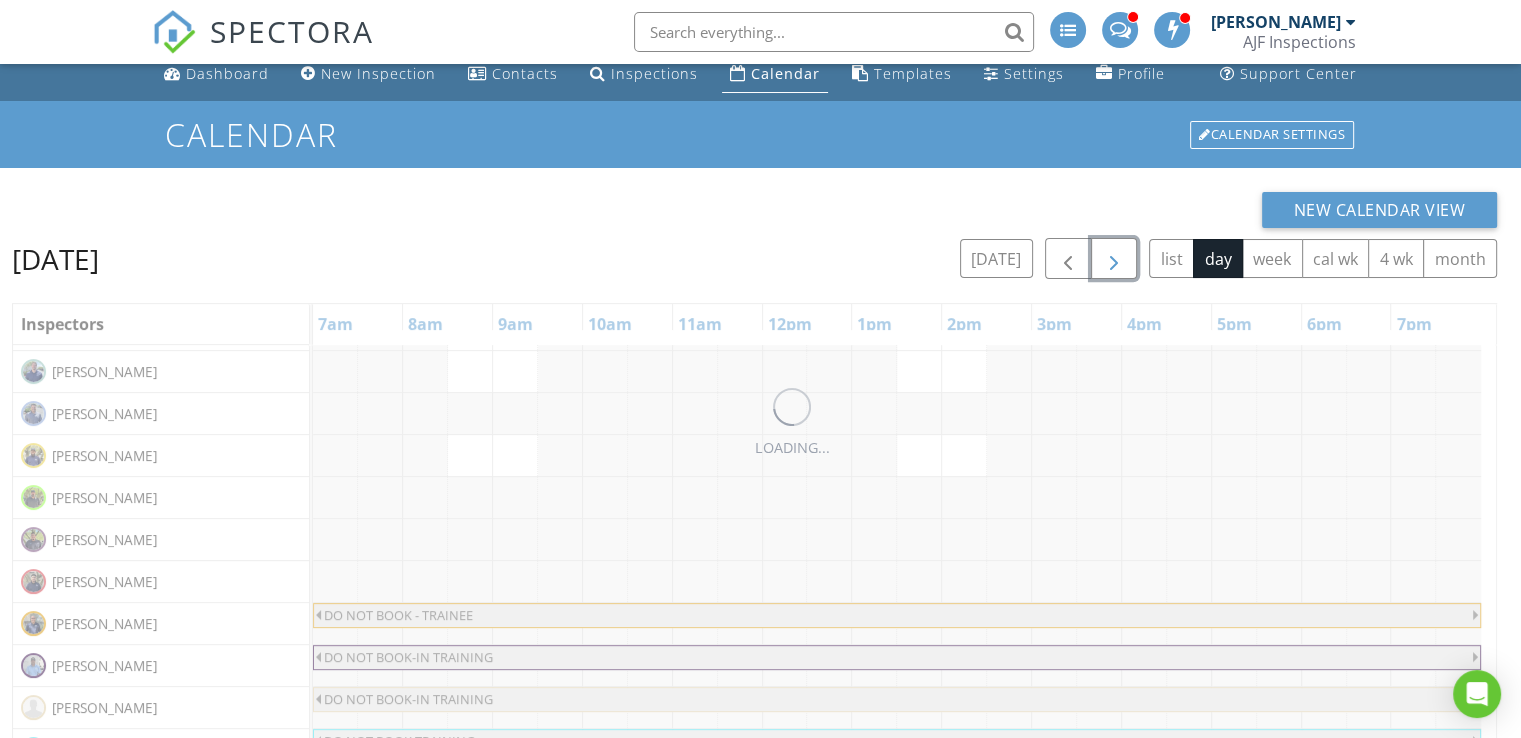 click at bounding box center [1114, 259] 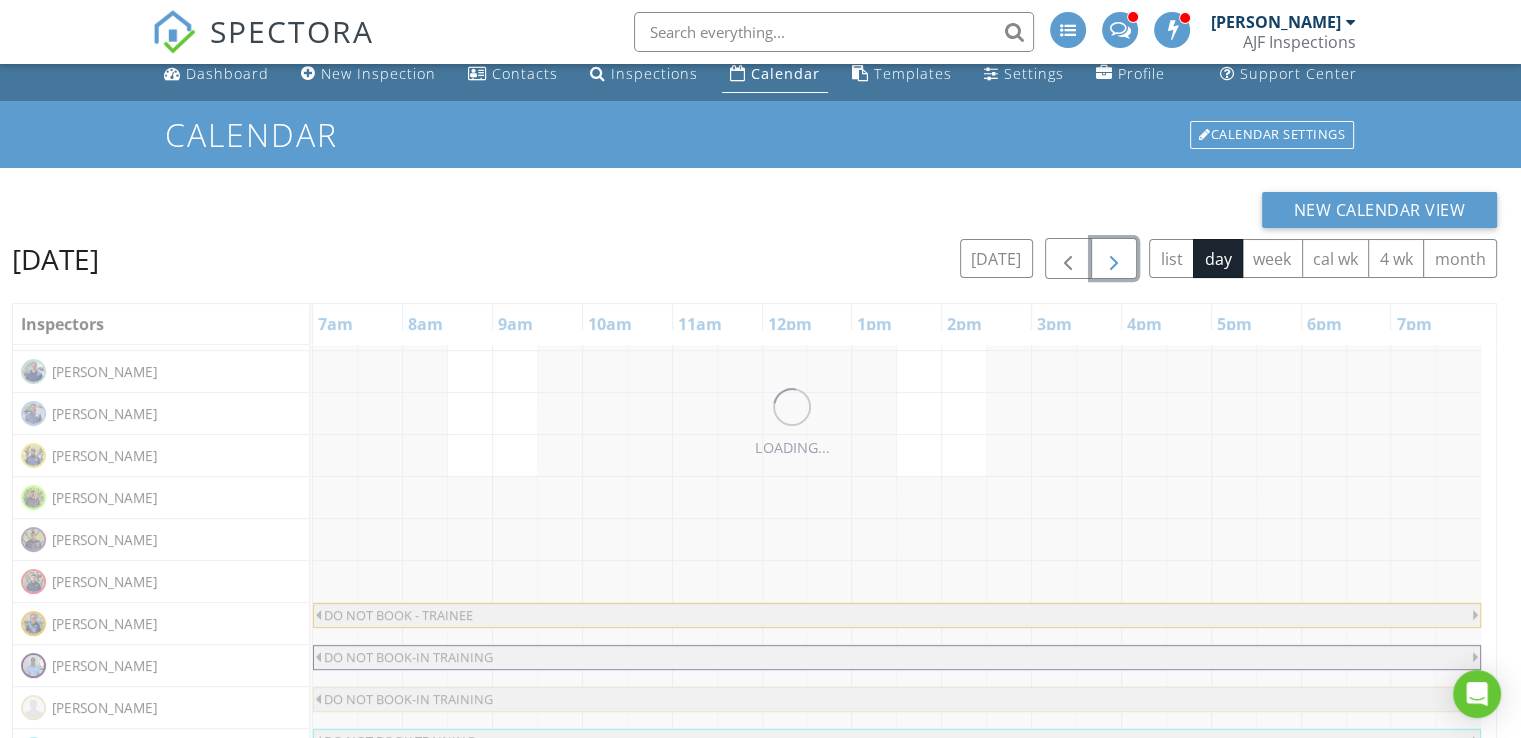 click at bounding box center [1114, 259] 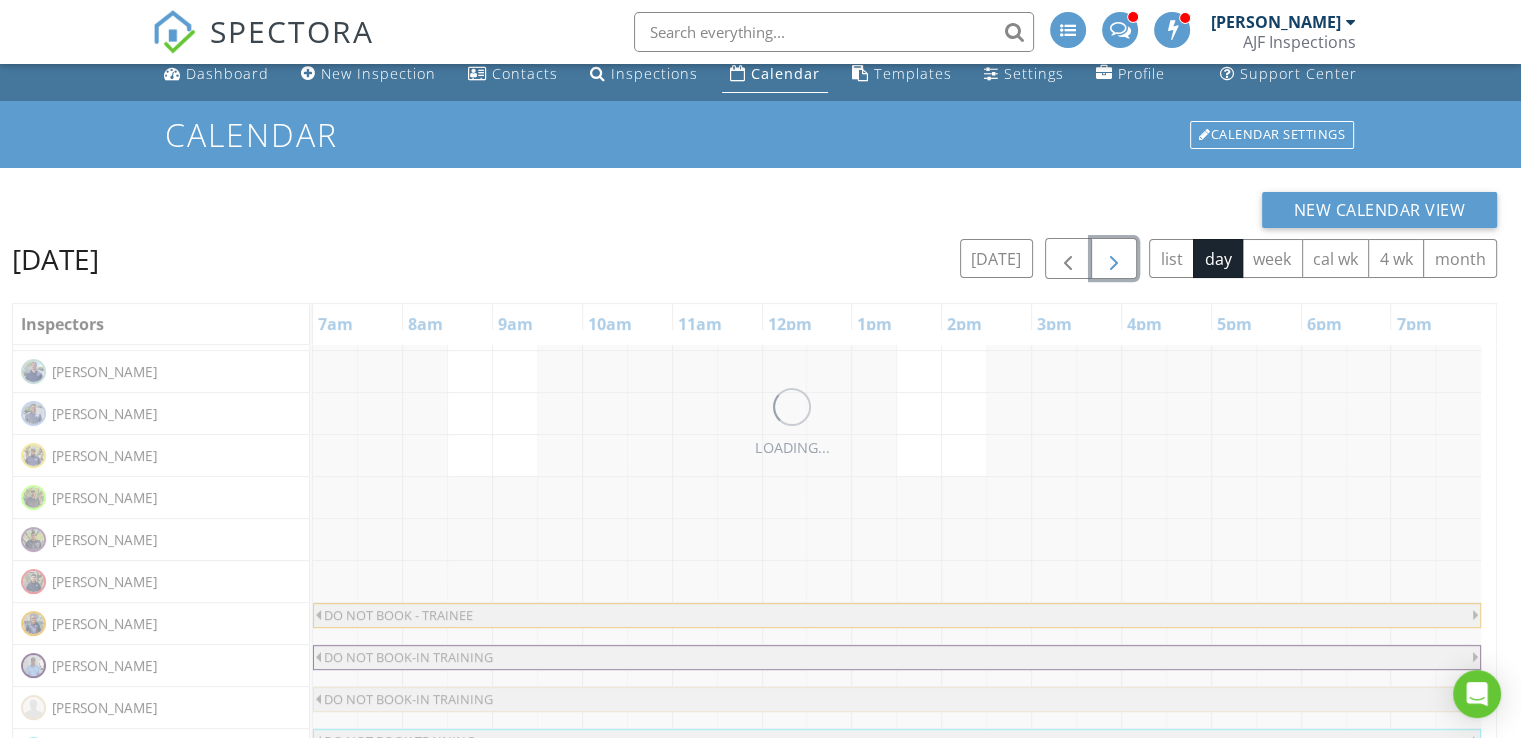 click at bounding box center (1114, 259) 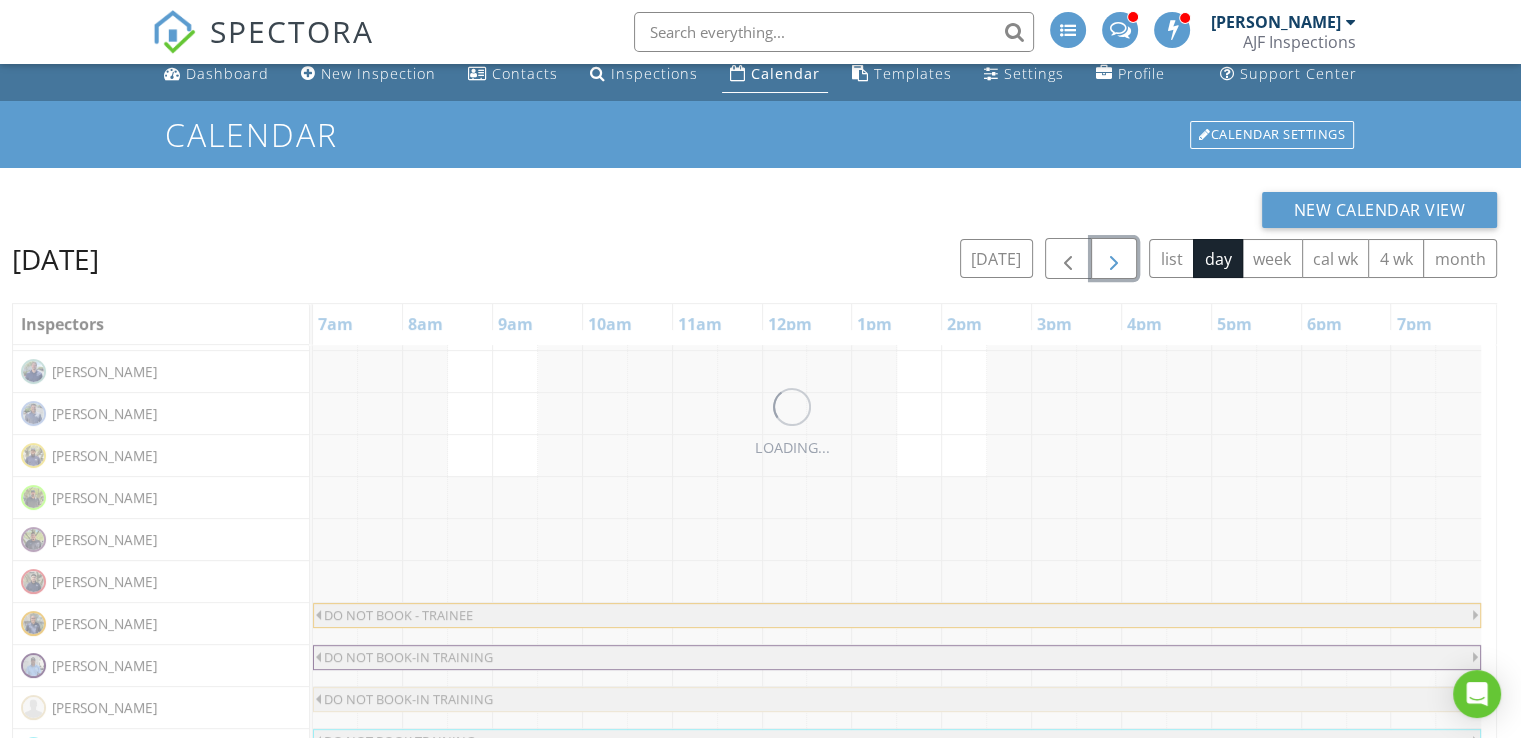 click at bounding box center [1114, 259] 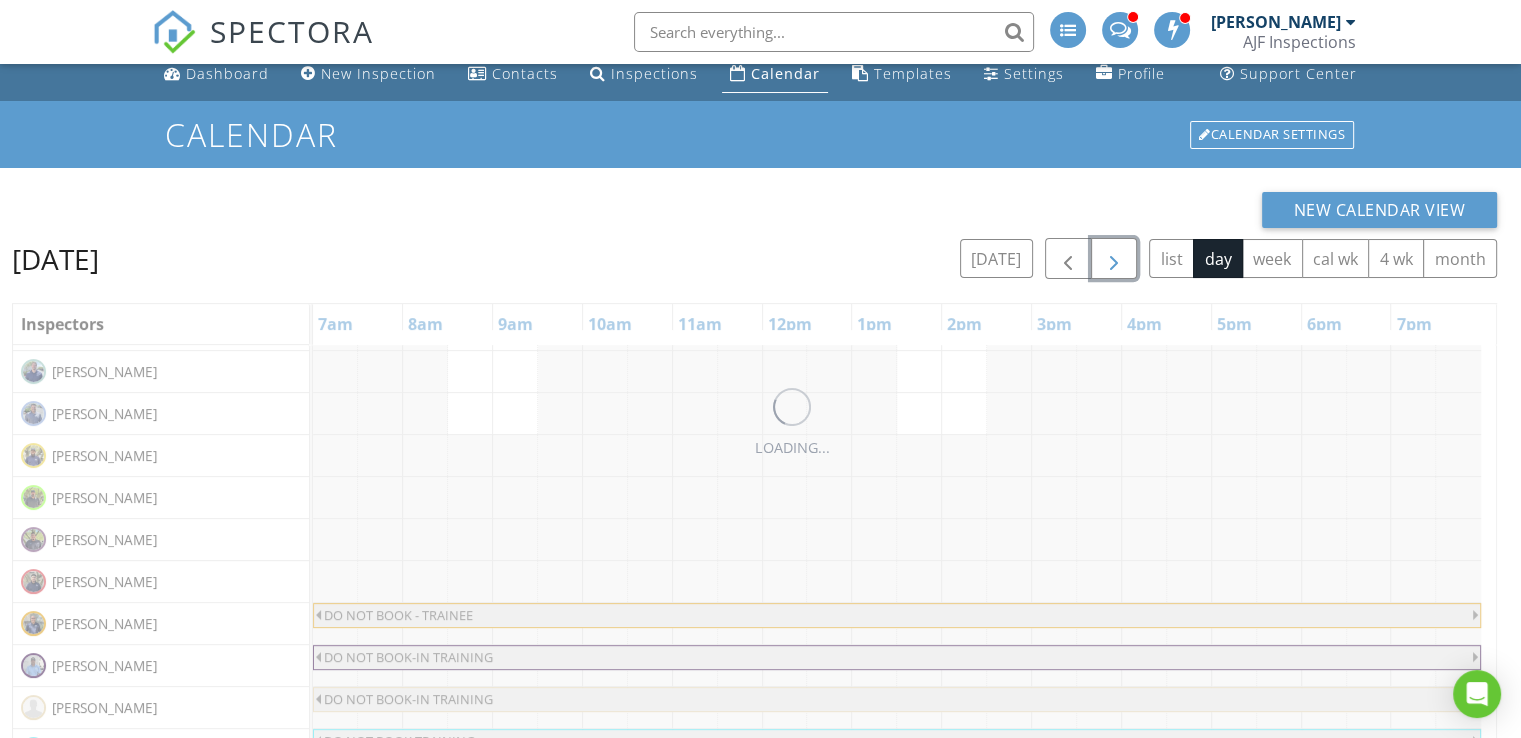 click at bounding box center (1114, 259) 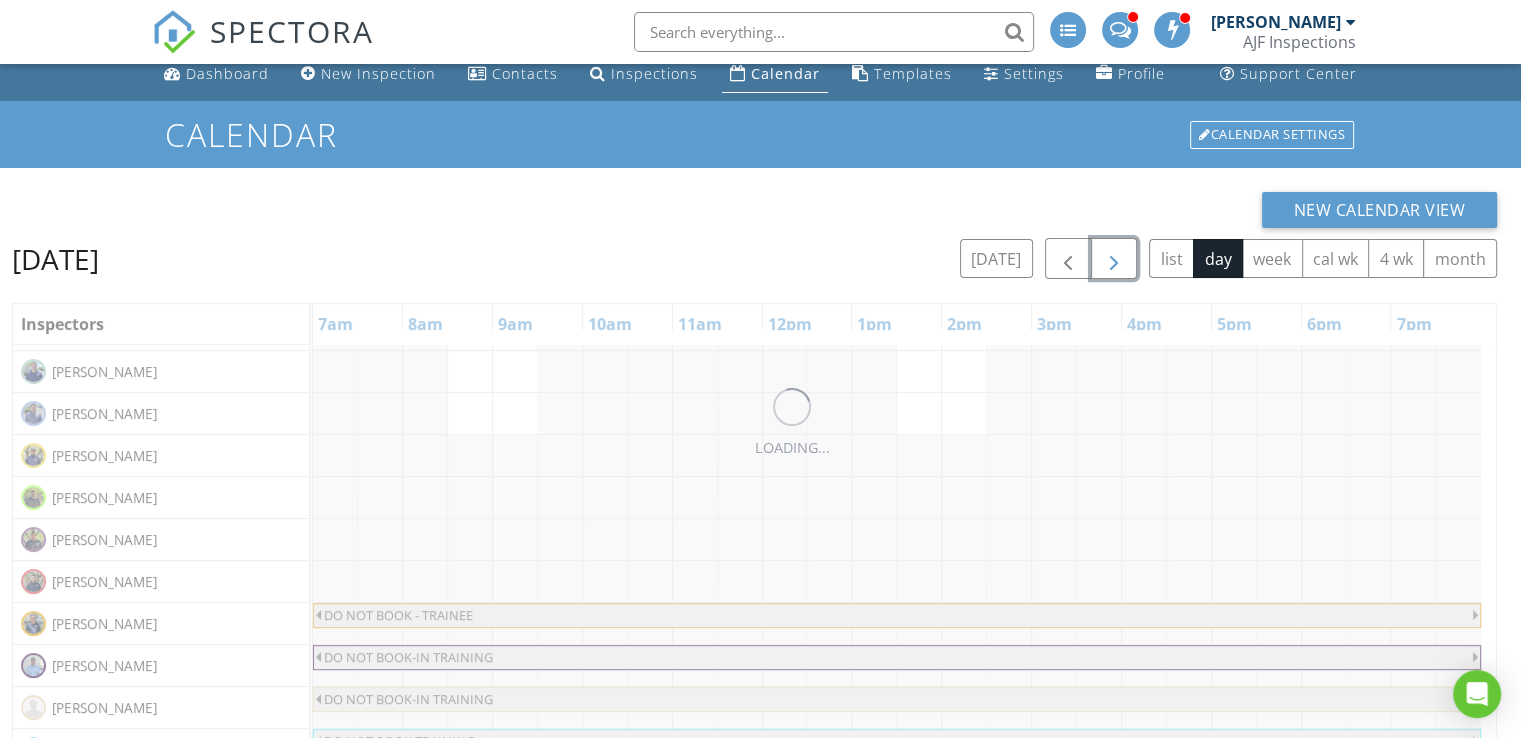 click at bounding box center (1114, 259) 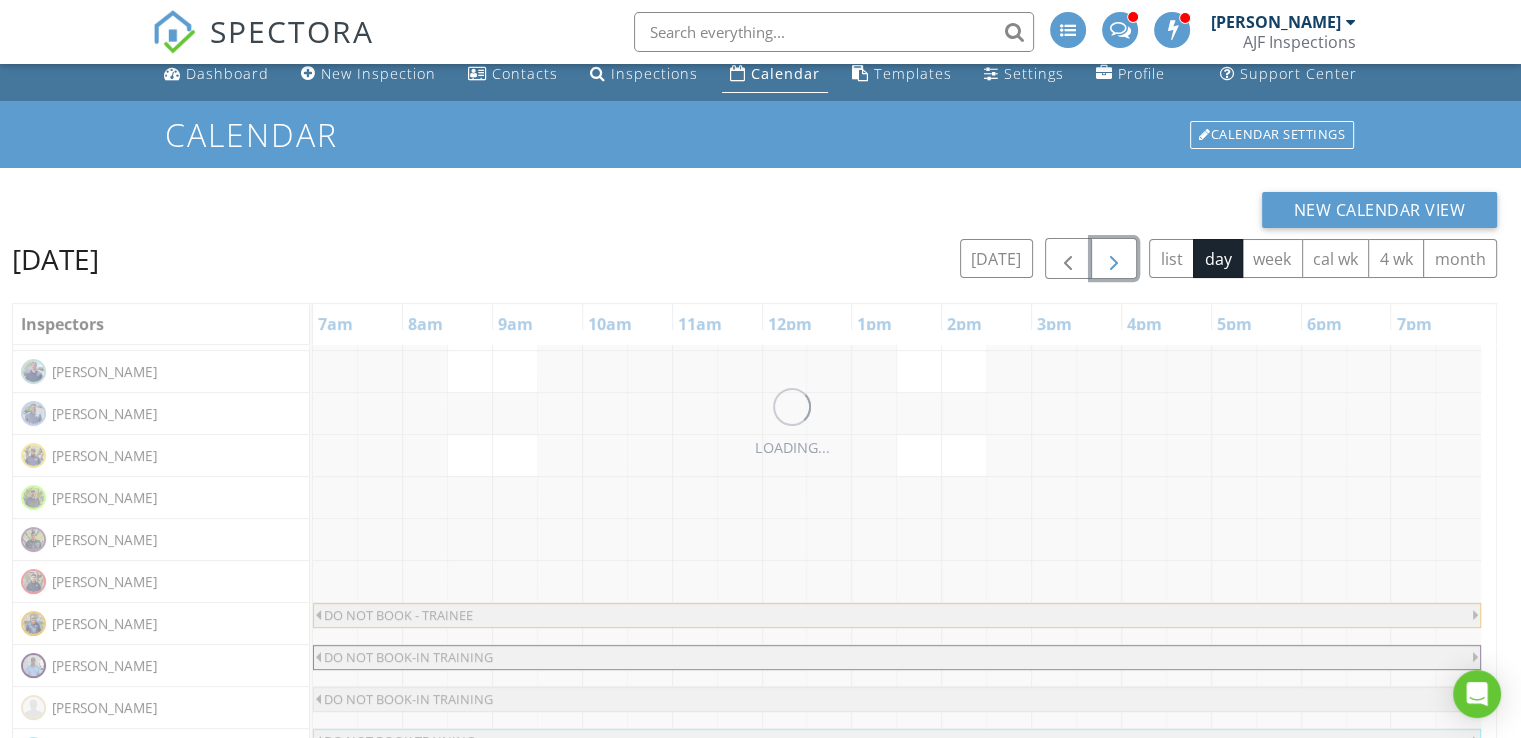 click at bounding box center (1114, 259) 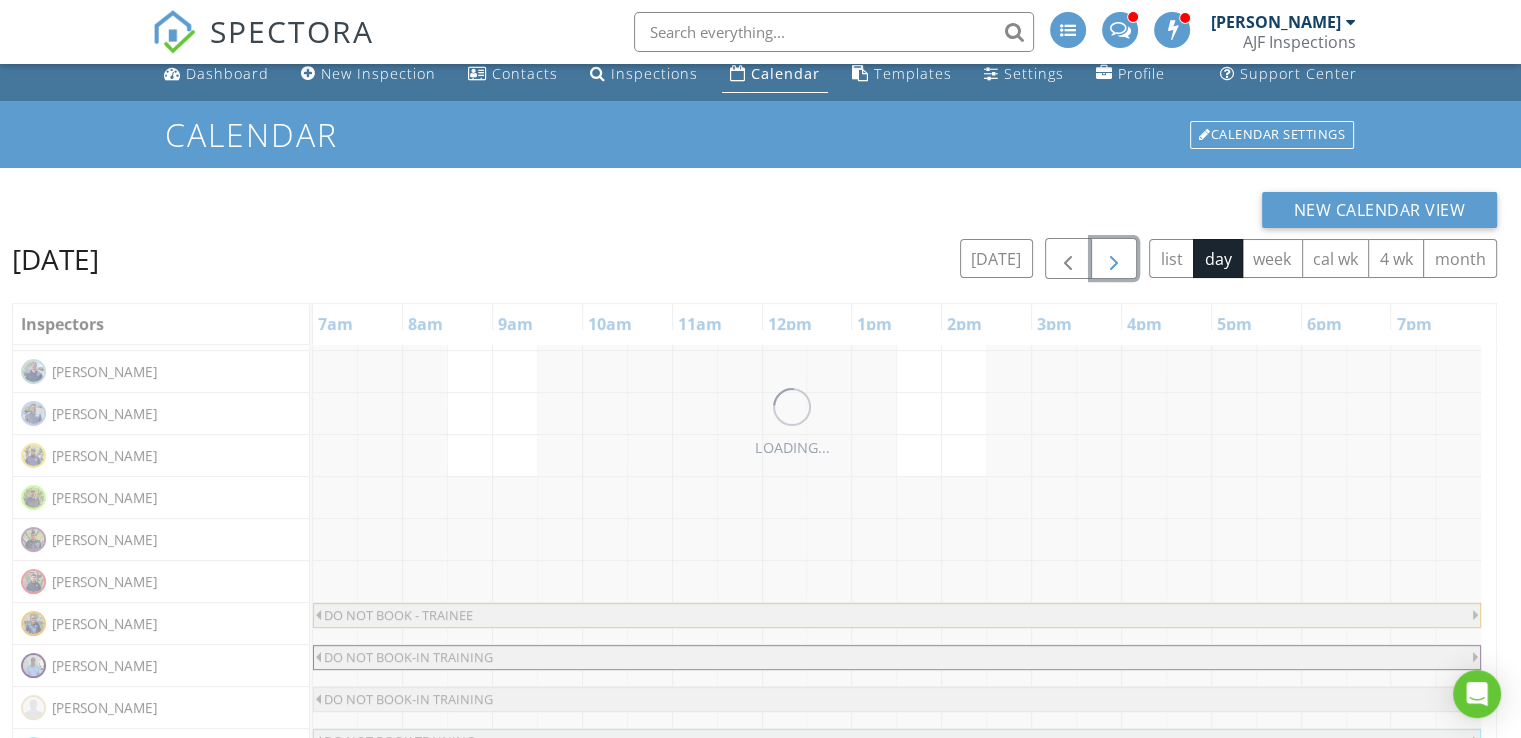 click at bounding box center [1114, 259] 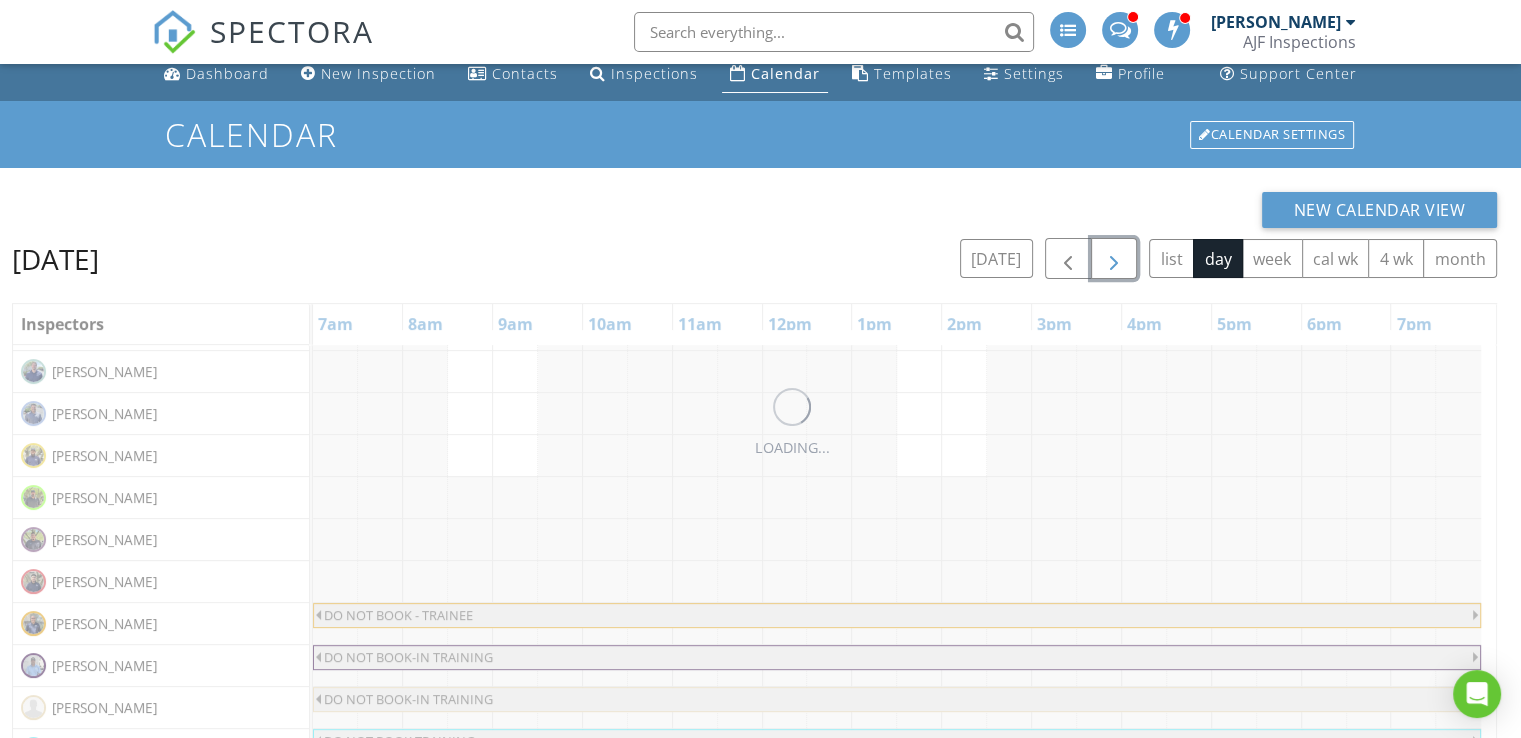 click at bounding box center [1114, 259] 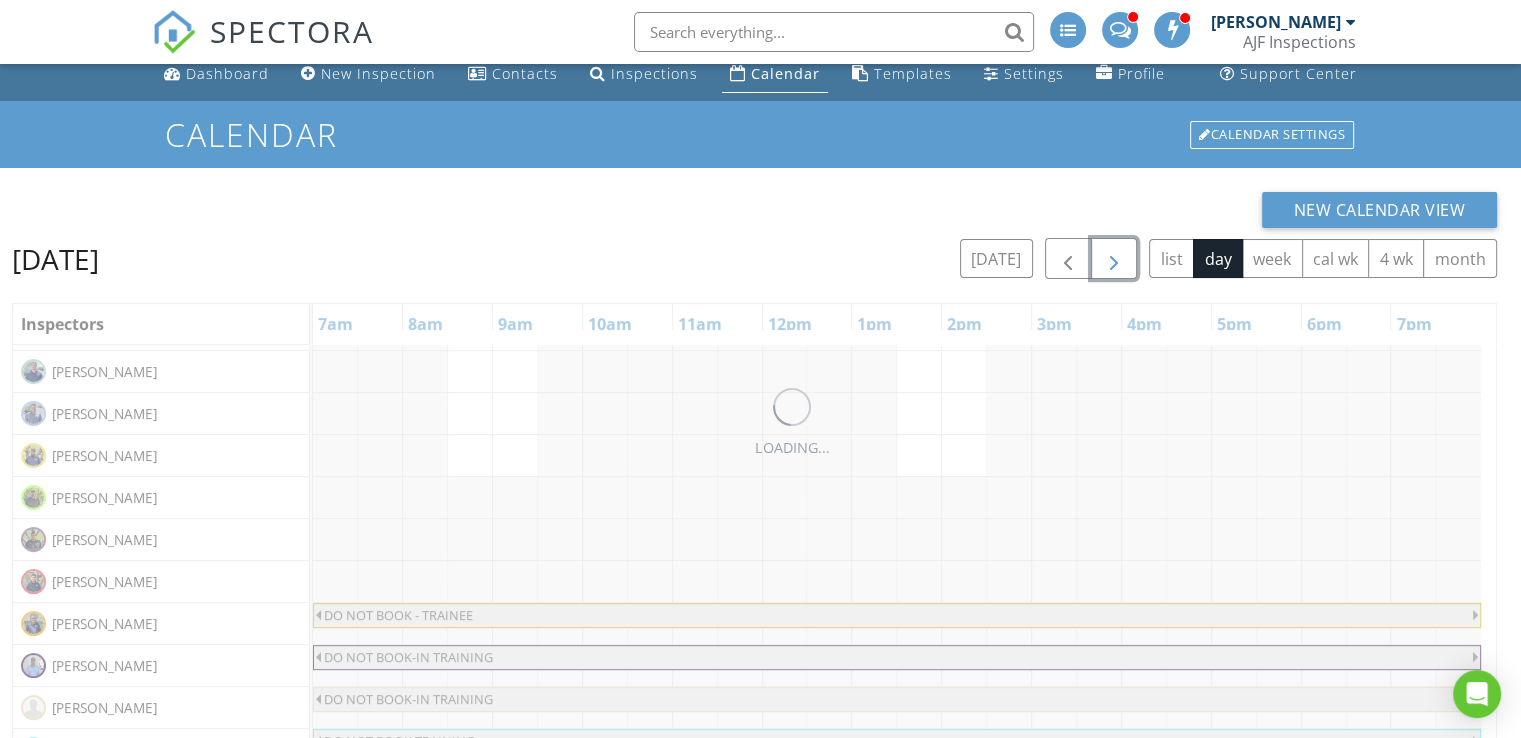 click at bounding box center [1114, 259] 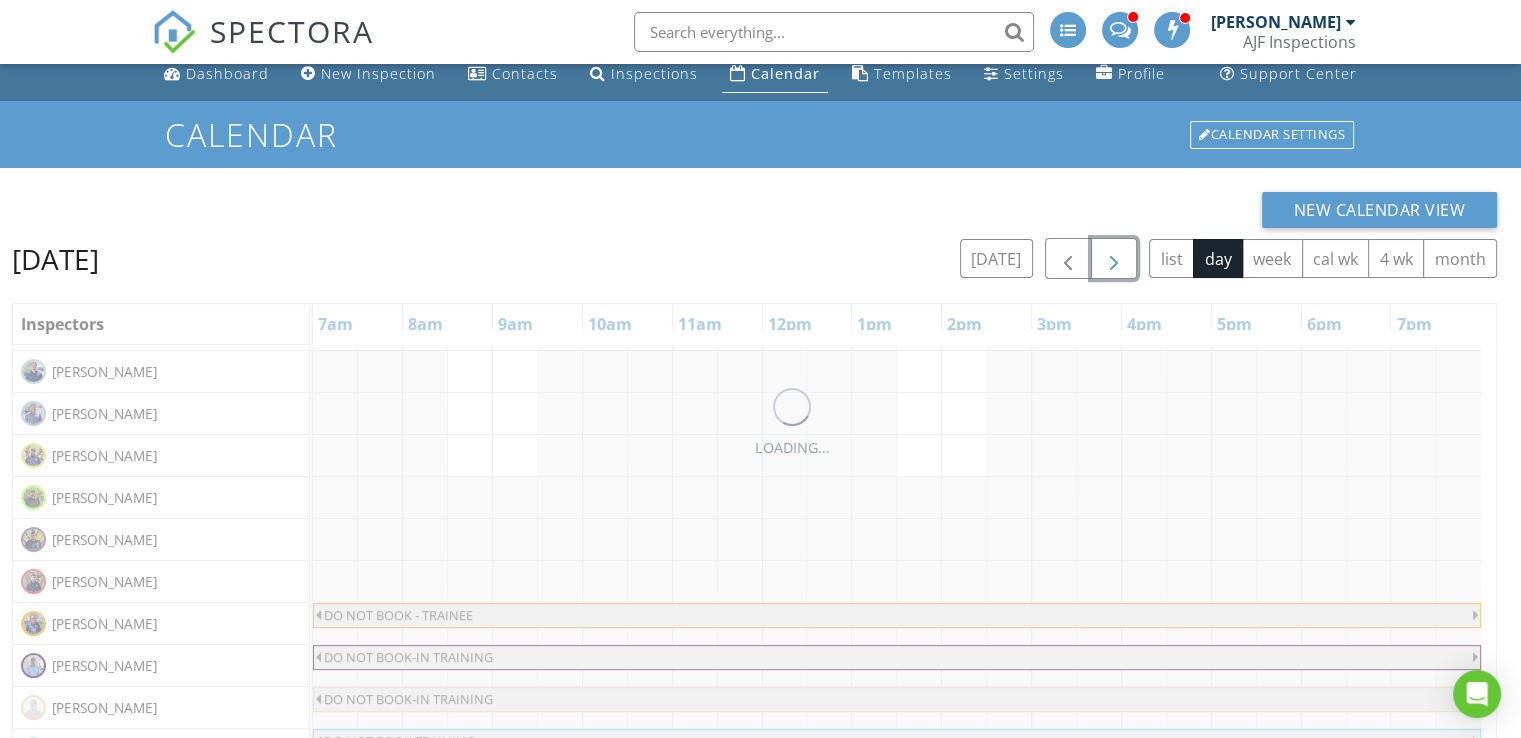 click at bounding box center [1114, 259] 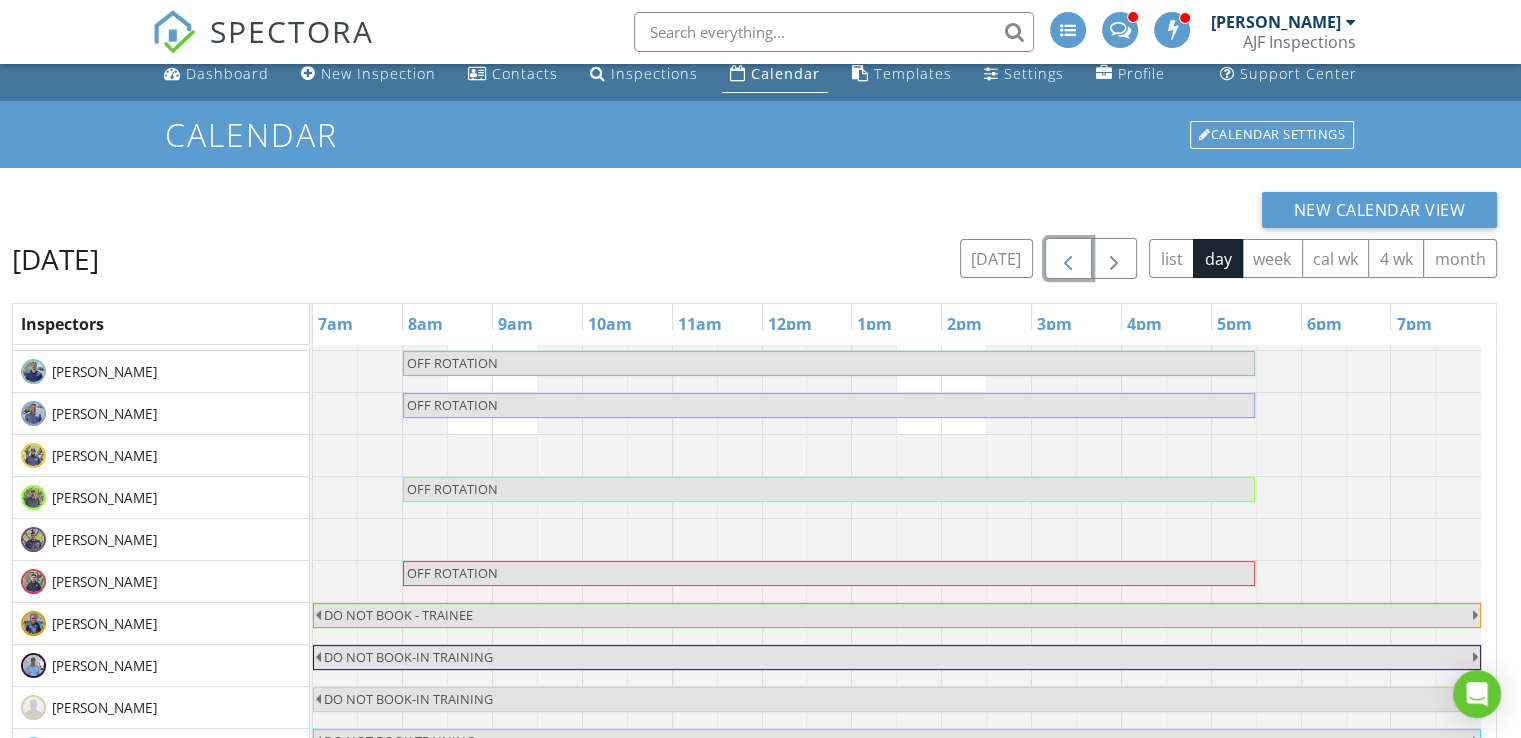 click at bounding box center [1068, 259] 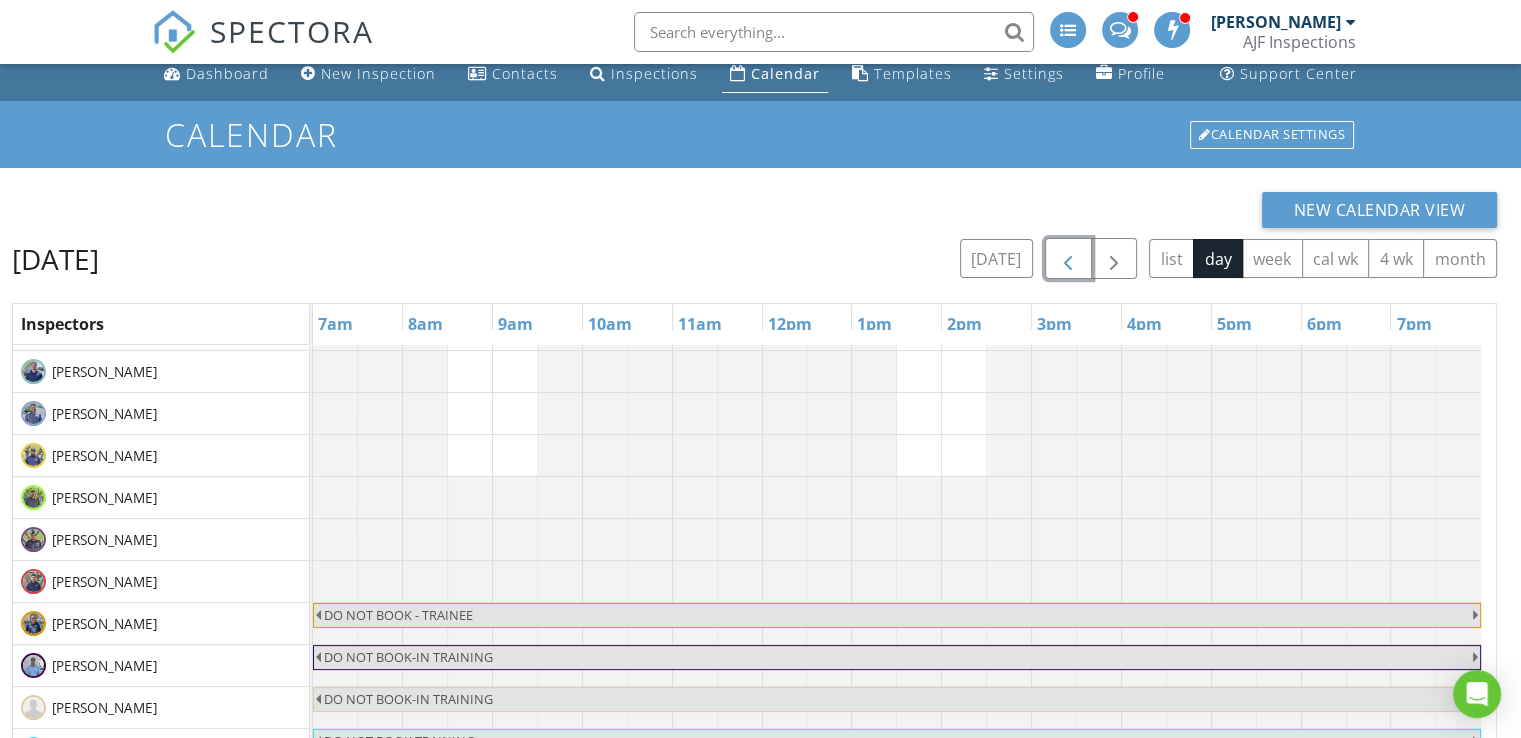 click at bounding box center [1068, 259] 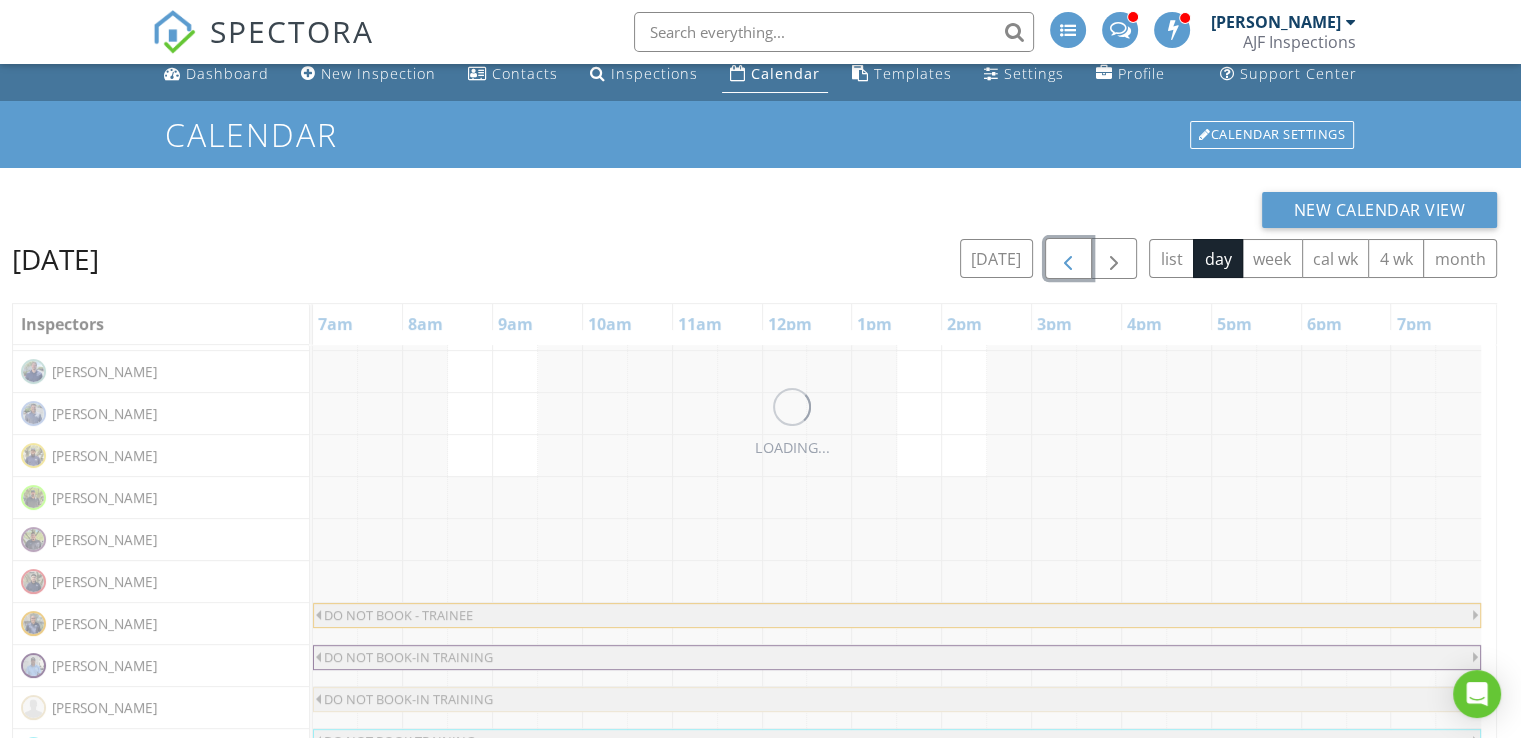 click at bounding box center [1068, 259] 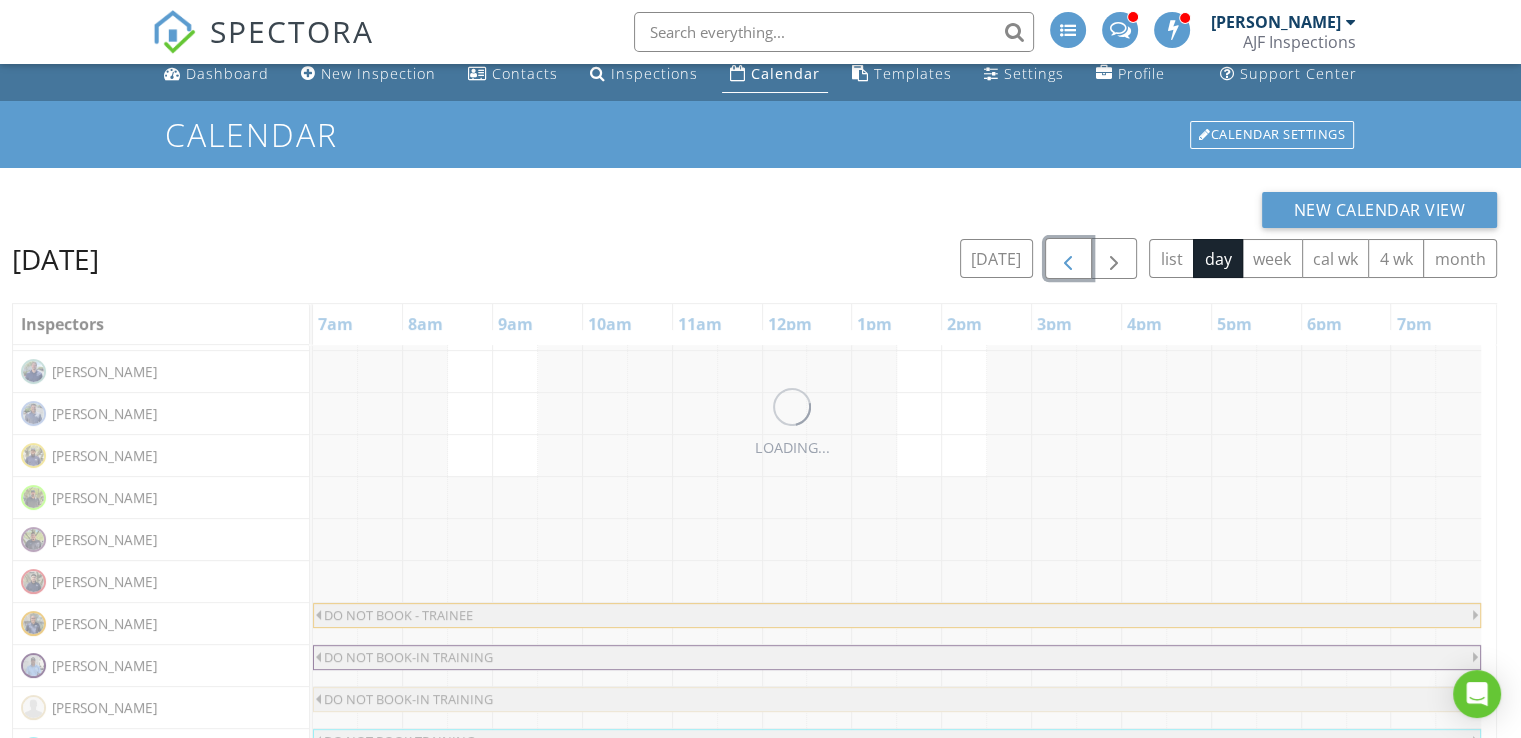 click at bounding box center [1068, 259] 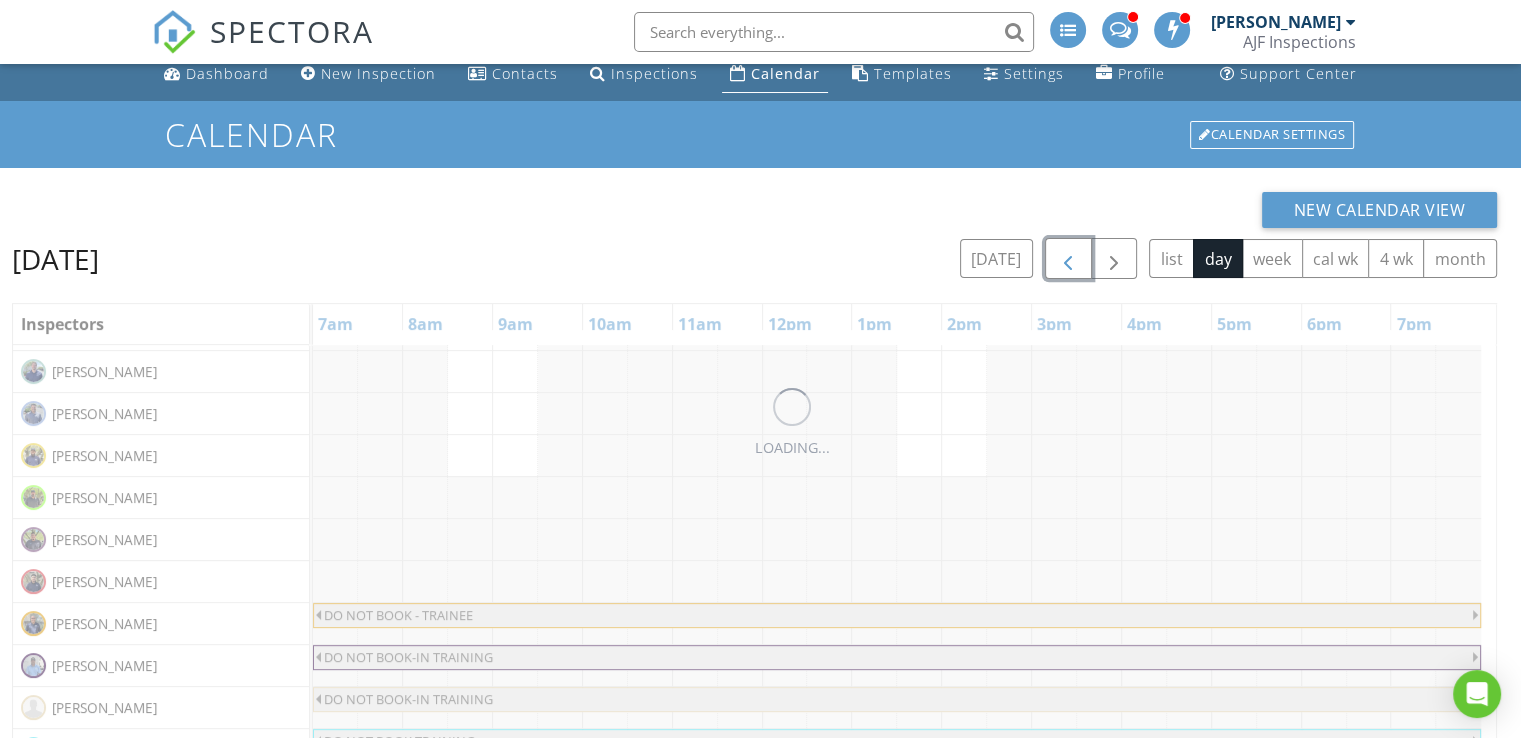 click at bounding box center [1068, 259] 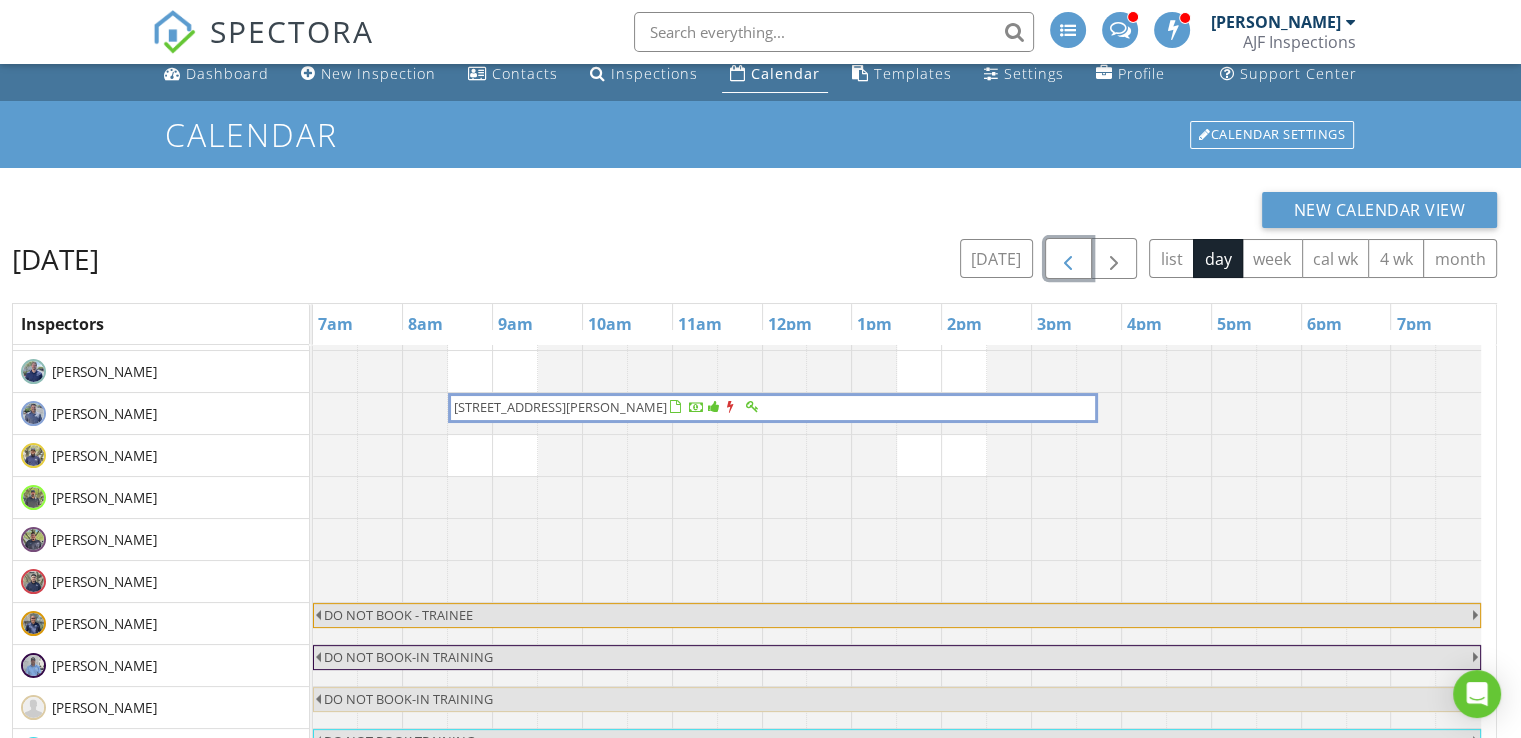 click at bounding box center (1068, 259) 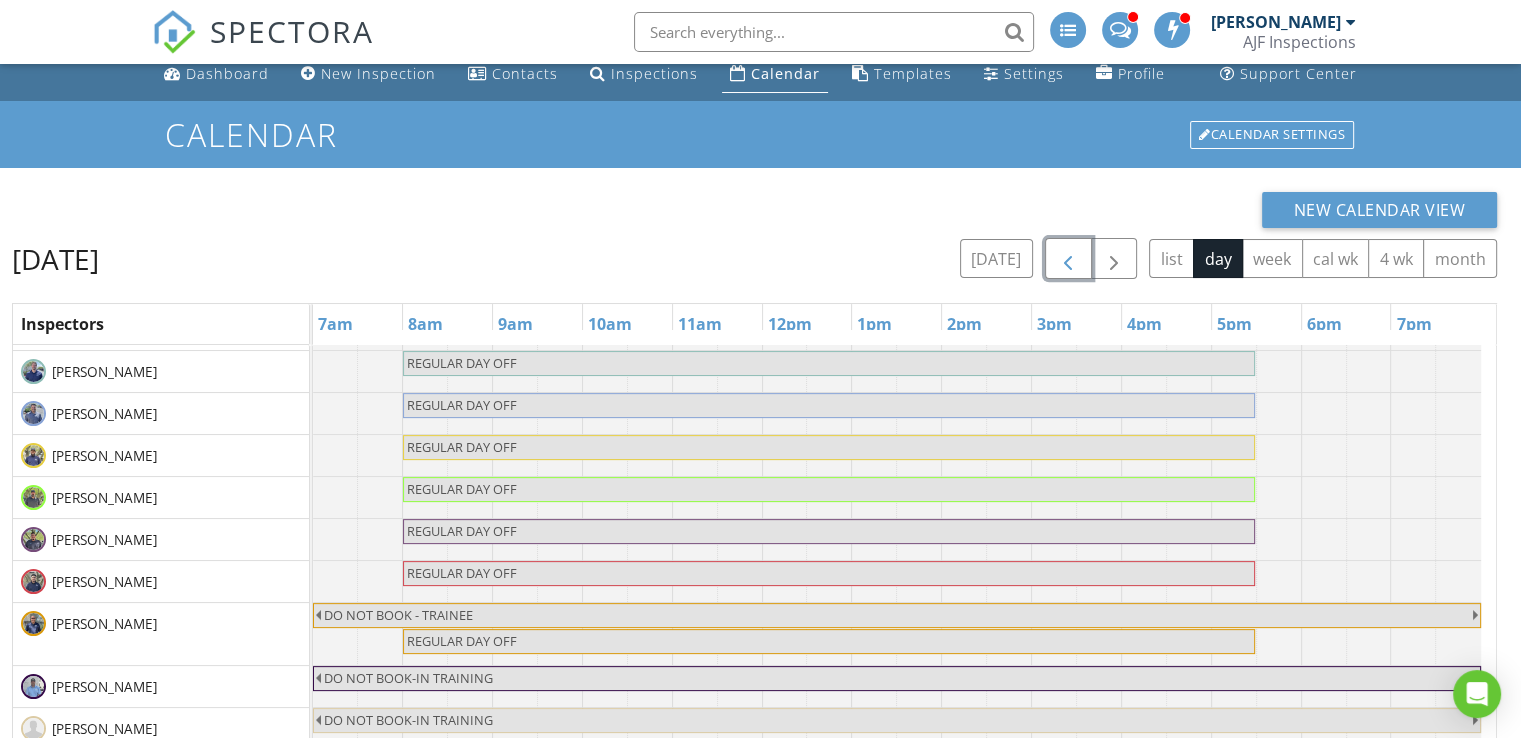 click at bounding box center (1068, 259) 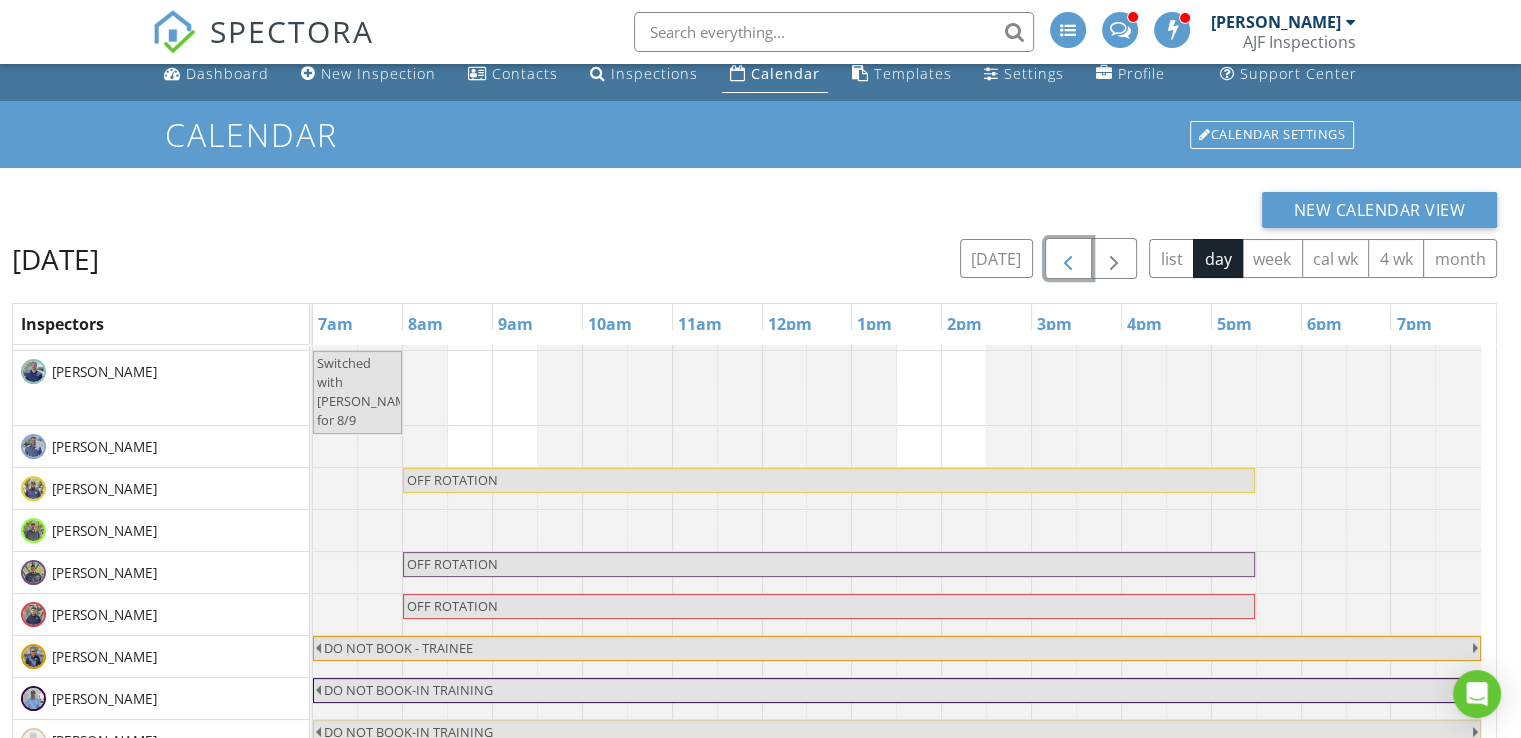 click at bounding box center (1068, 259) 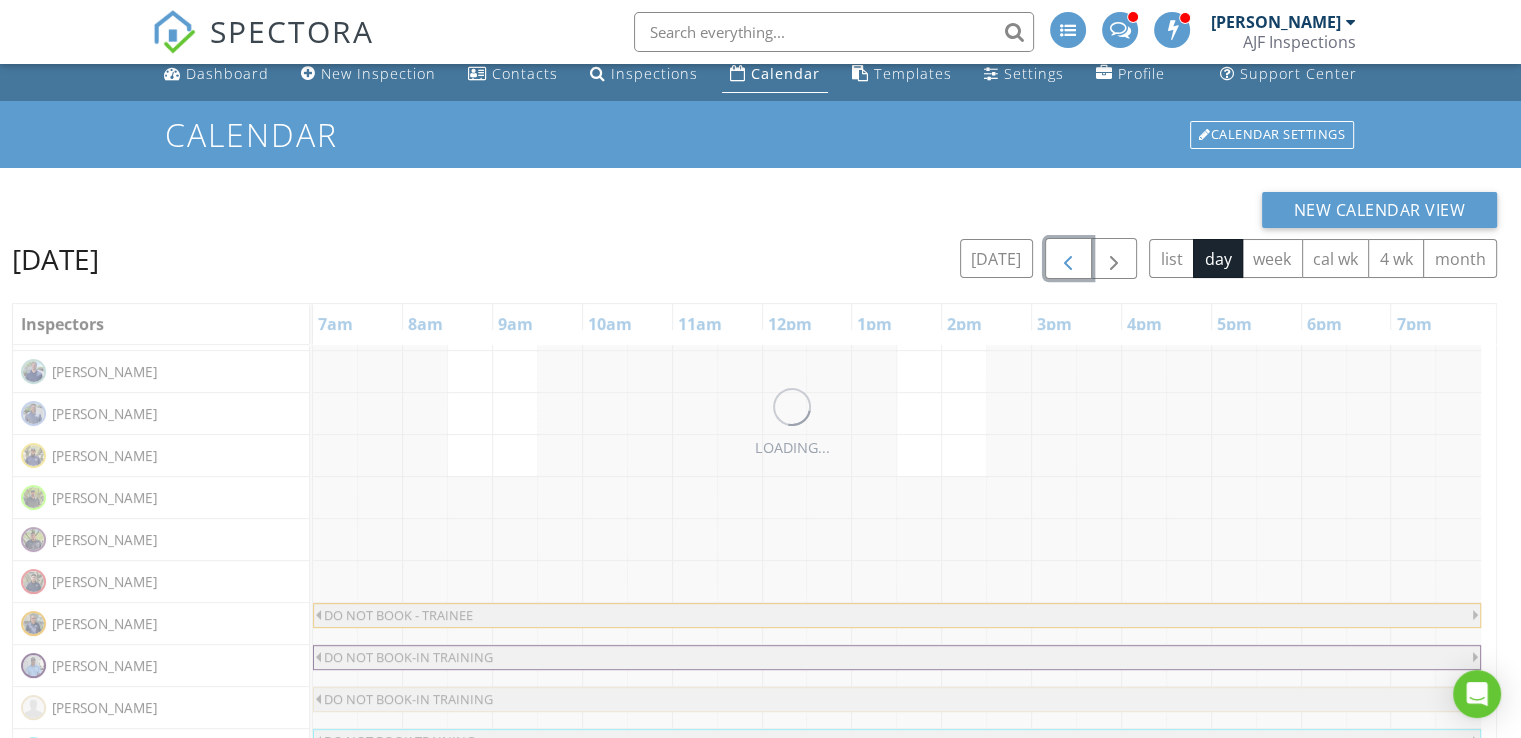 click at bounding box center (1068, 259) 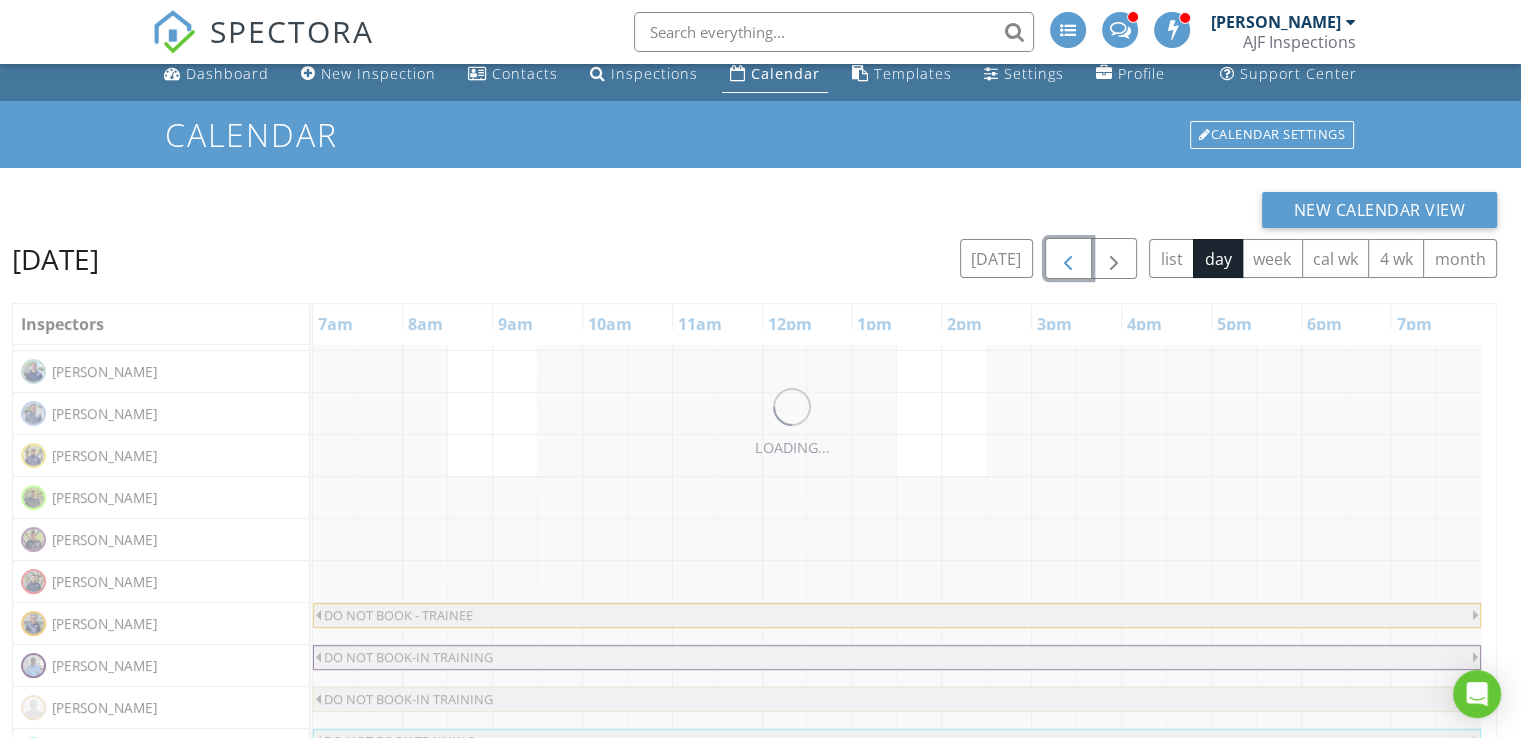 click at bounding box center (1068, 259) 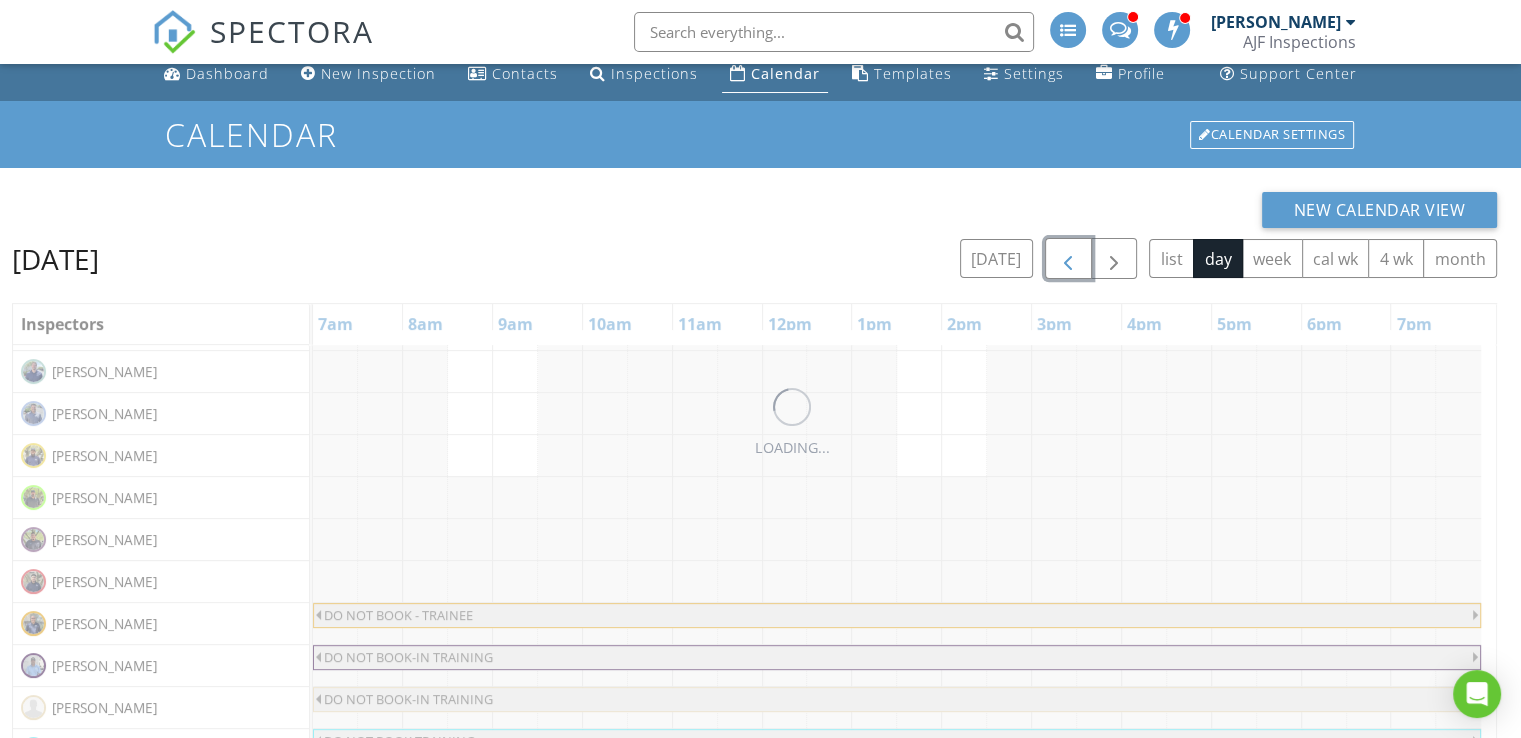 click at bounding box center (1068, 259) 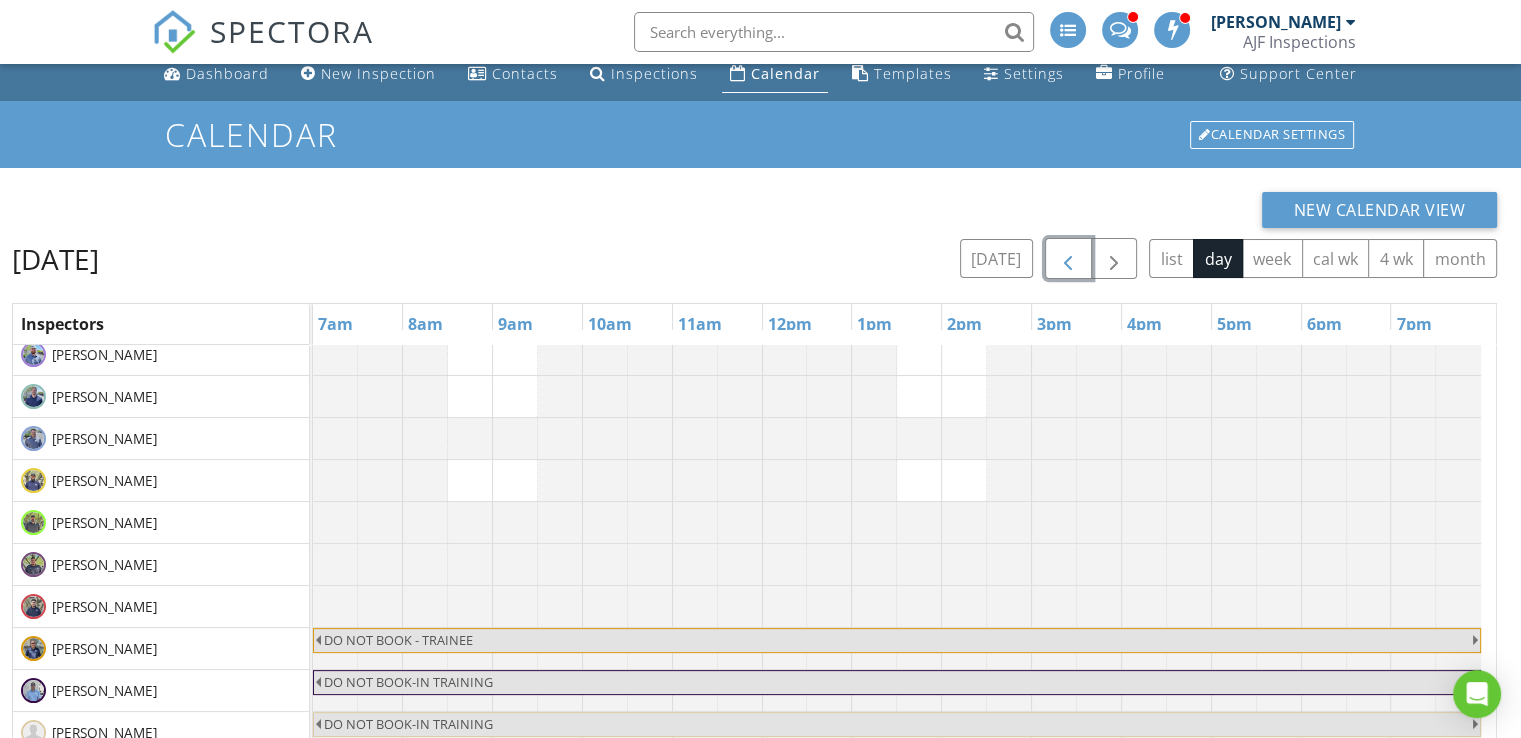 click at bounding box center (1068, 259) 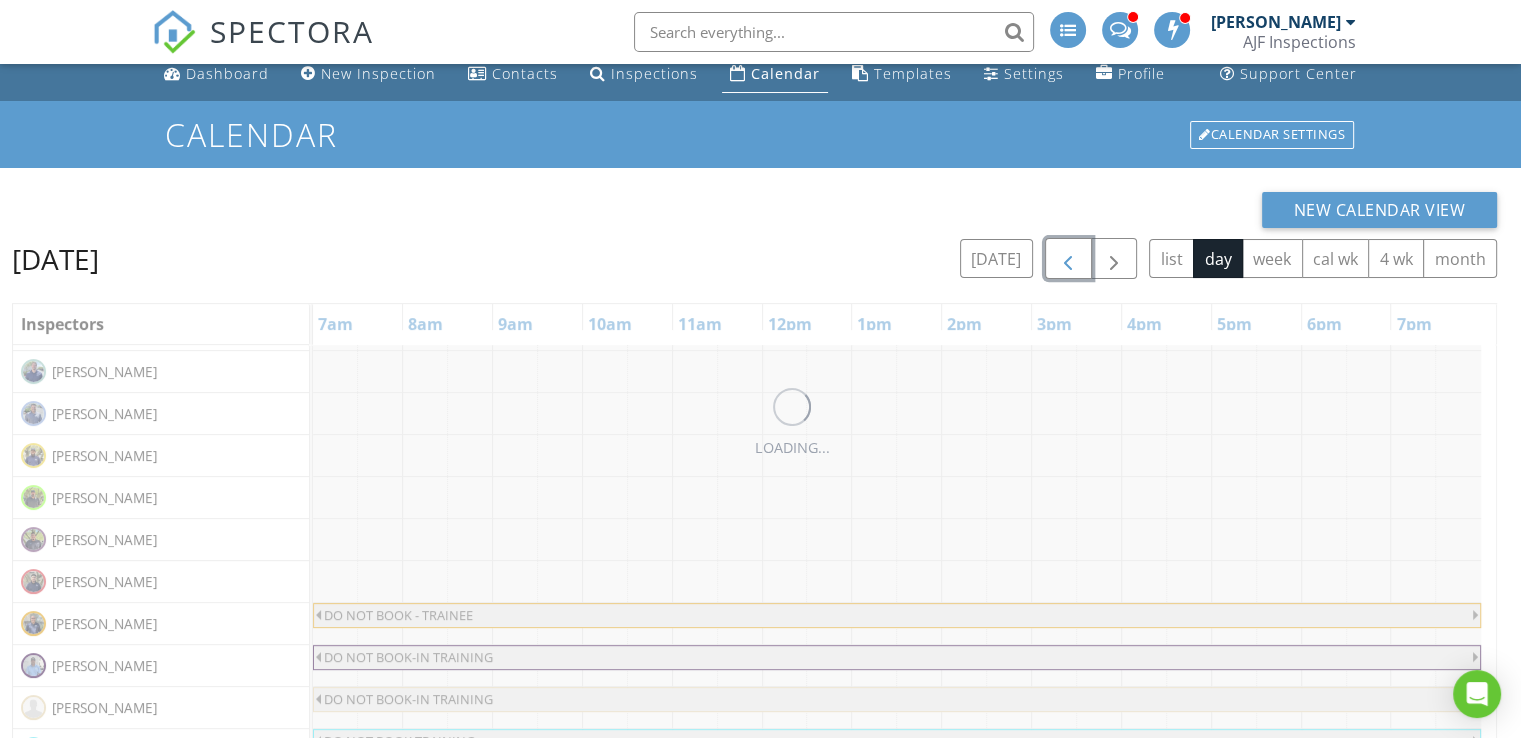 click at bounding box center (1068, 259) 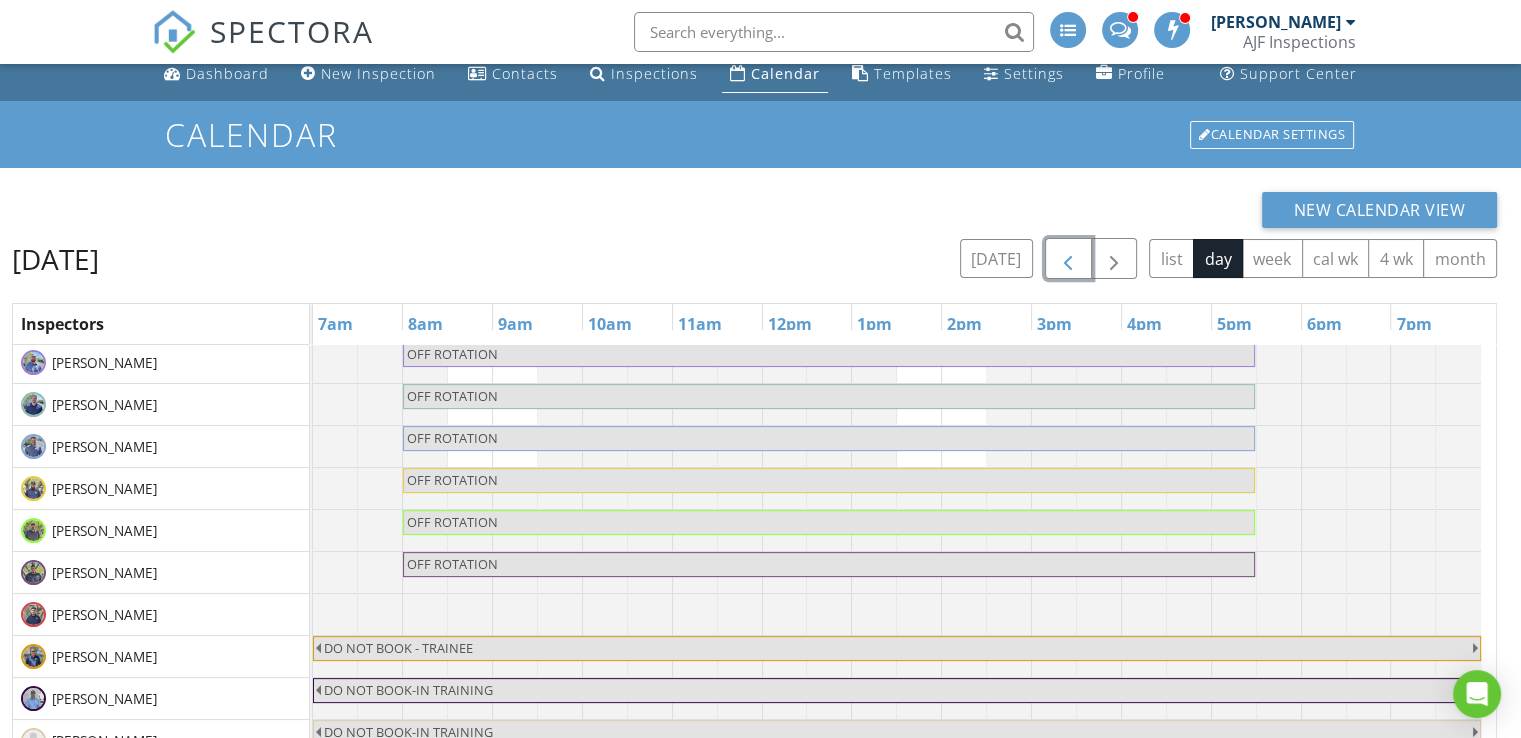 click at bounding box center [1068, 259] 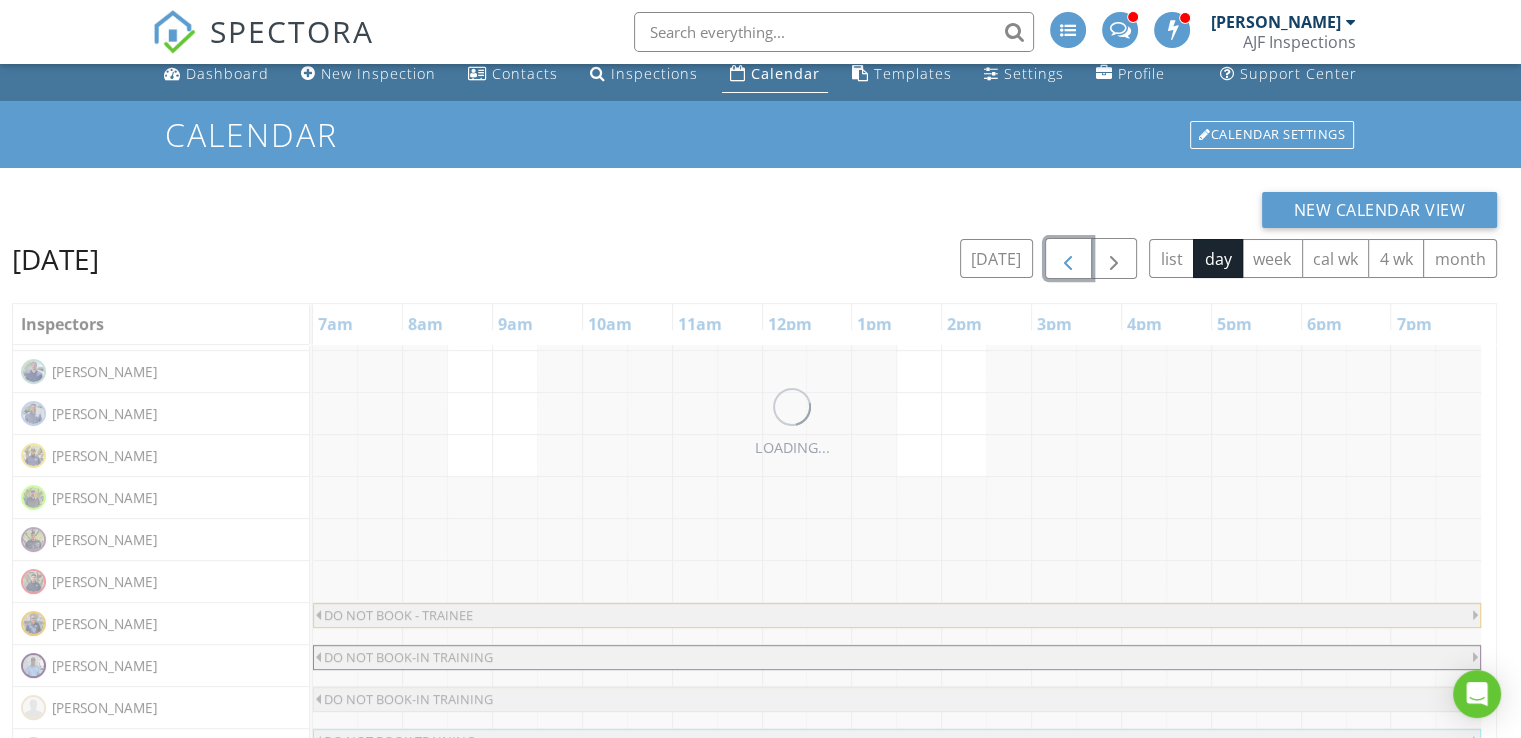 click at bounding box center [1068, 259] 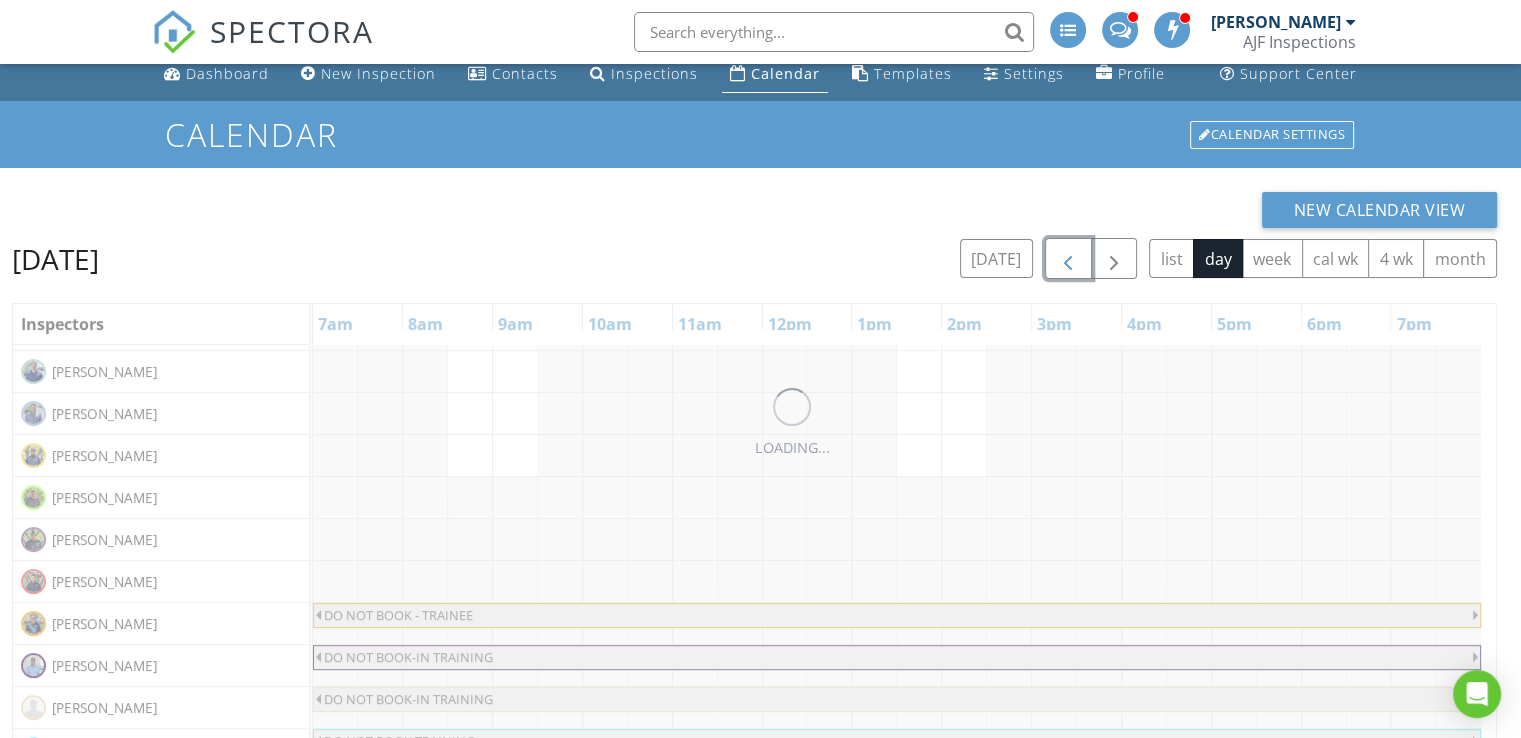 click at bounding box center [1068, 259] 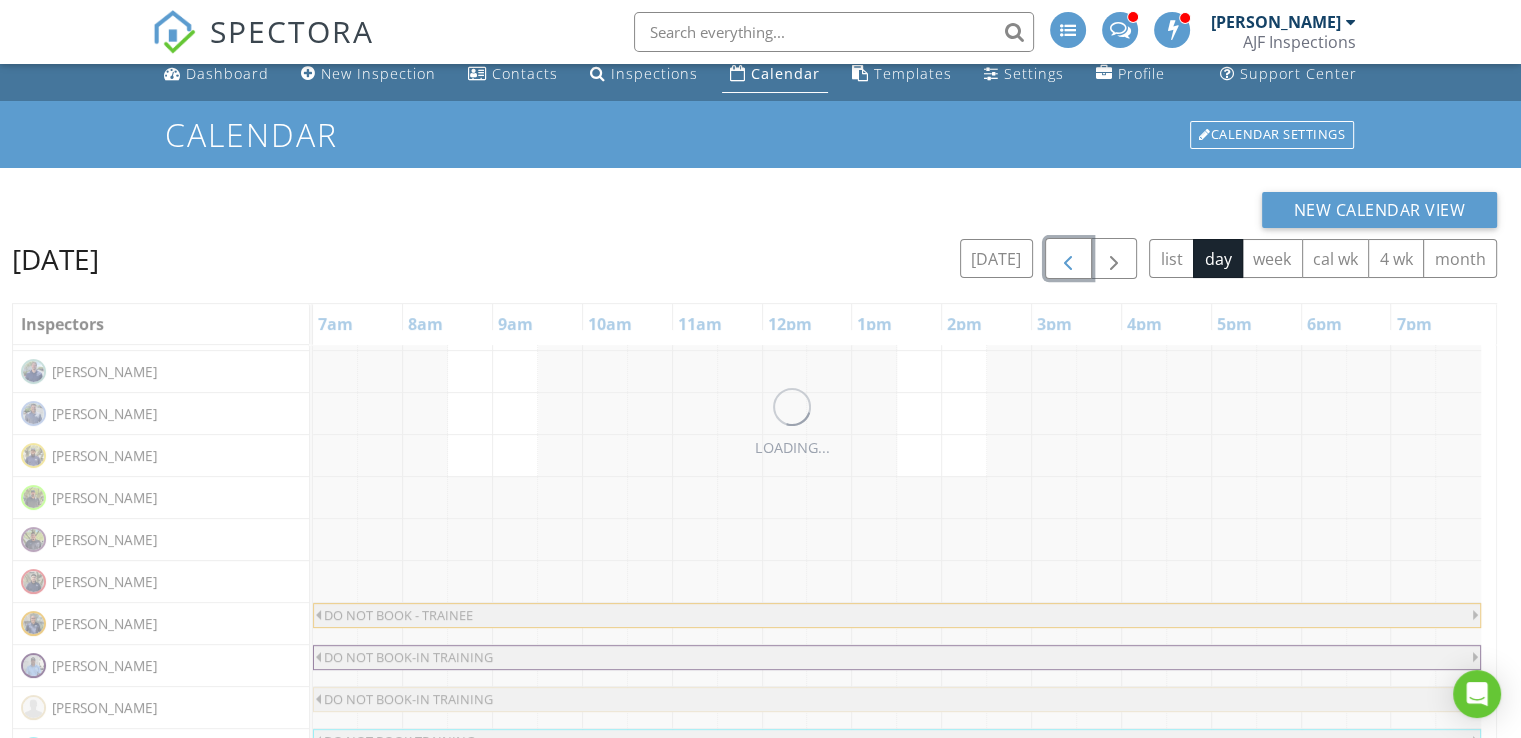 click at bounding box center (1068, 259) 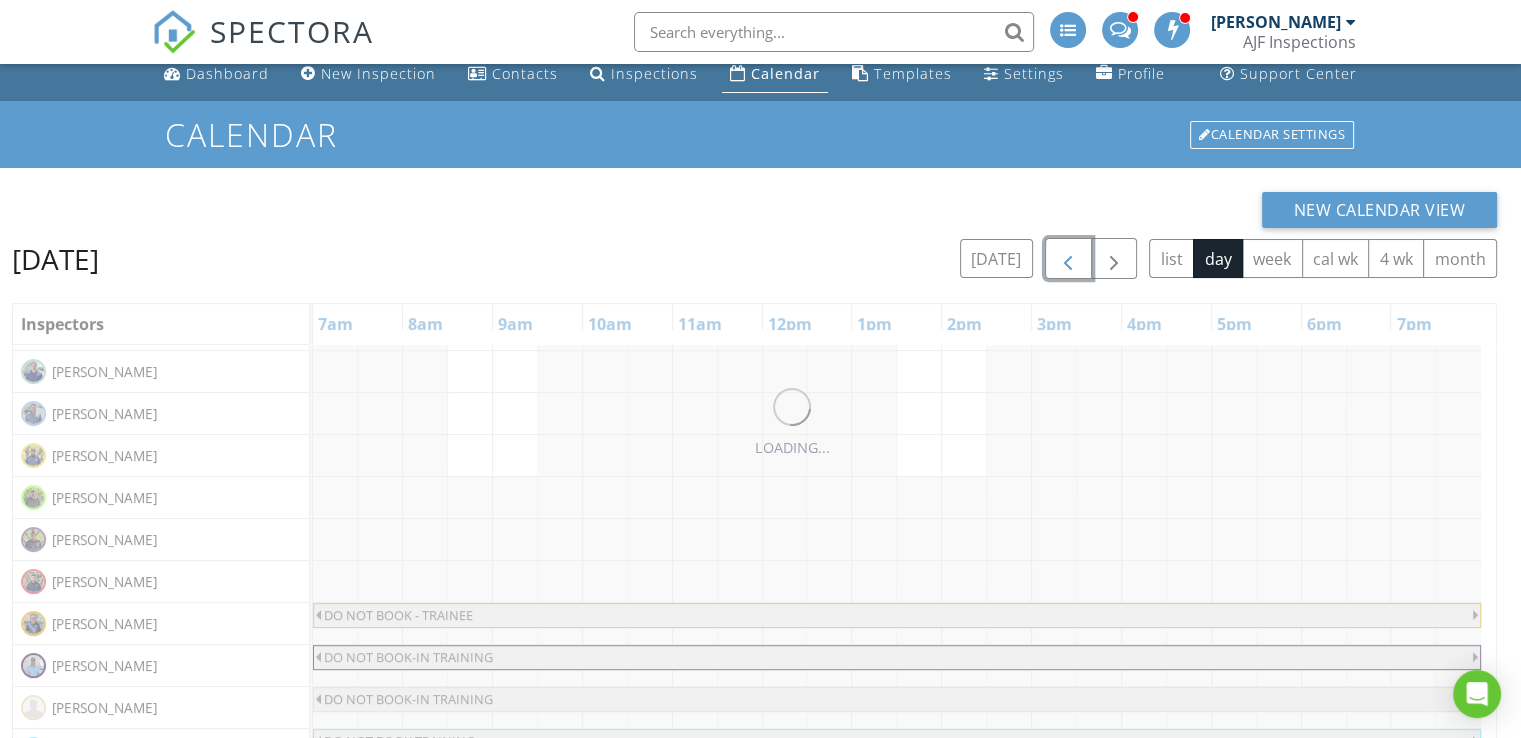 click at bounding box center [1068, 259] 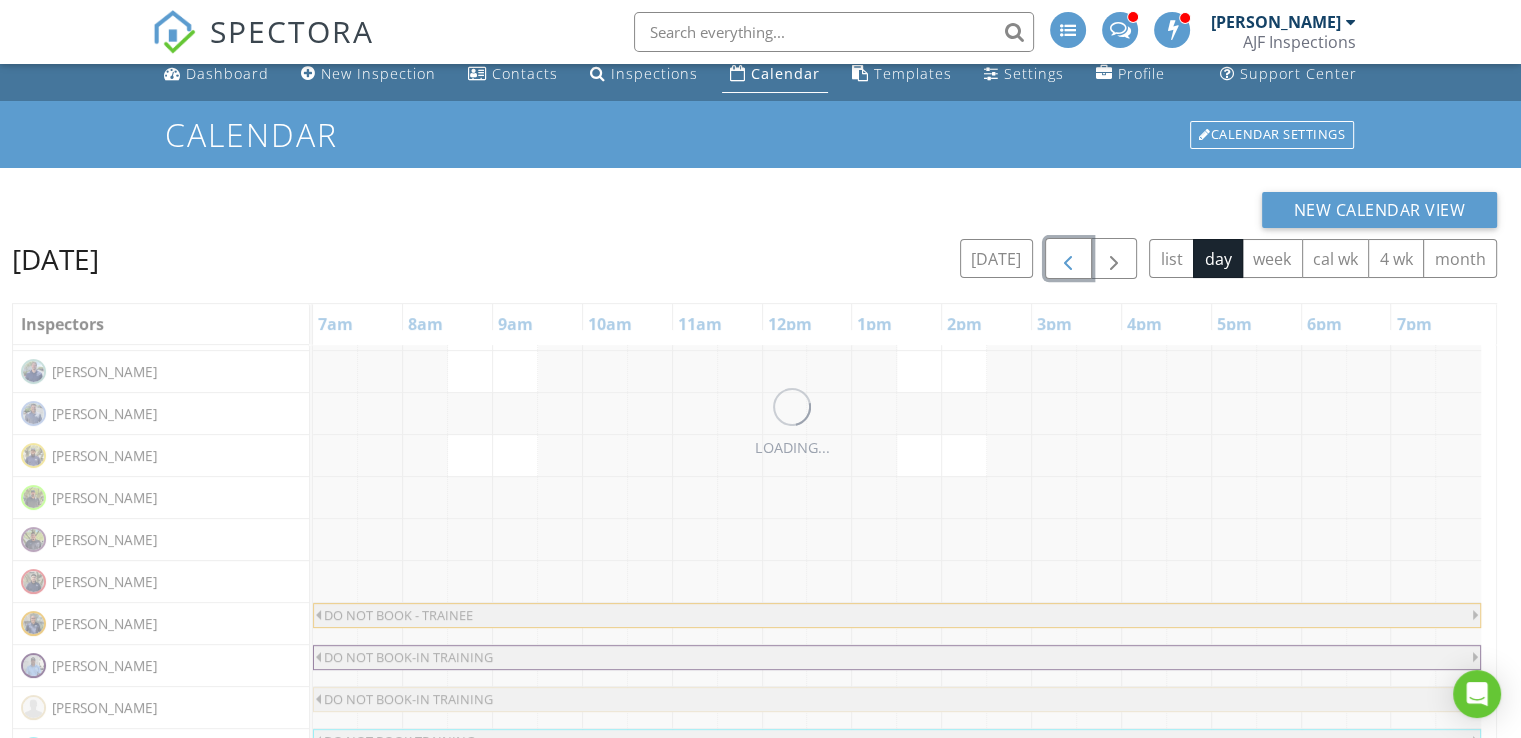 click at bounding box center (1068, 259) 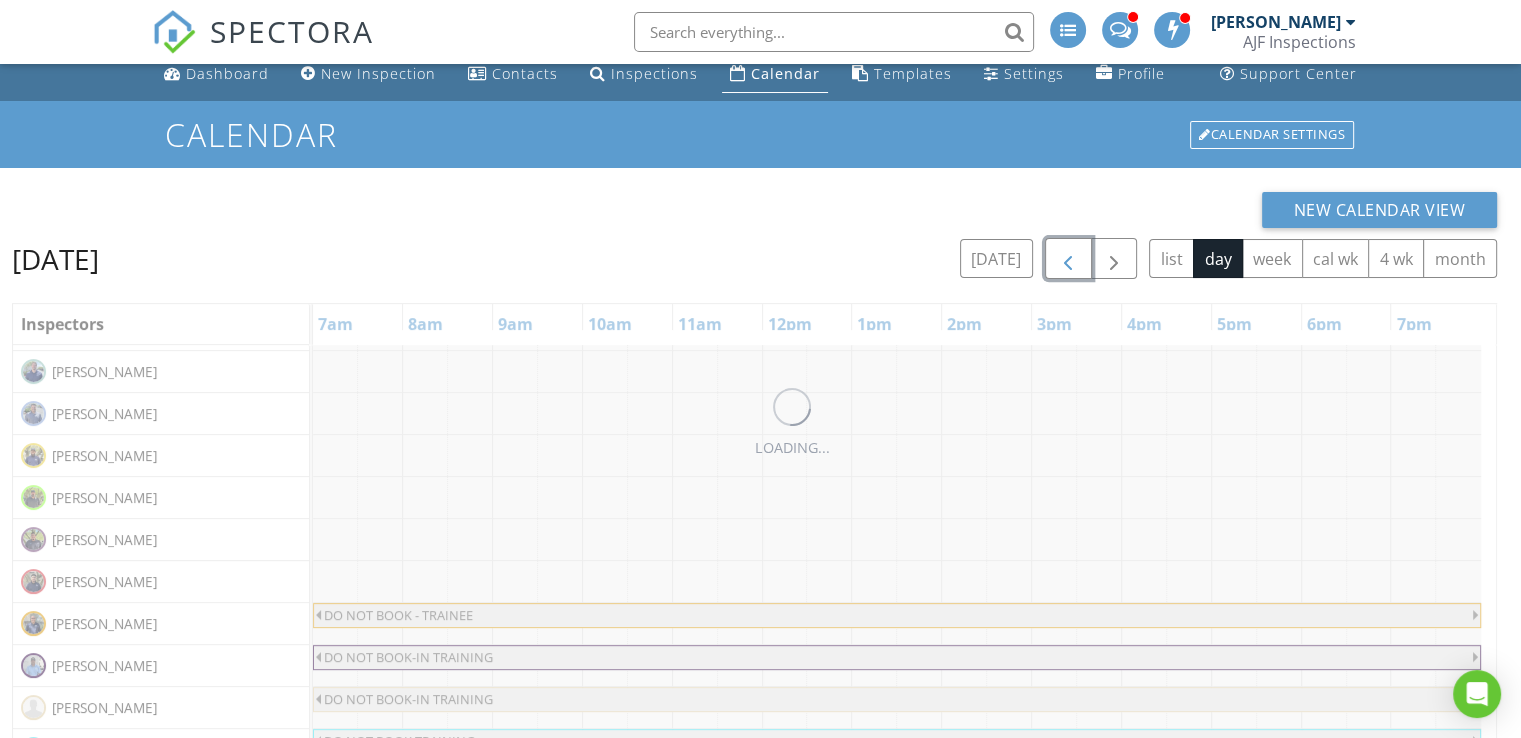click at bounding box center [1068, 259] 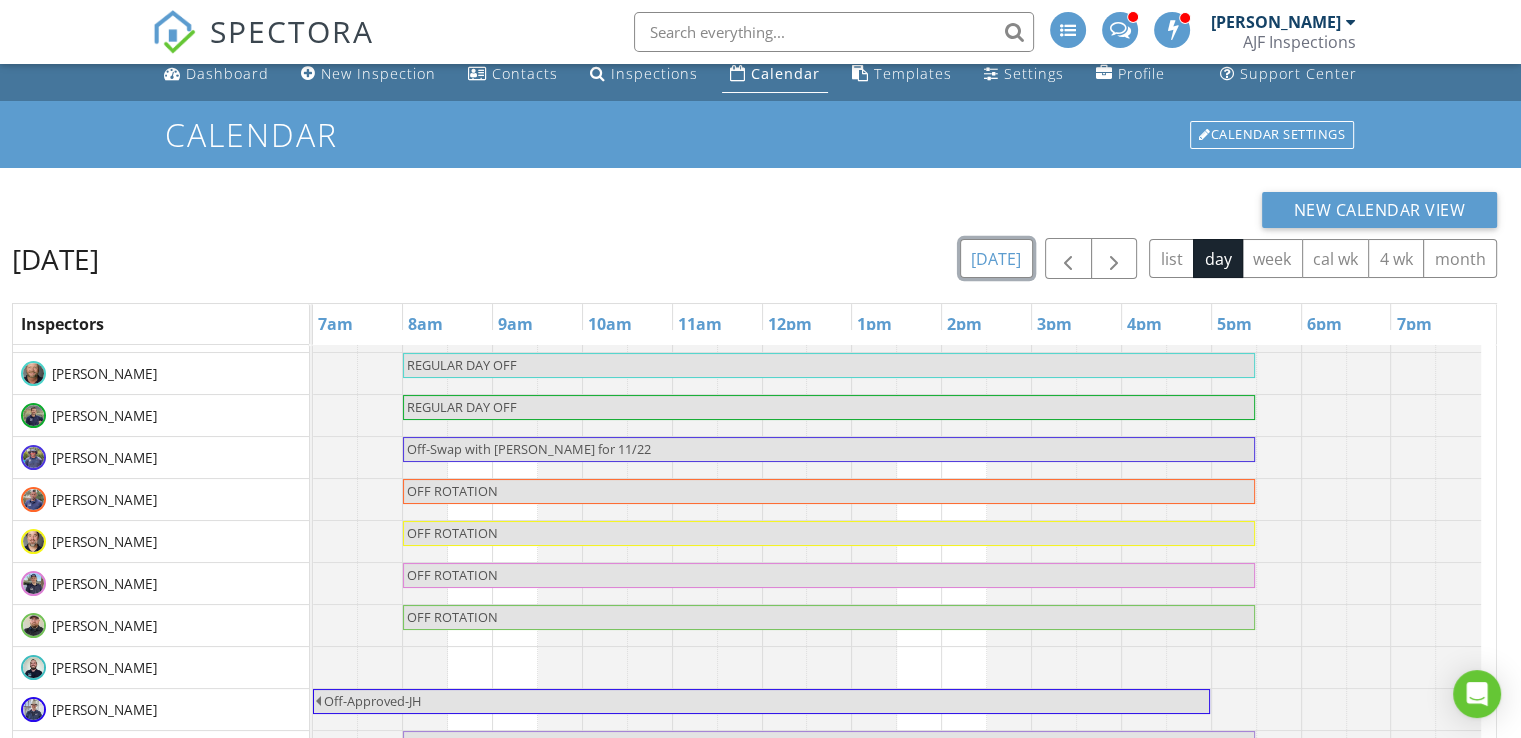 click on "[DATE]" at bounding box center (996, 258) 